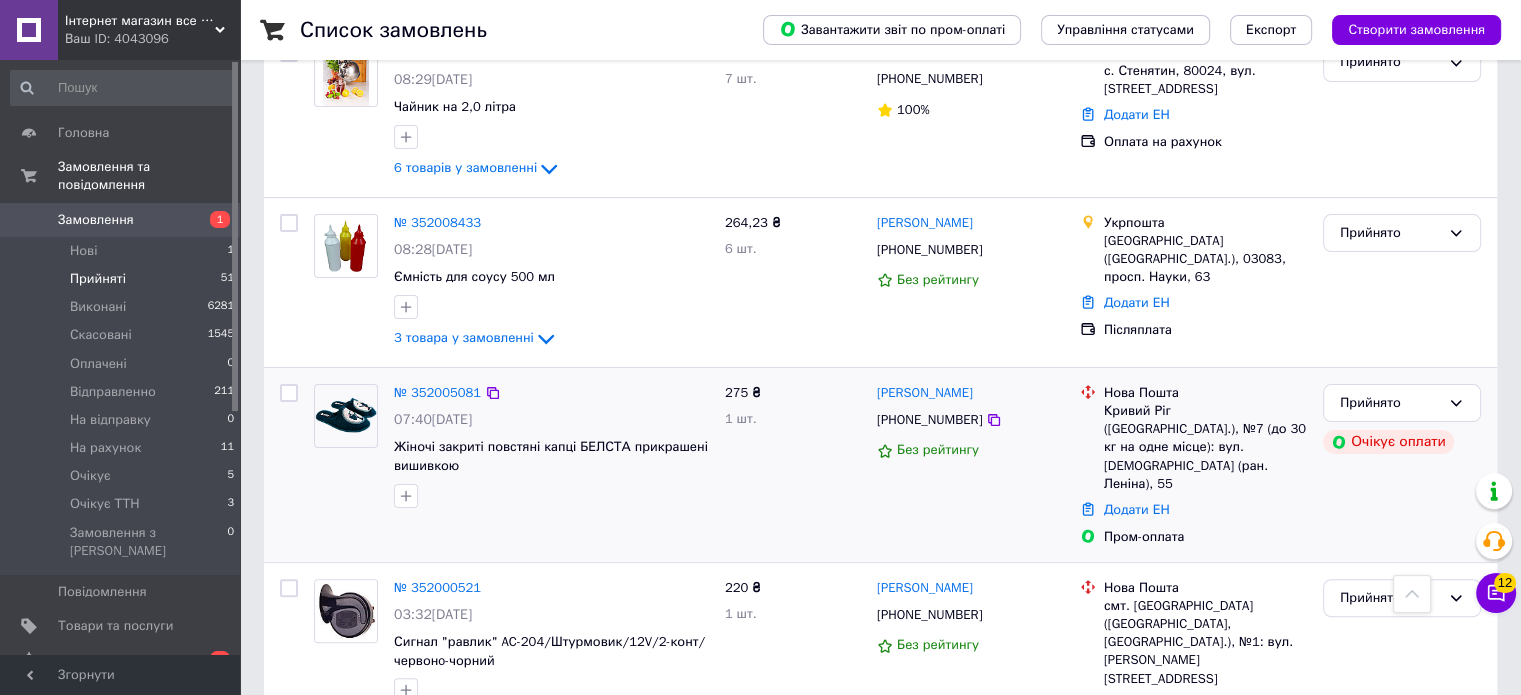 scroll, scrollTop: 800, scrollLeft: 0, axis: vertical 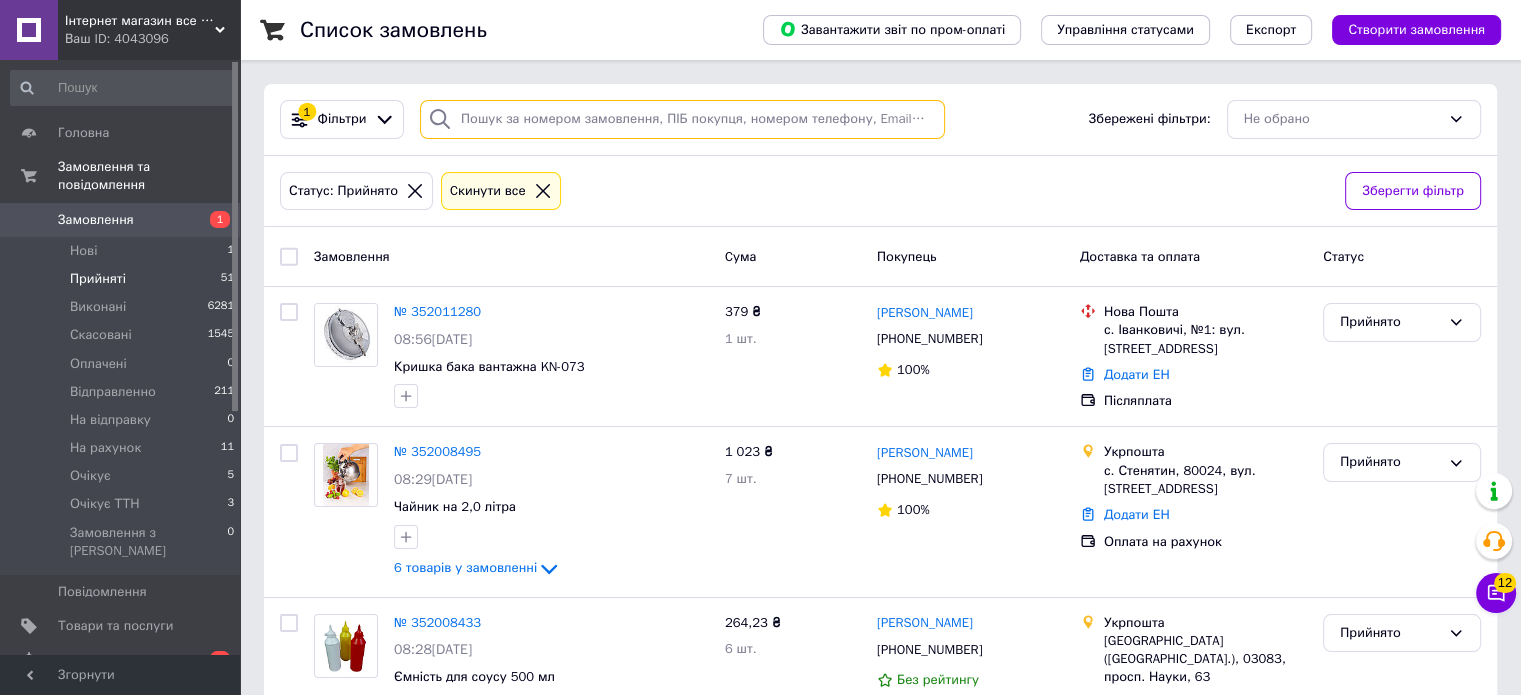 click at bounding box center [682, 119] 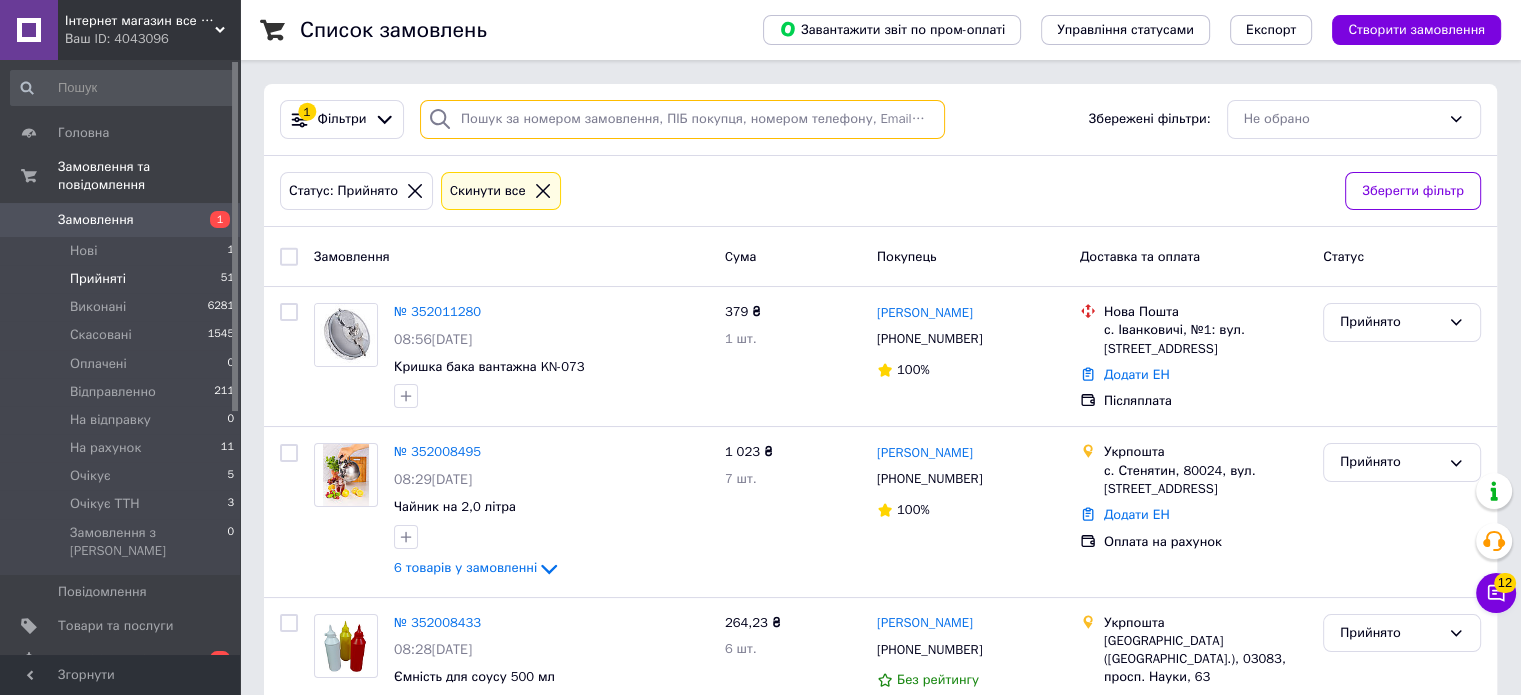 paste on "[PHONE_NUMBER]" 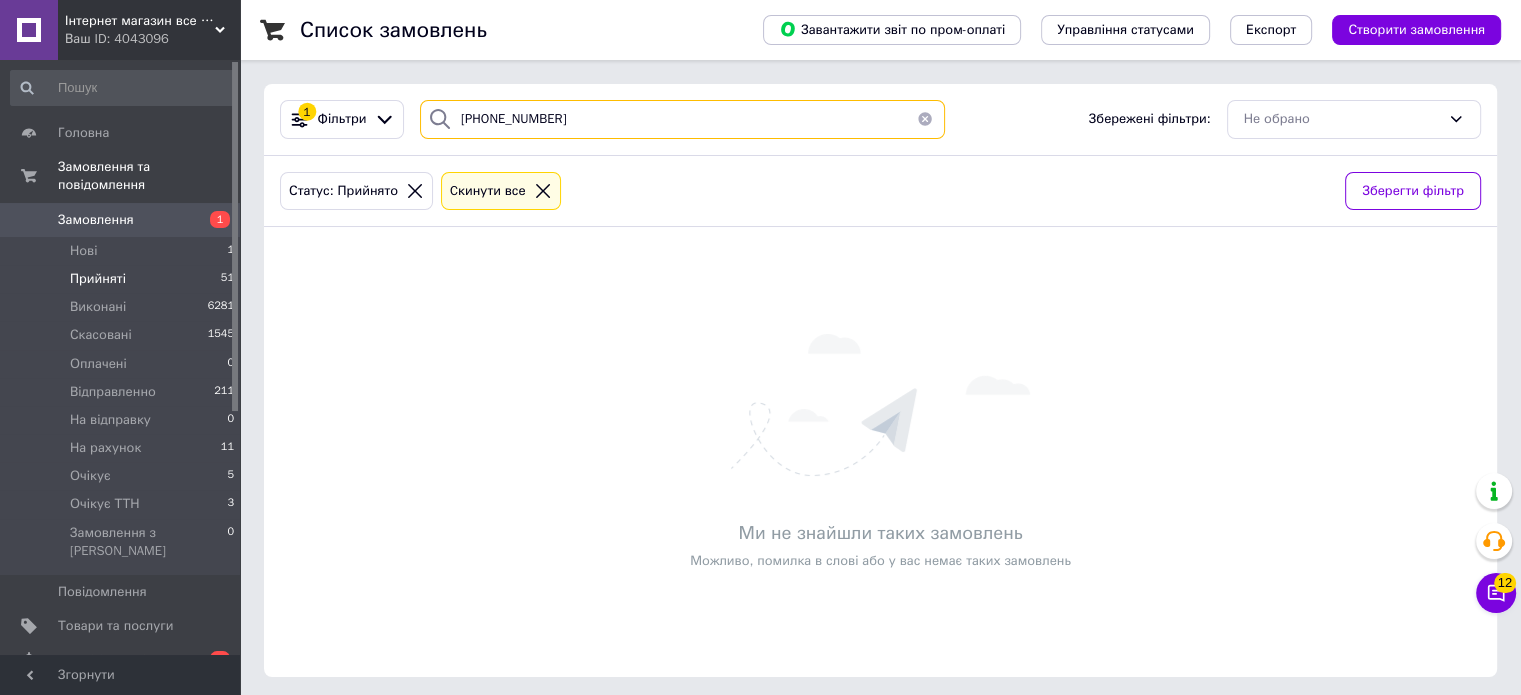 type on "+380985839210" 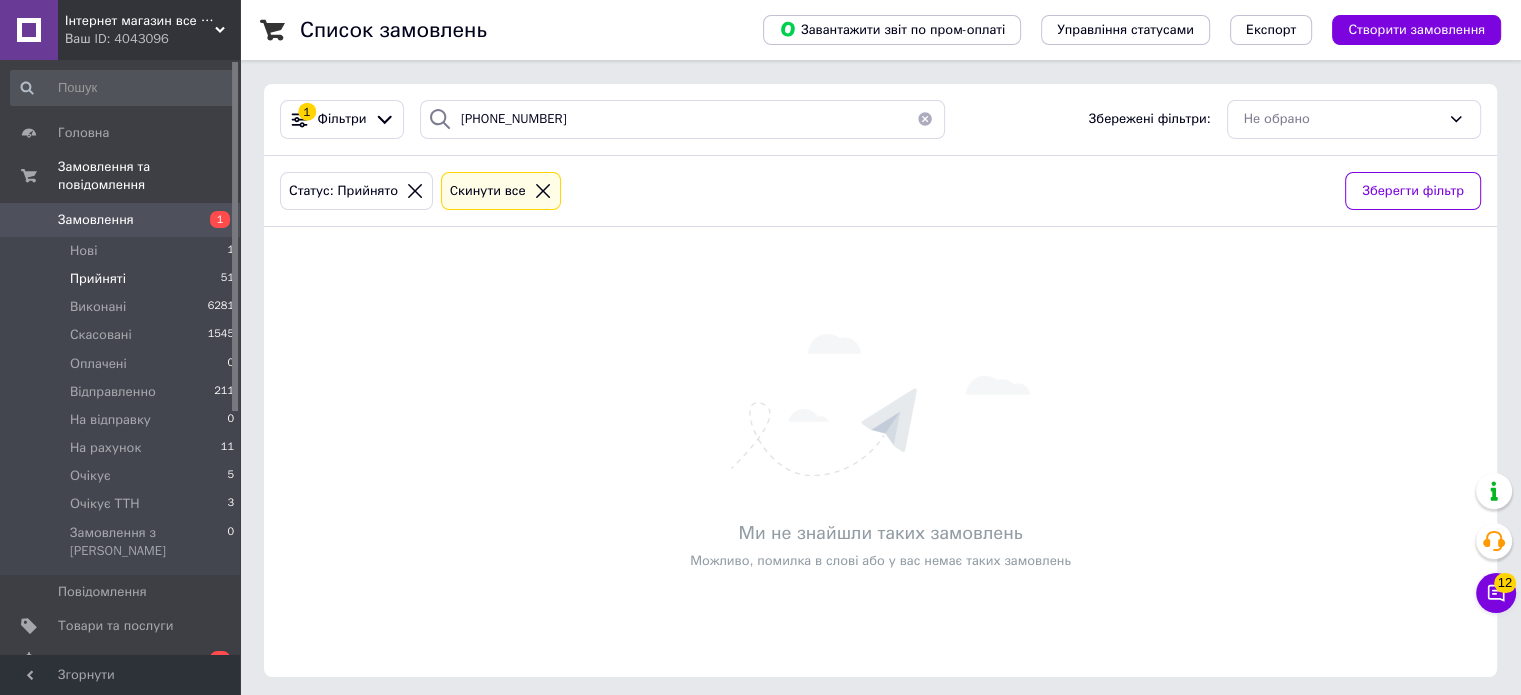 click 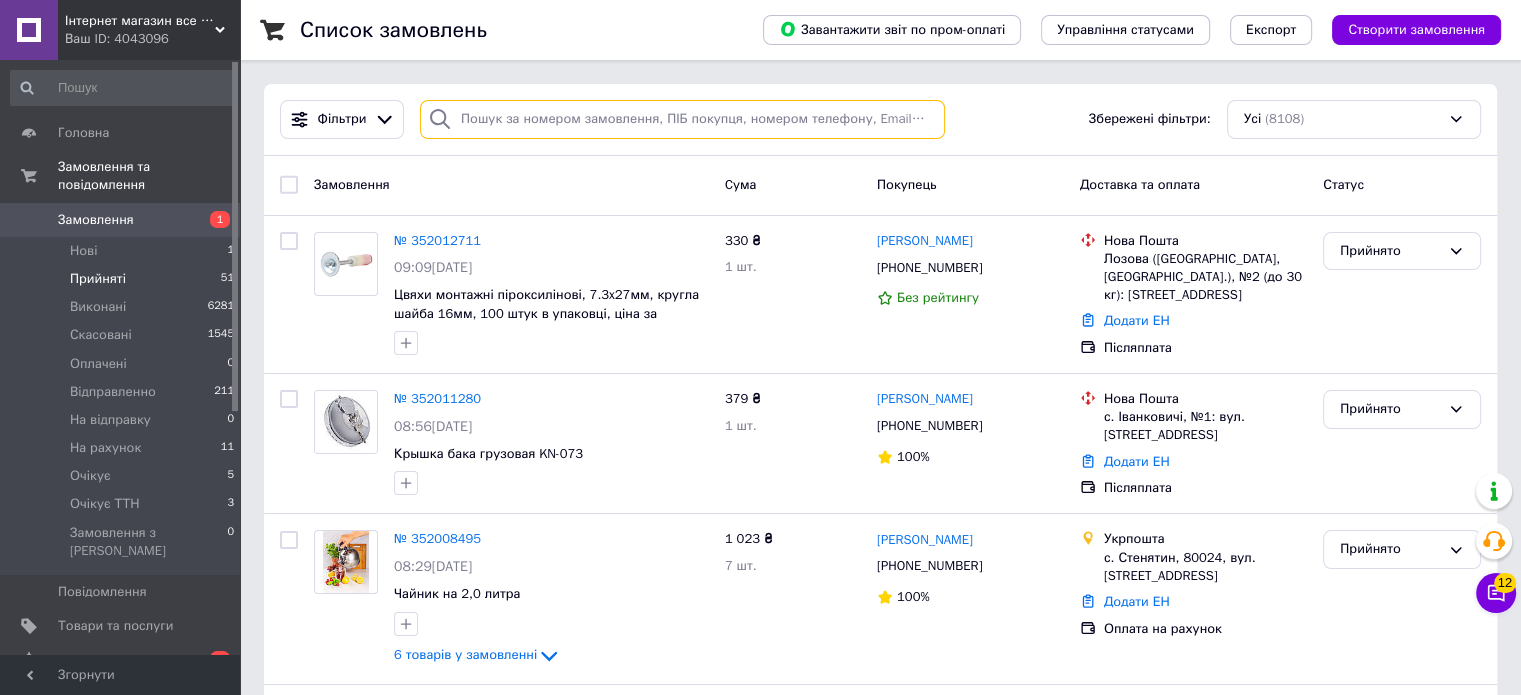 click at bounding box center (682, 119) 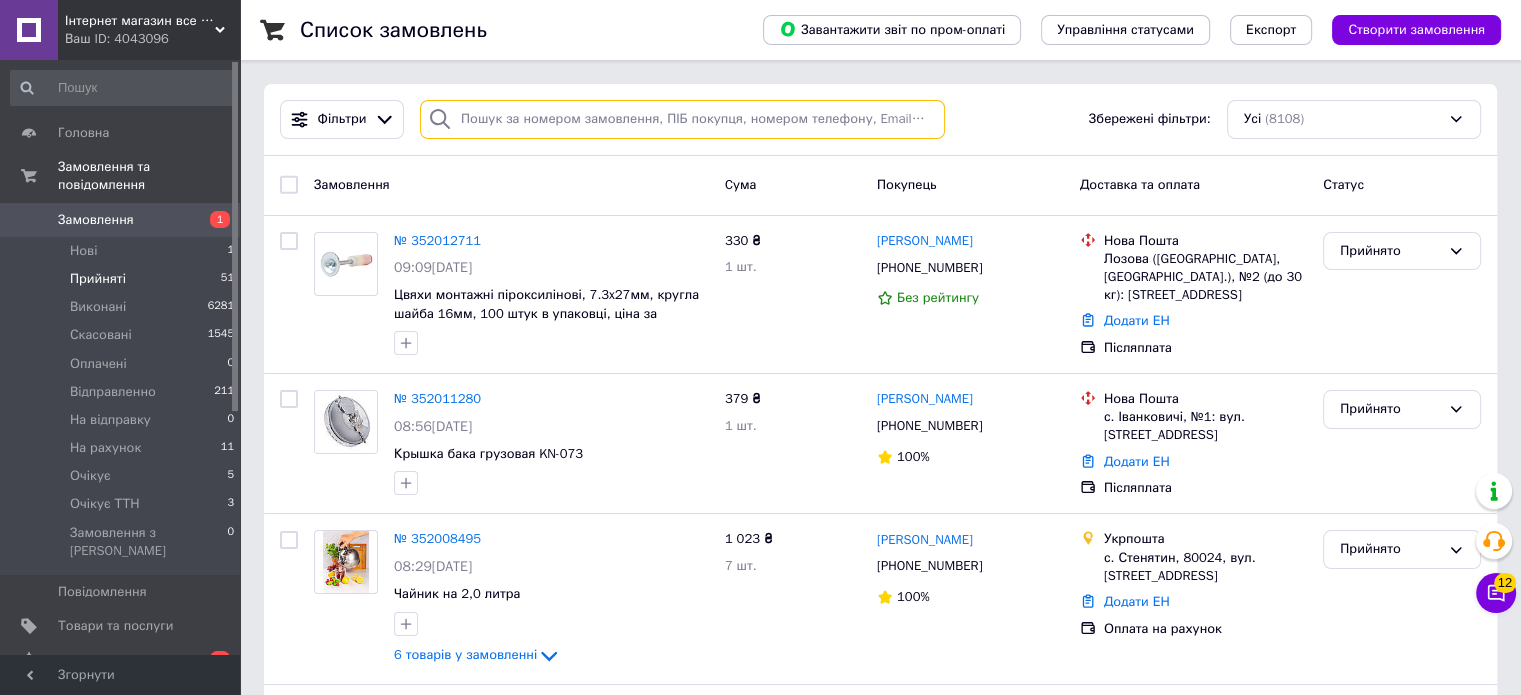 paste on "+380985839210" 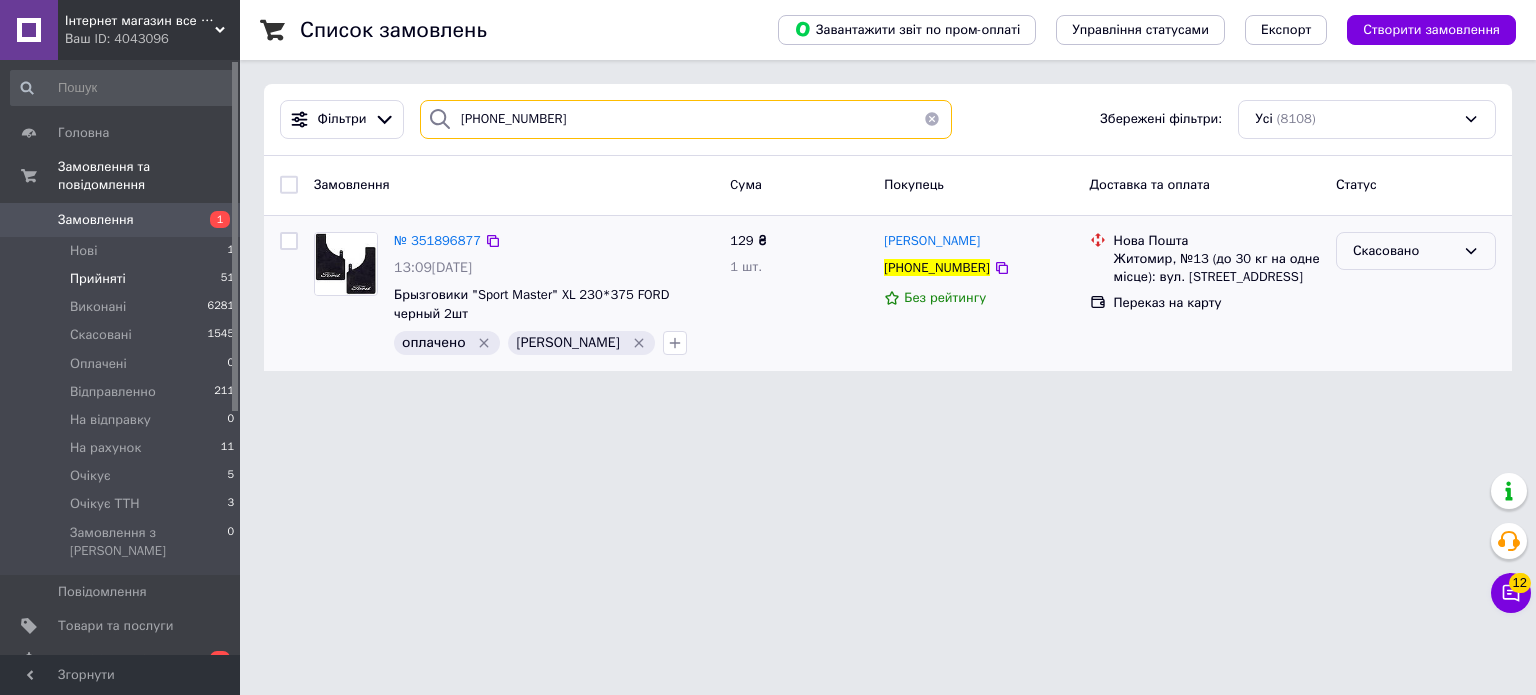 type on "+380985839210" 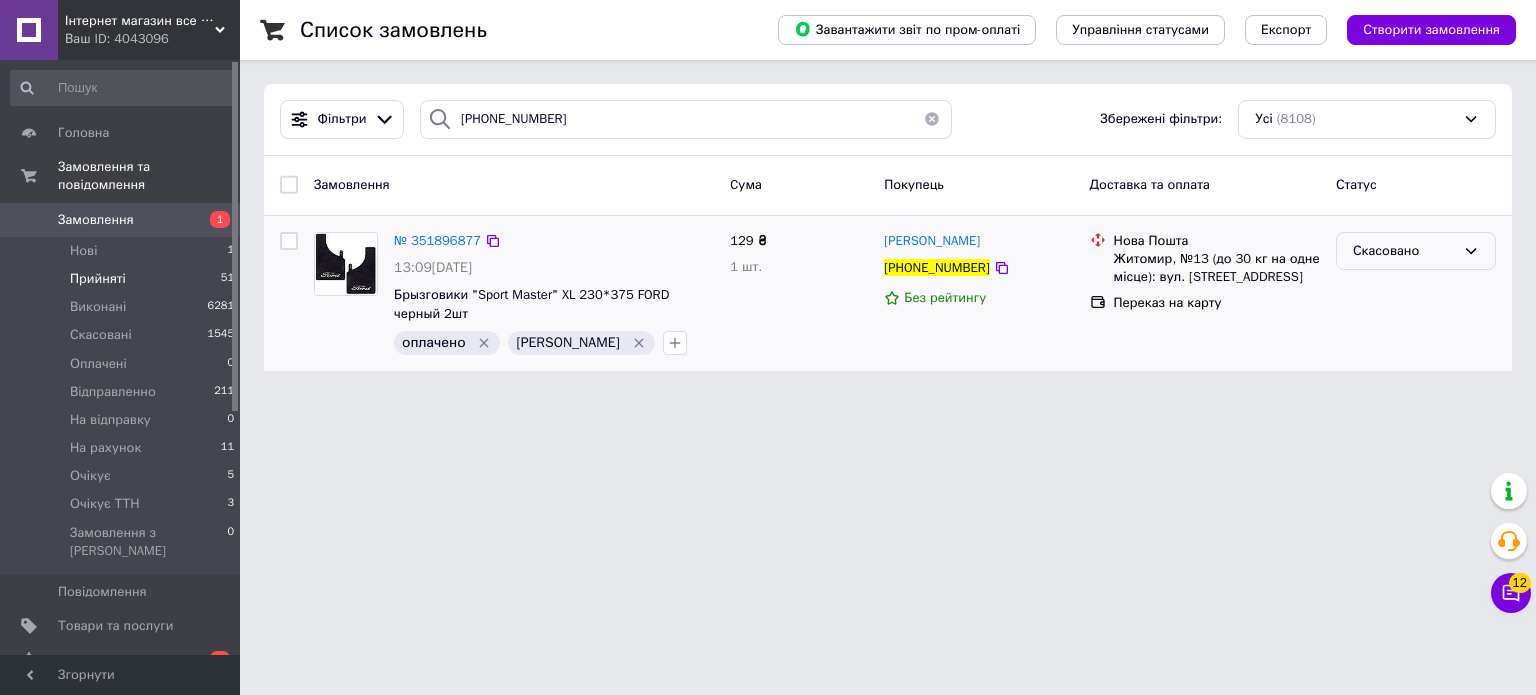 click on "Скасовано" at bounding box center [1404, 251] 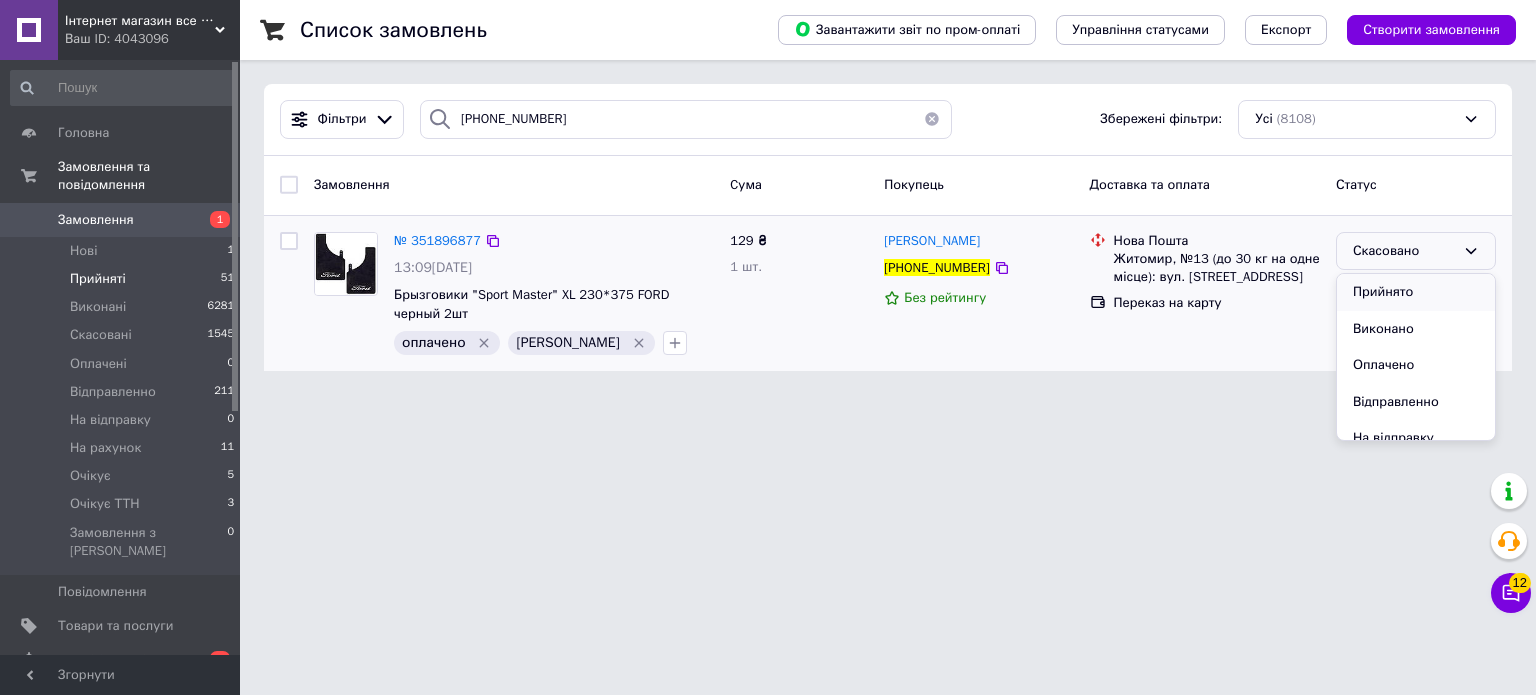 click on "Прийнято" at bounding box center (1416, 292) 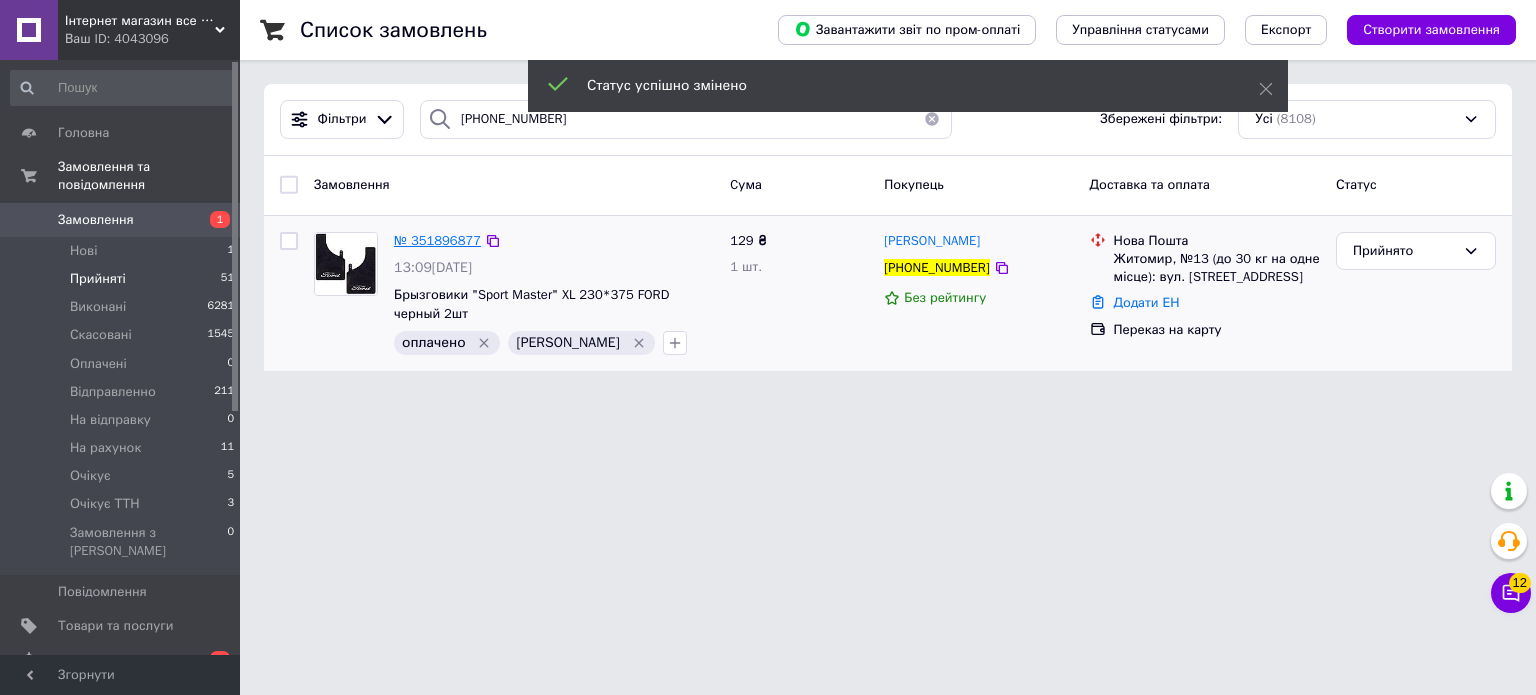 click on "№ 351896877" at bounding box center [437, 240] 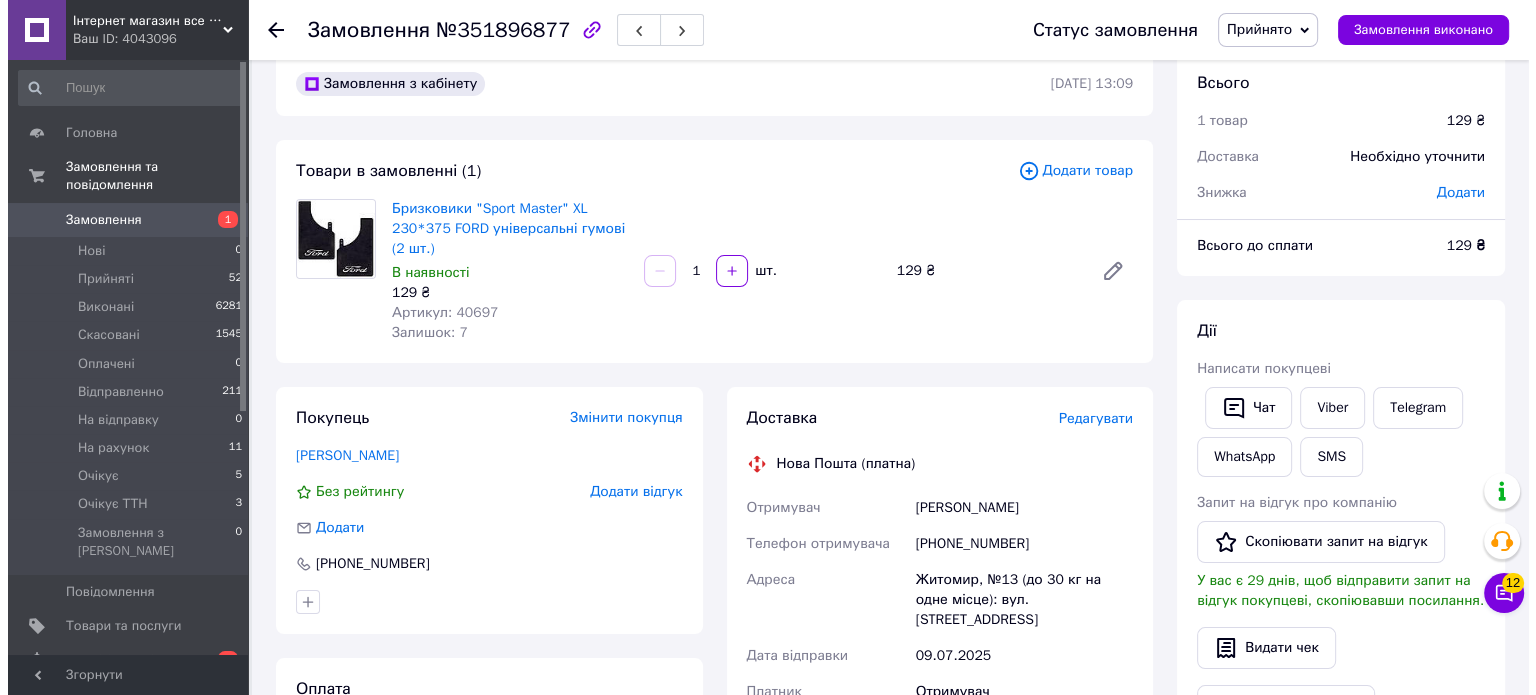 scroll, scrollTop: 132, scrollLeft: 0, axis: vertical 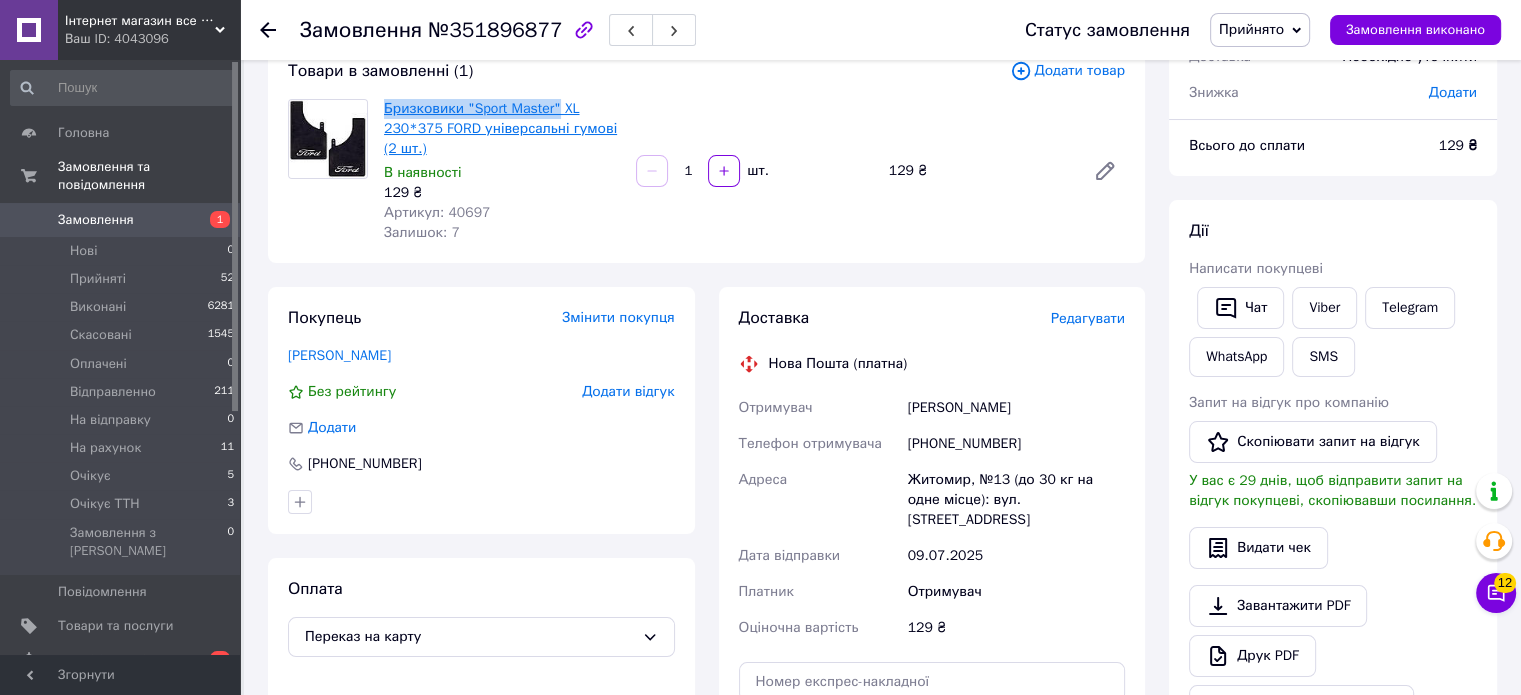 drag, startPoint x: 380, startPoint y: 103, endPoint x: 553, endPoint y: 115, distance: 173.41568 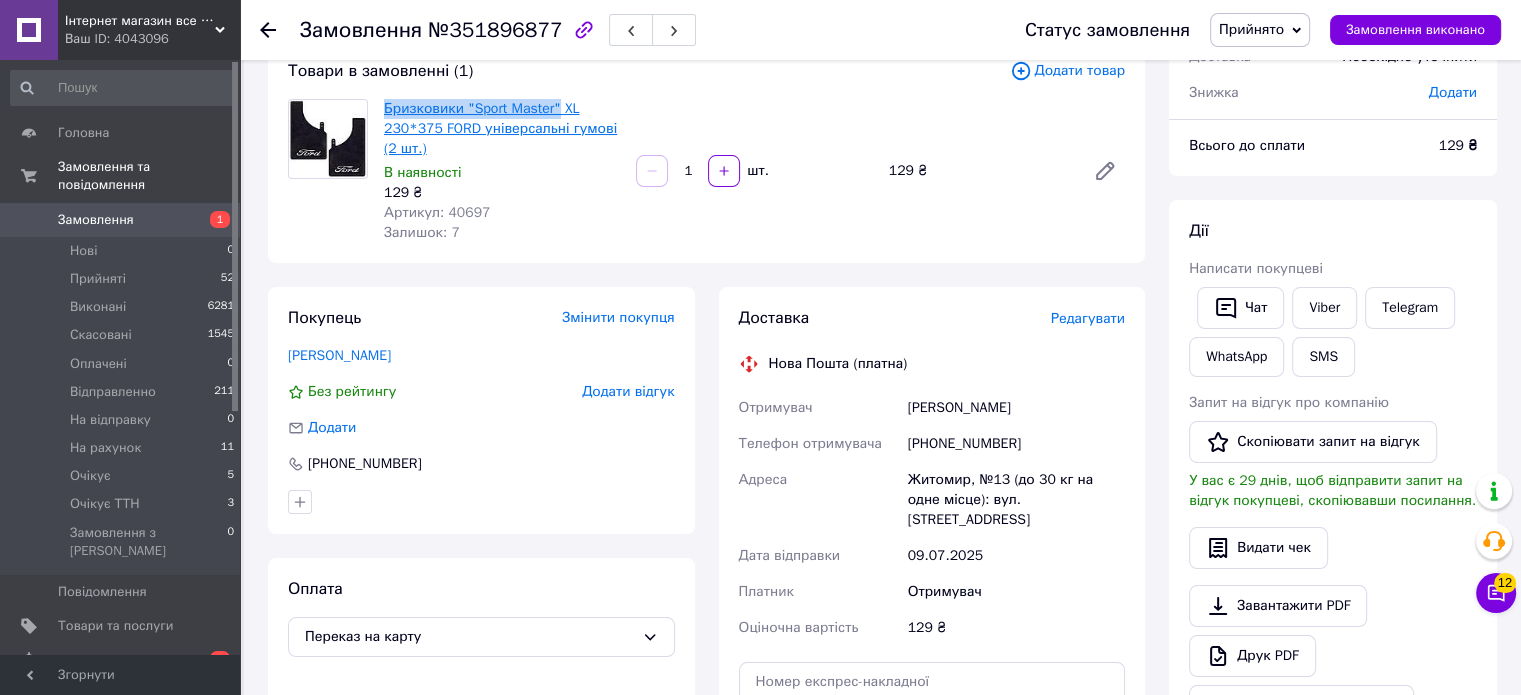 click on "Бризковики "Sport Master" XL 230*375 FORD універсальні гумові (2 шт.) В наявності 129 ₴ Артикул: 40697 Залишок: 7" at bounding box center (502, 171) 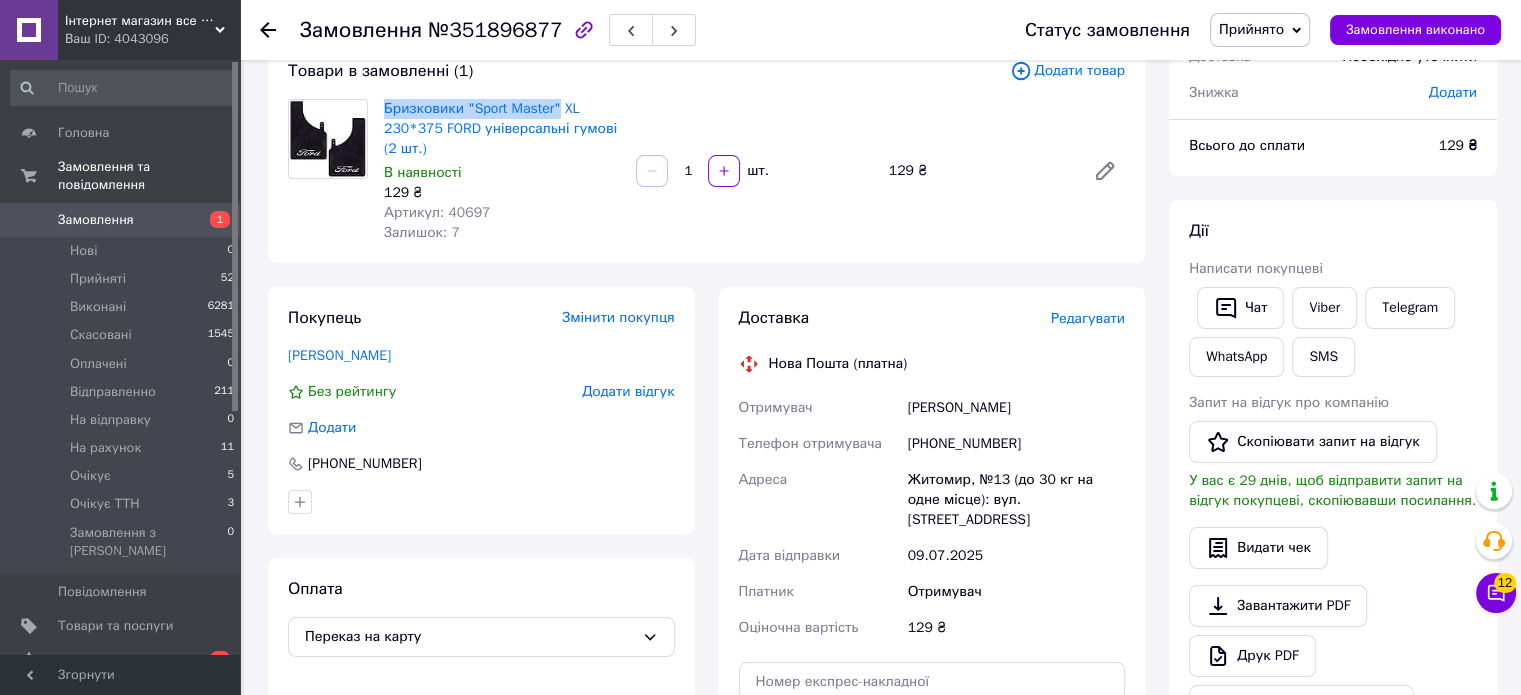 copy on "Бризковики "Sport Master"" 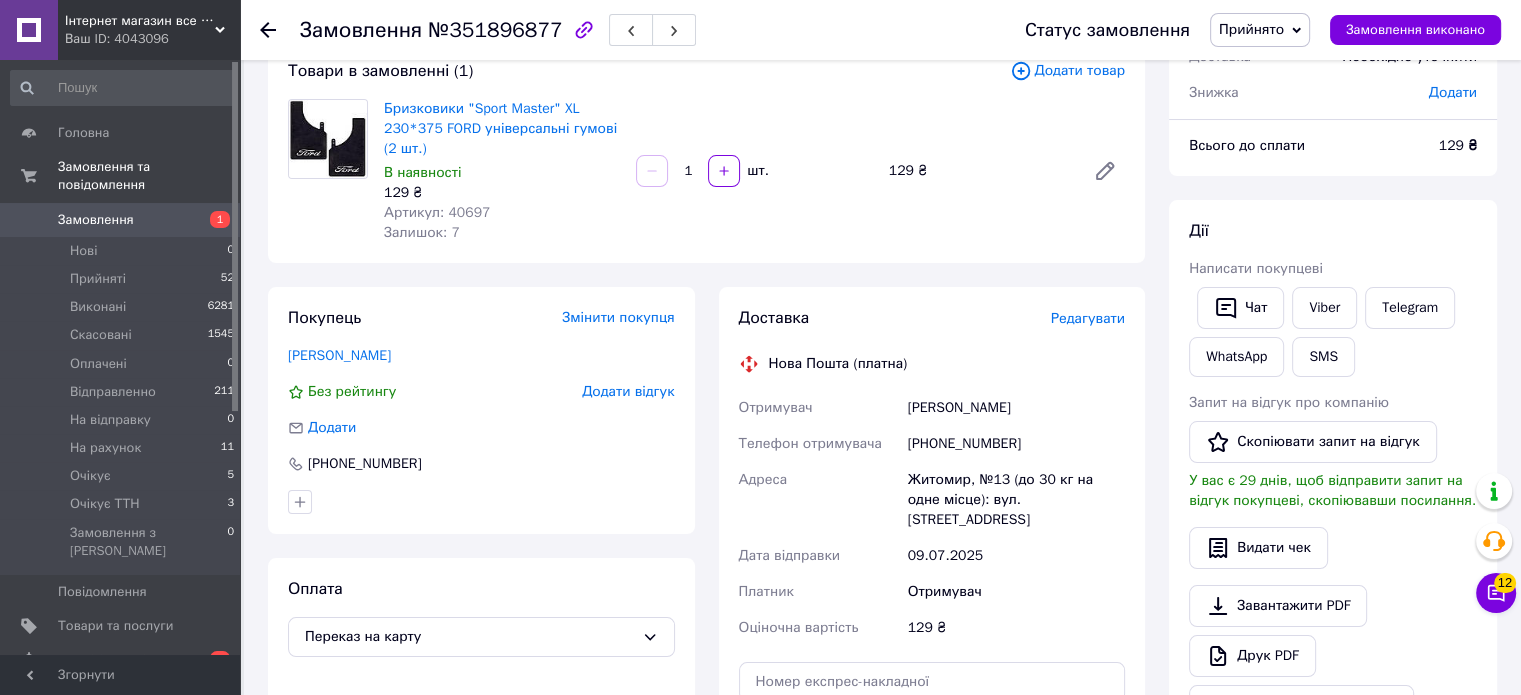 click on "Додати товар" at bounding box center [1067, 71] 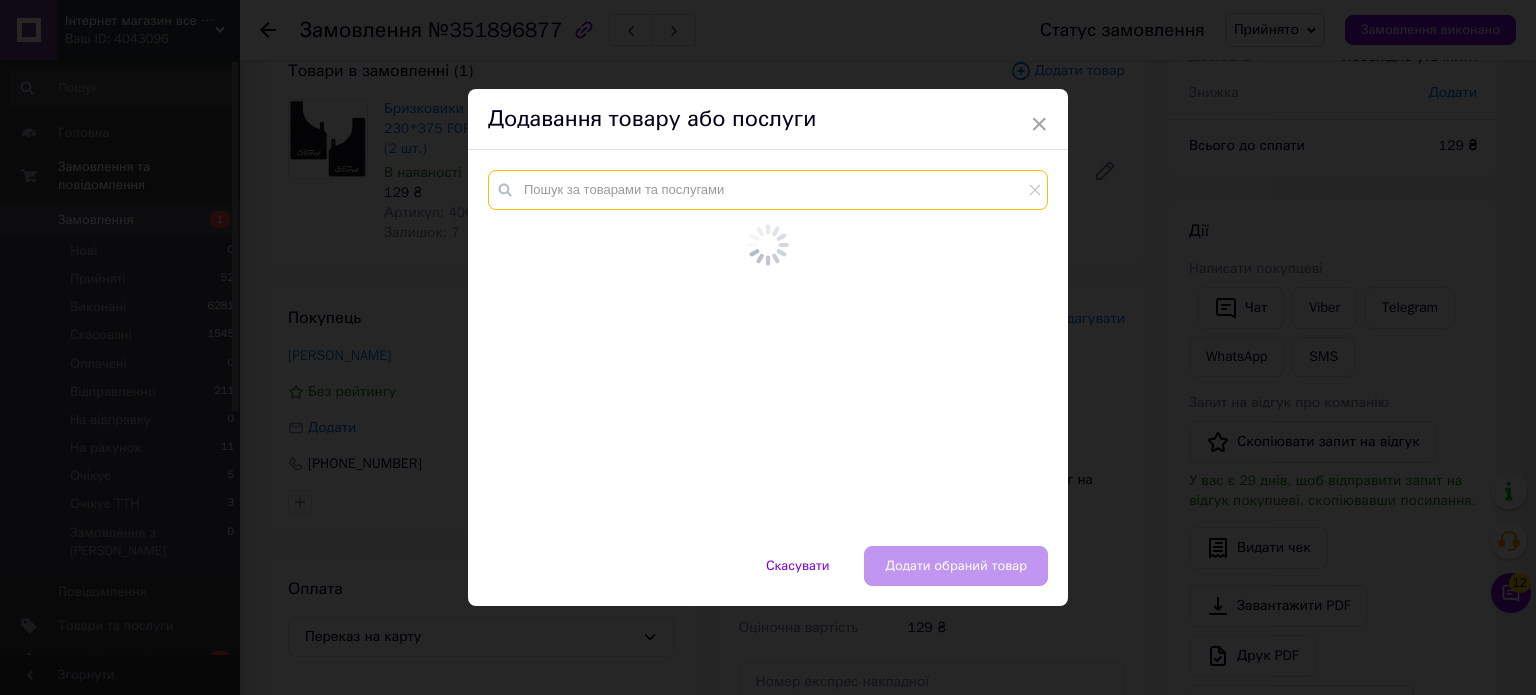 click at bounding box center (768, 190) 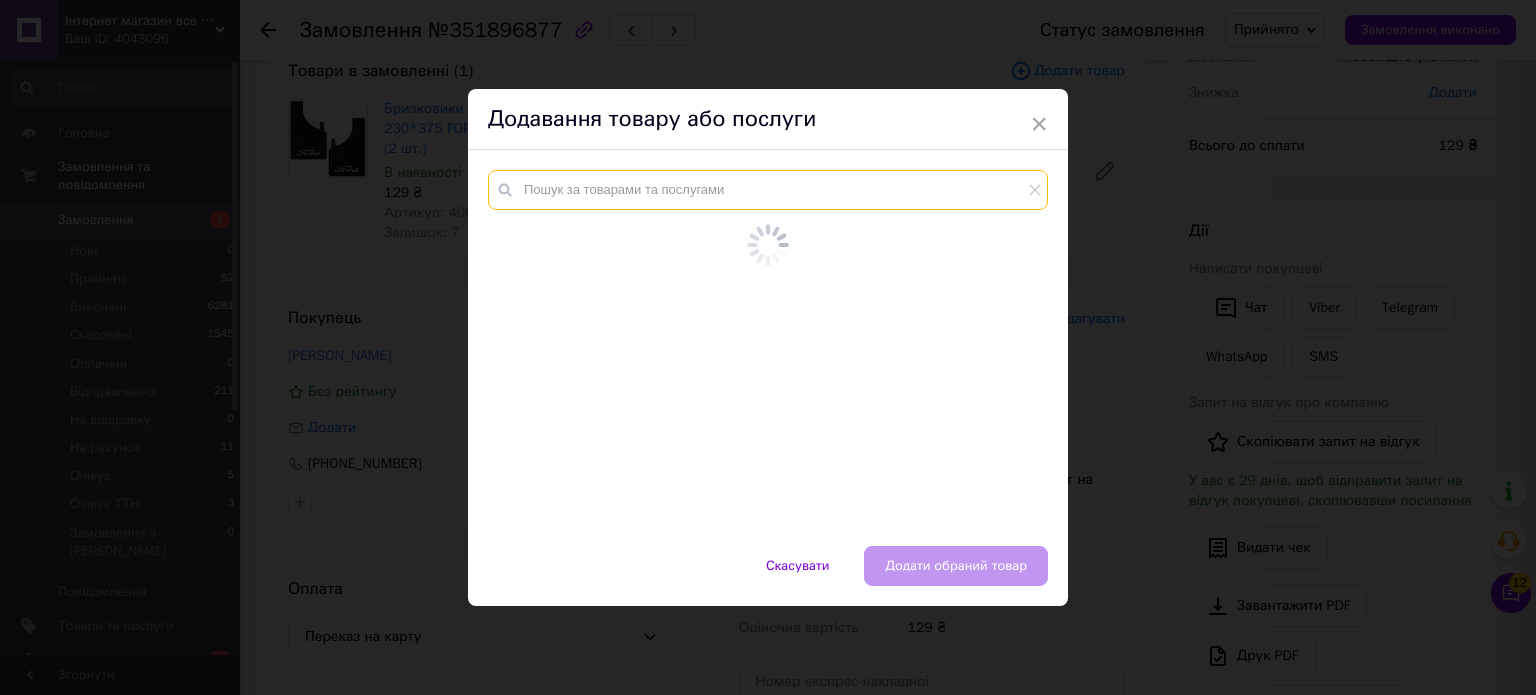 paste on "Бризковики "Sport Master"" 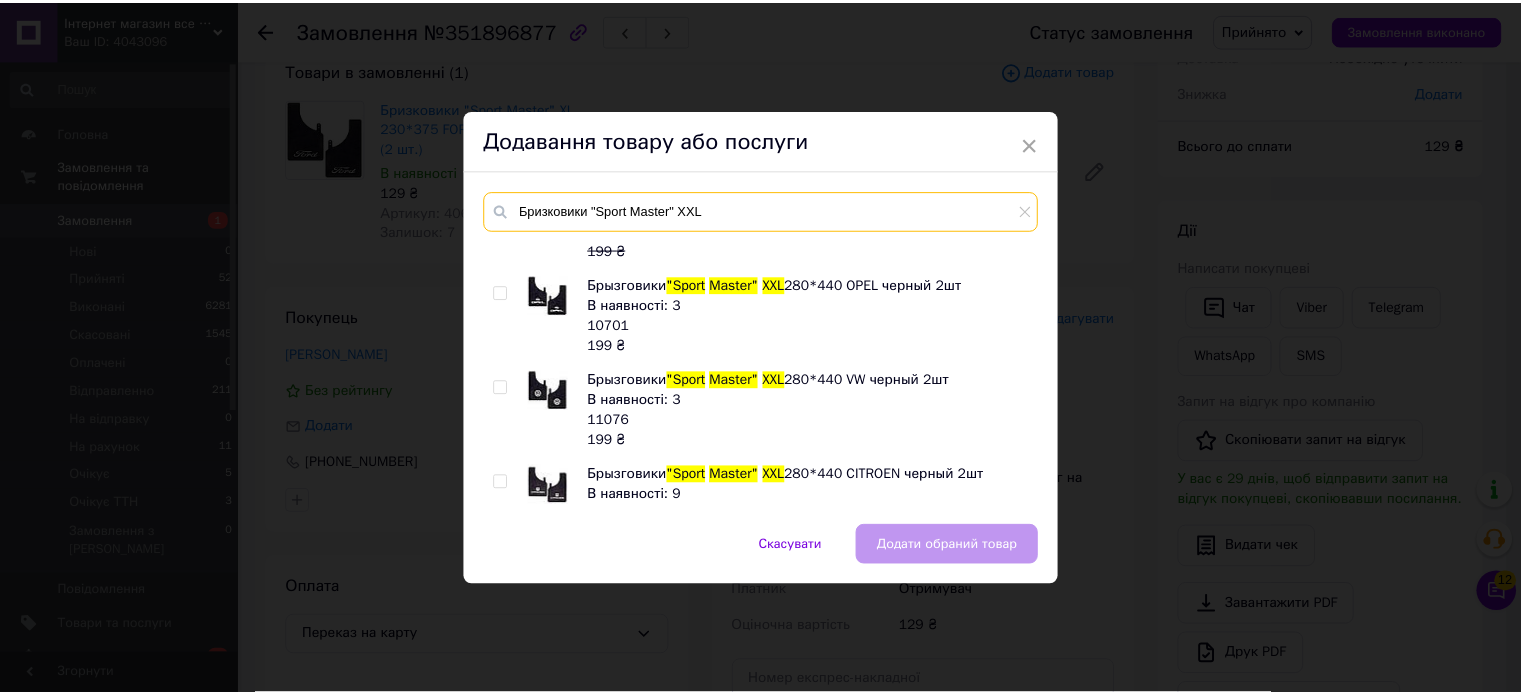 scroll, scrollTop: 0, scrollLeft: 0, axis: both 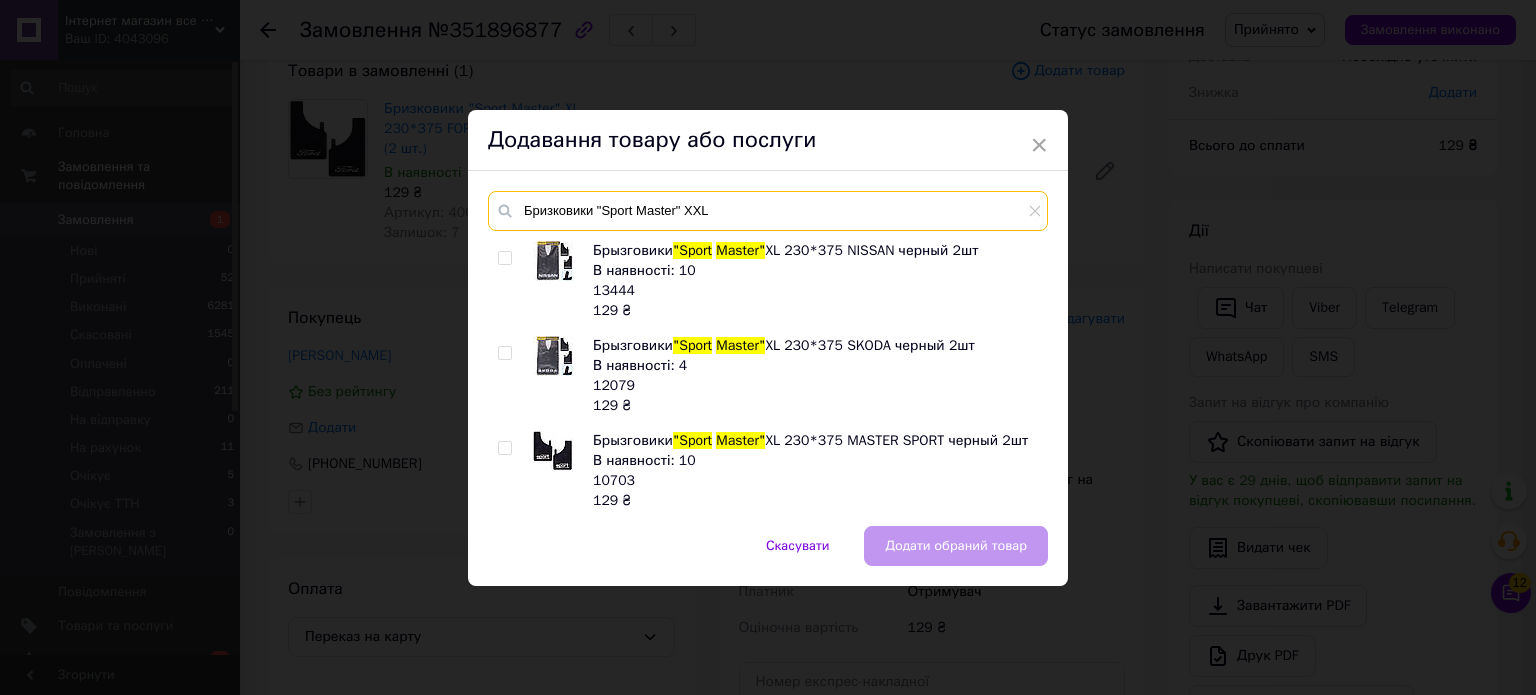 type on "Бризковики "Sport Master" XXL" 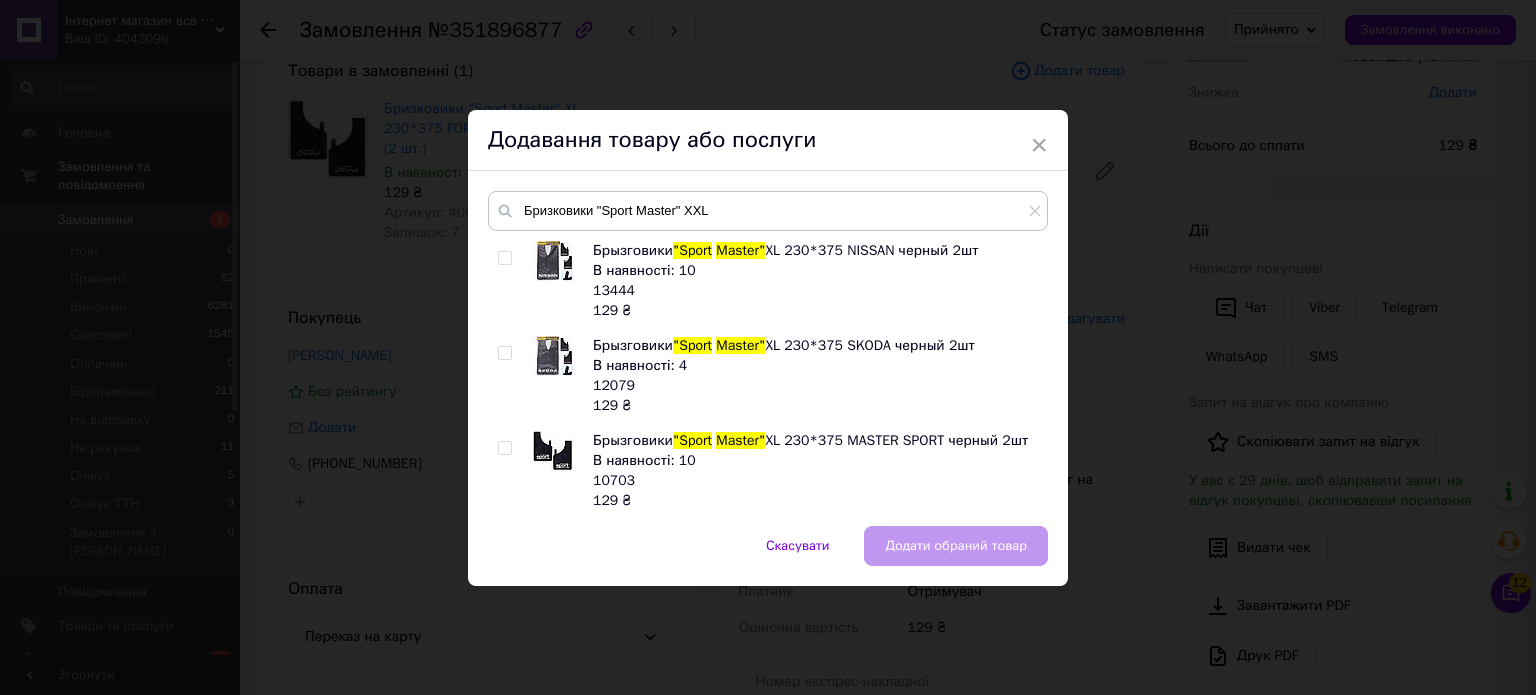 click on "× Додавання товару або послуги Бризковики "Sport Master" XXL Брызговики  "Sport   Master"  XL 230*375  NISSAN черный 2шт В наявності: 10 13444 129   ₴ Брызговики  "Sport   Master"  XL 230*375  SKODA черный 2шт В наявності: 4 12079 129   ₴ Брызговики  "Sport   Master"  XL 230*375  MASTER SPORT черный 2шт В наявності: 10 10703 129   ₴ Брызговики  "Sport   Master"   XXL  280*440 FORD черный 2шт В наявності: 4 10700 199   ₴ Брызговики  "Sport   Master"   XXL  280*440 MERCEDES черный 2шт В наявності: 8 10730 159.20   ₴ 199   ₴ Брызговики  "Sport   Master"   XXL  280*440 OPEL черный 2шт В наявності: 3 10701 199   ₴ Брызговики  "Sport   Master"   XXL  280*440 VW черный 2шт В наявності: 3 11076 199   ₴ Брызговики  "Sport   Master"   XXL В наявності: 9" at bounding box center (768, 347) 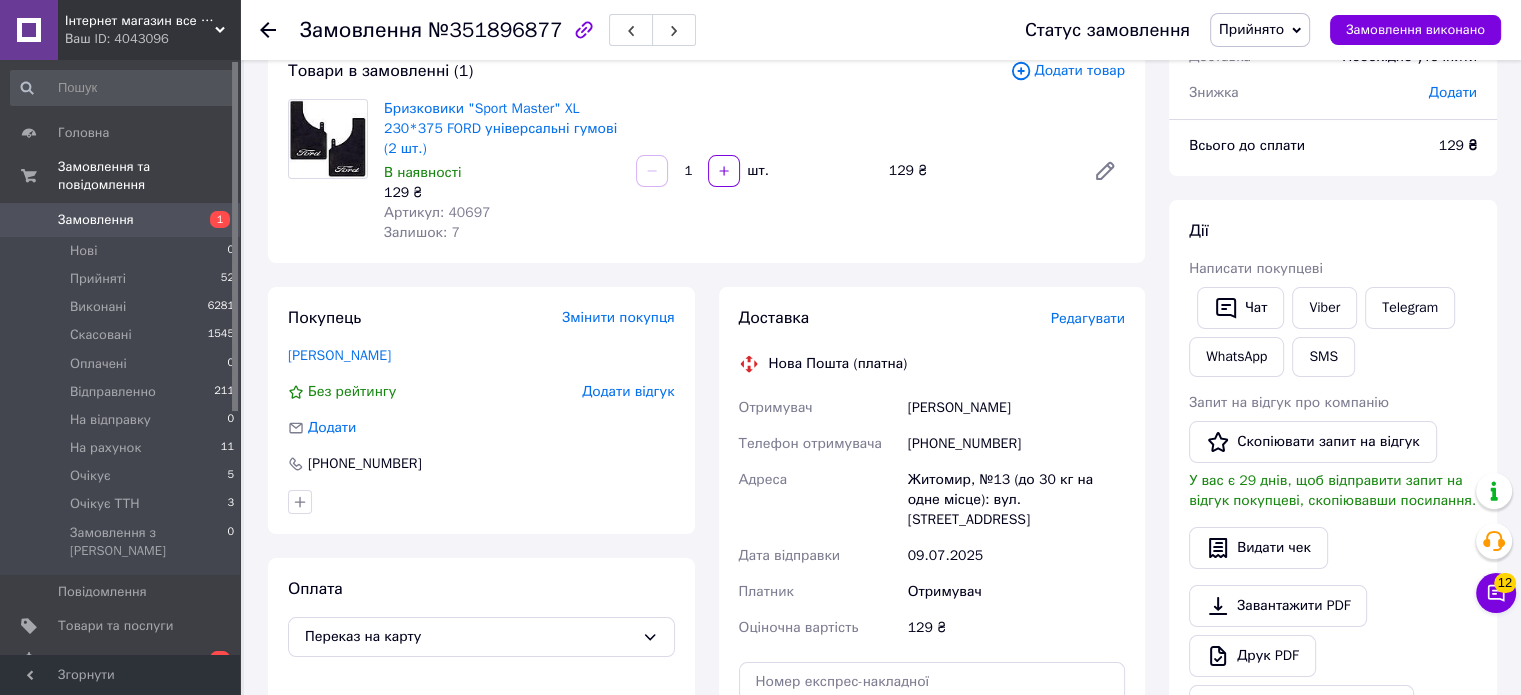 click on "Інтернет магазин все для дому "Двацятка"" at bounding box center [140, 21] 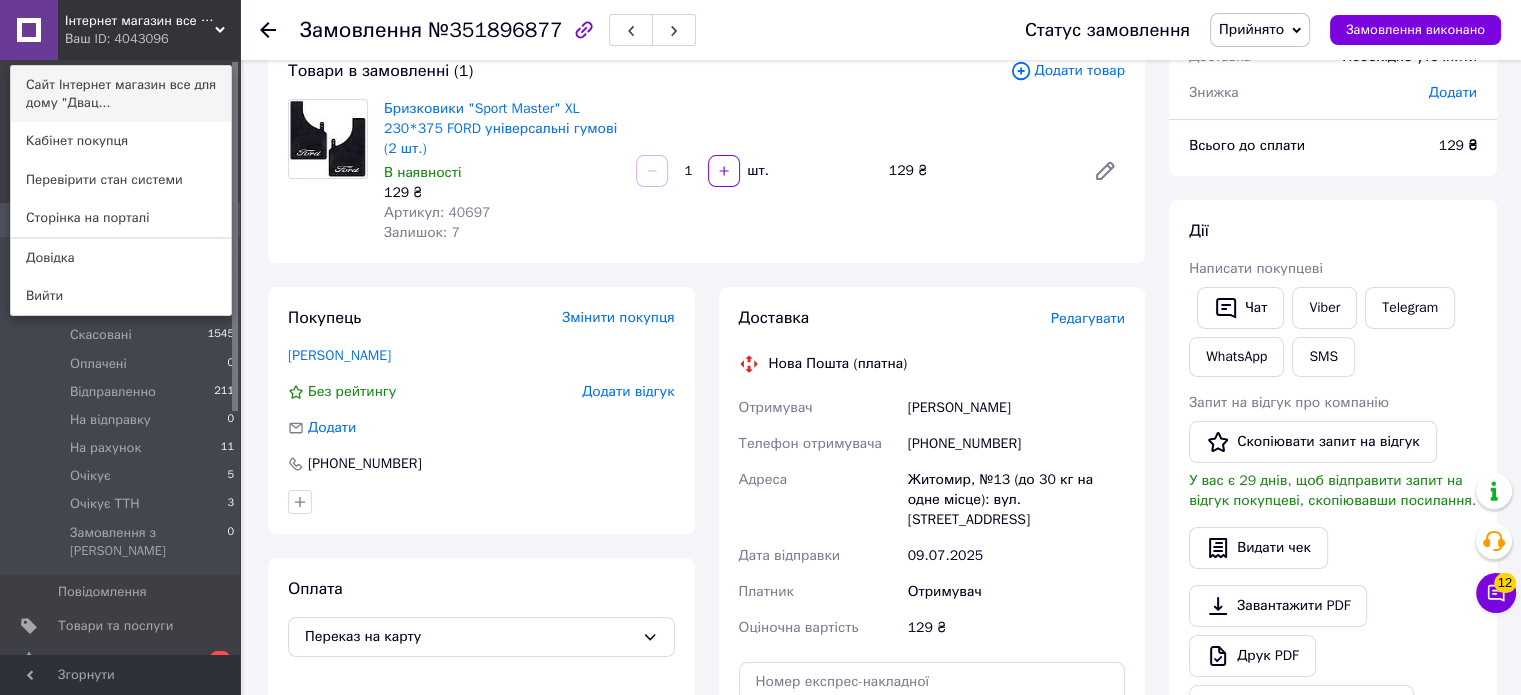 click on "Сайт Інтернет магазин все для дому "Двац..." at bounding box center [121, 94] 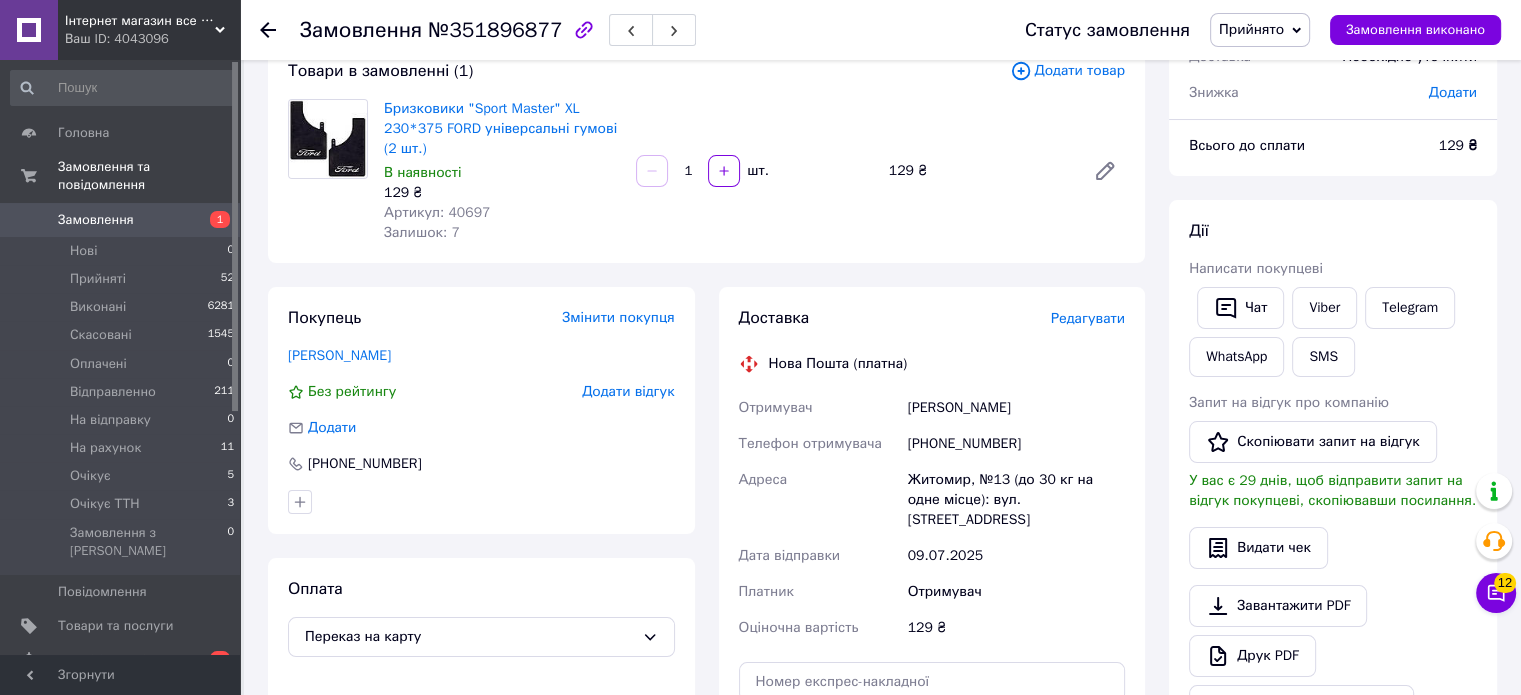 scroll, scrollTop: 32, scrollLeft: 0, axis: vertical 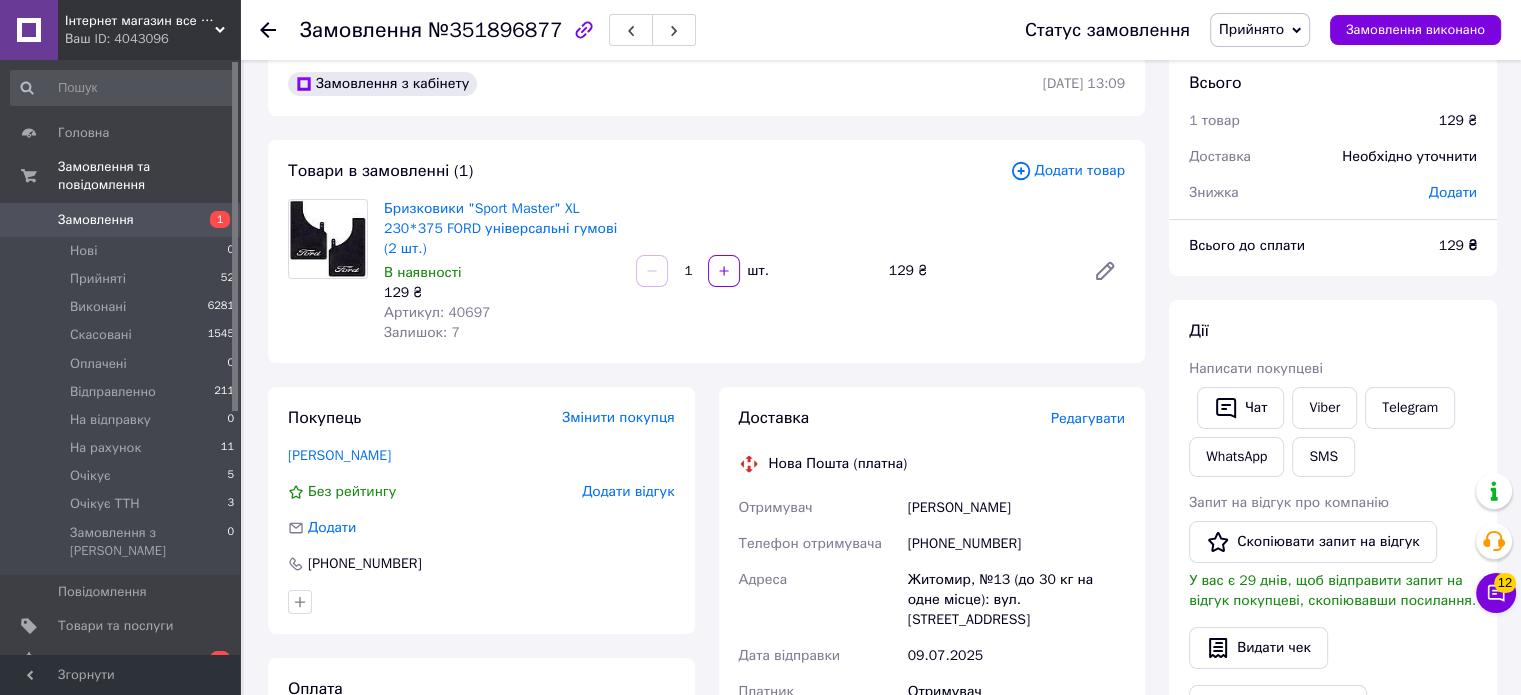click on "Додати товар" at bounding box center [1067, 171] 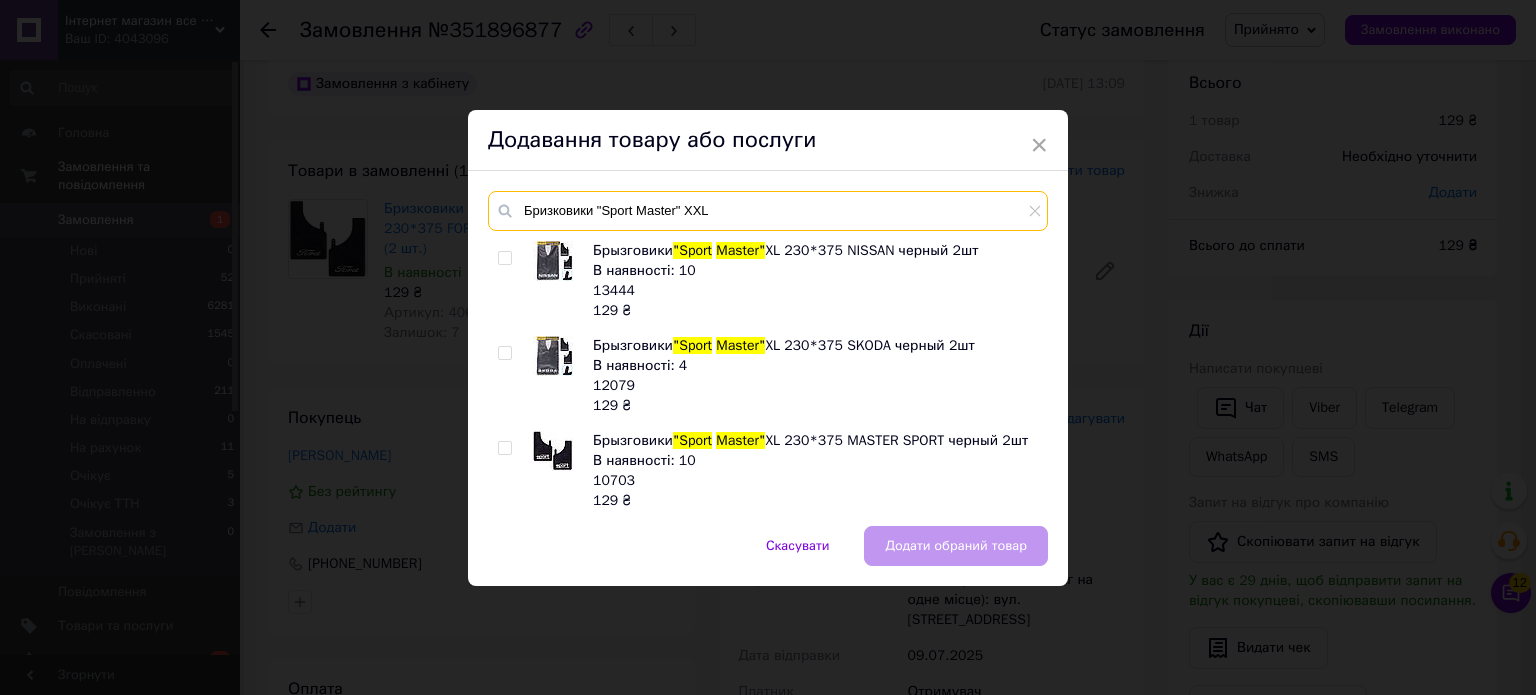 click on "Бризковики "Sport Master" XXL" at bounding box center [768, 211] 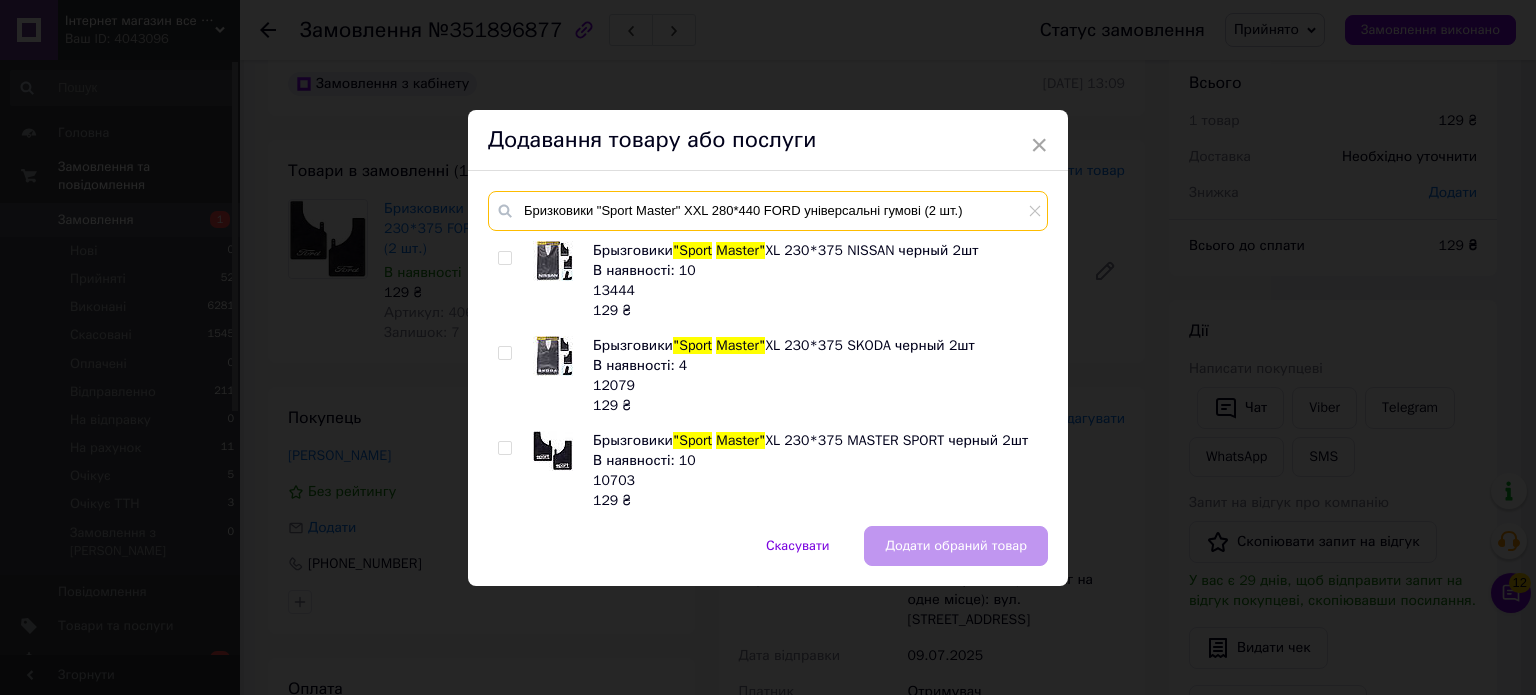 type on "Бризковики "Sport Master" XXL 280*440 FORD універсальні гумові (2 шт.)" 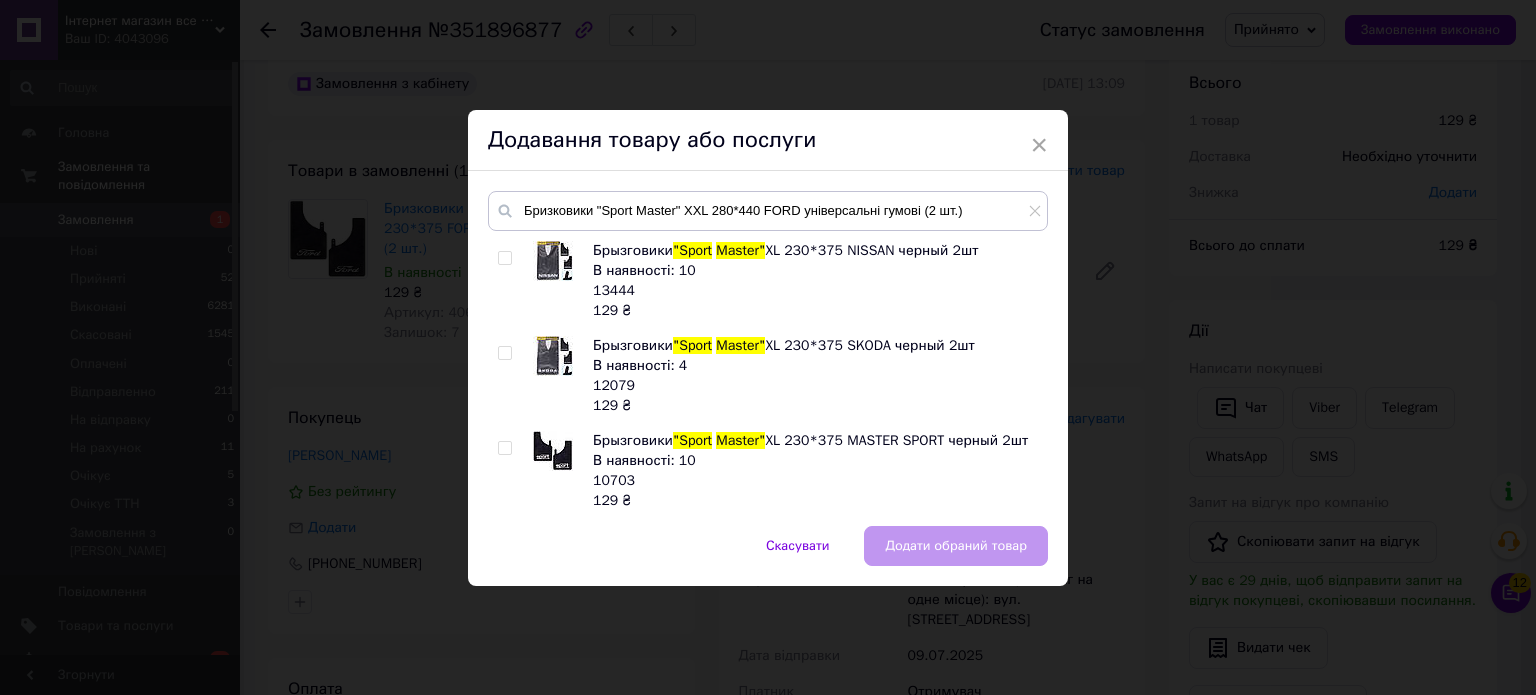 click on "× Додавання товару або послуги Бризковики "Sport Master" XXL 280*440 FORD універсальні гумові (2 шт.) Брызговики  "Sport   Master"  XL 230*375  NISSAN черный 2шт В наявності: 10 13444 129   ₴ Брызговики  "Sport   Master"  XL 230*375  SKODA черный 2шт В наявності: 4 12079 129   ₴ Брызговики  "Sport   Master"  XL 230*375  MASTER SPORT черный 2шт В наявності: 10 10703 129   ₴ Брызговики  "Sport   Master"   XXL   280*440   FORD  черный 2шт В наявності: 4 10700 199   ₴ Брызговики  "Sport   Master"   XXL   280*440  MERCEDES черный 2шт В наявності: 8 10730 159.20   ₴ 199   ₴ Брызговики  "Sport   Master"   XXL   280*440  OPEL черный 2шт В наявності: 3 10701 199   ₴ Брызговики  "Sport   Master"   XXL   280*440  VW черный 2шт В наявності: 3 11076 199   ₴" at bounding box center [768, 347] 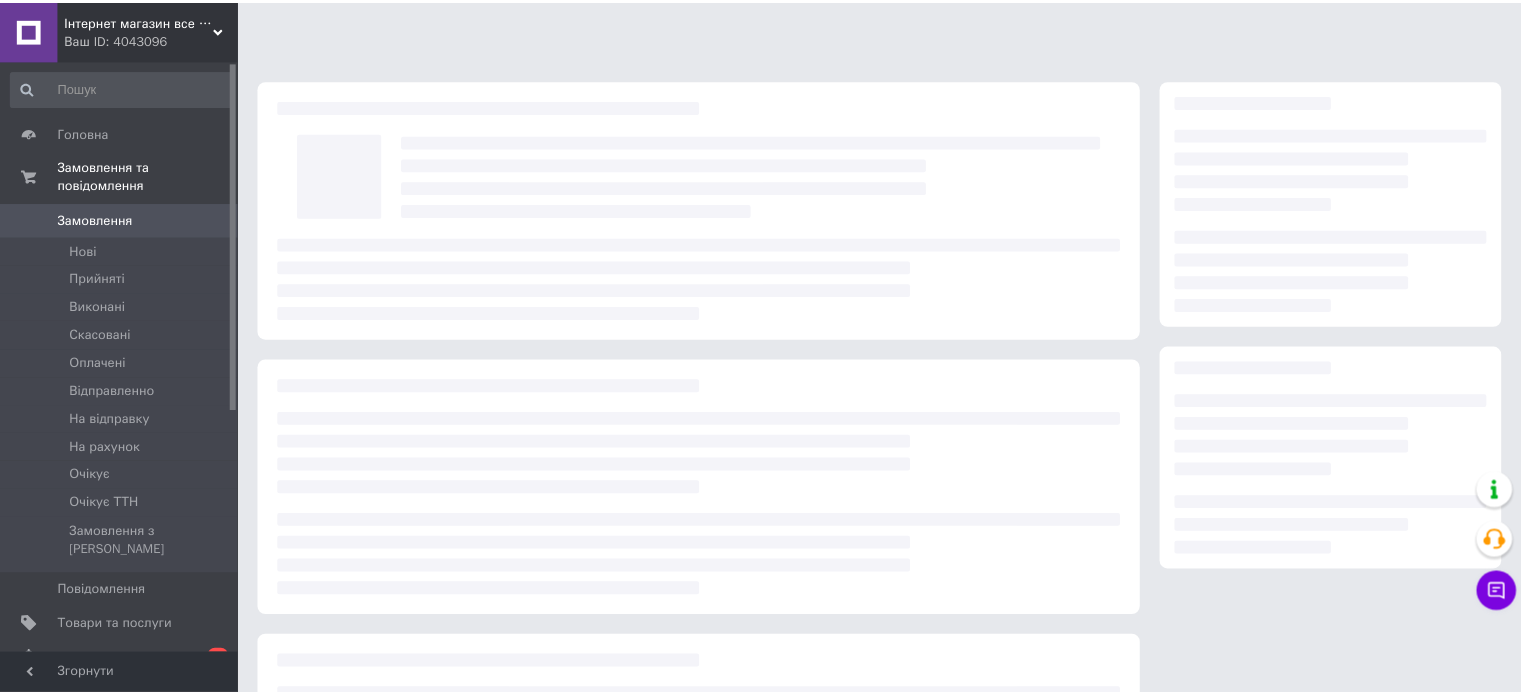 scroll, scrollTop: 32, scrollLeft: 0, axis: vertical 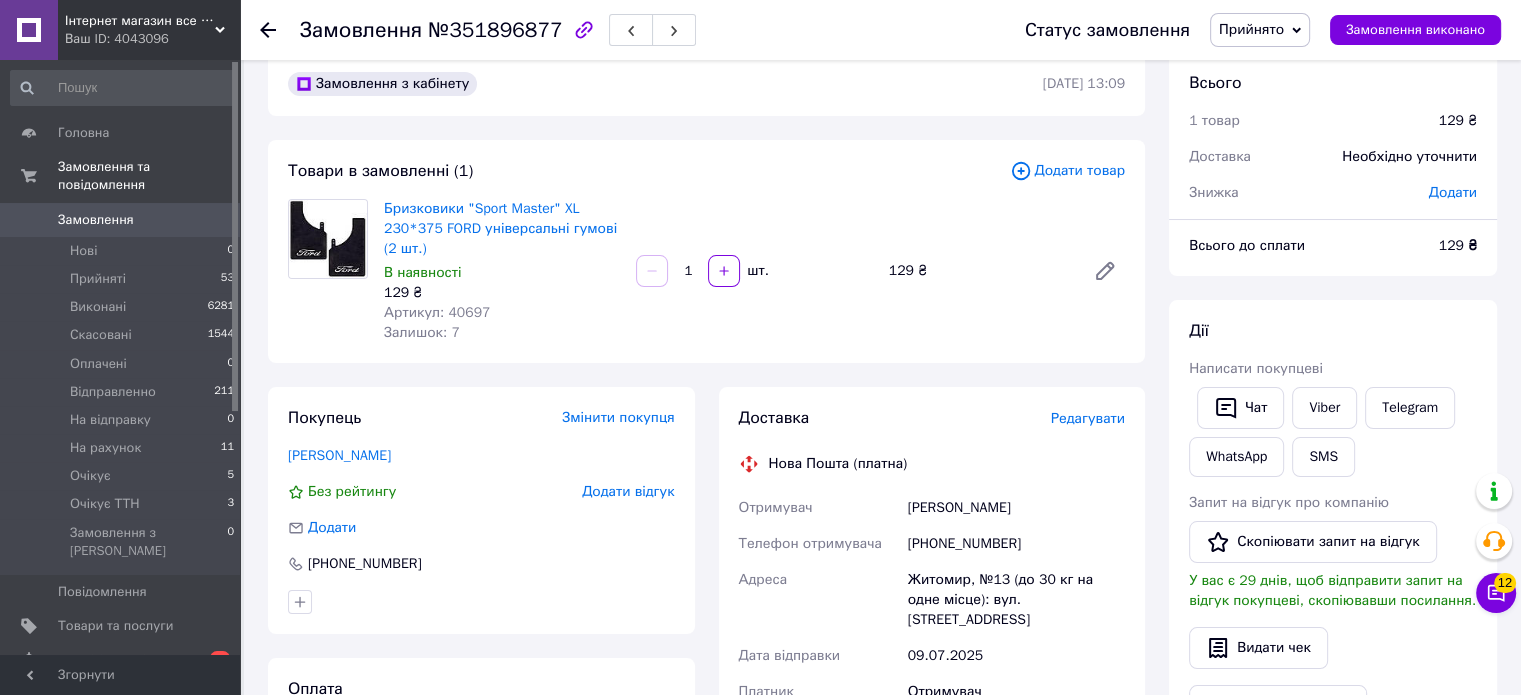 click on "Додати товар" at bounding box center (1067, 171) 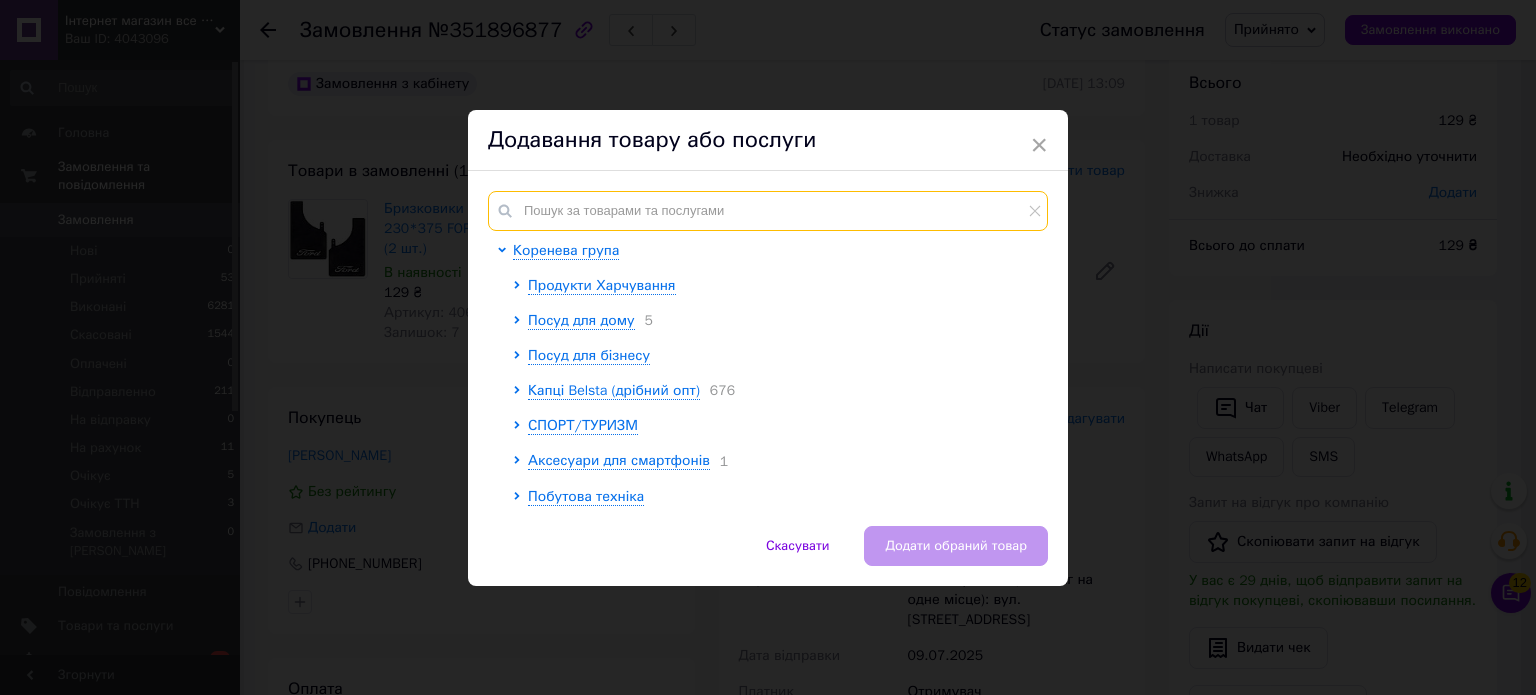 click at bounding box center (768, 211) 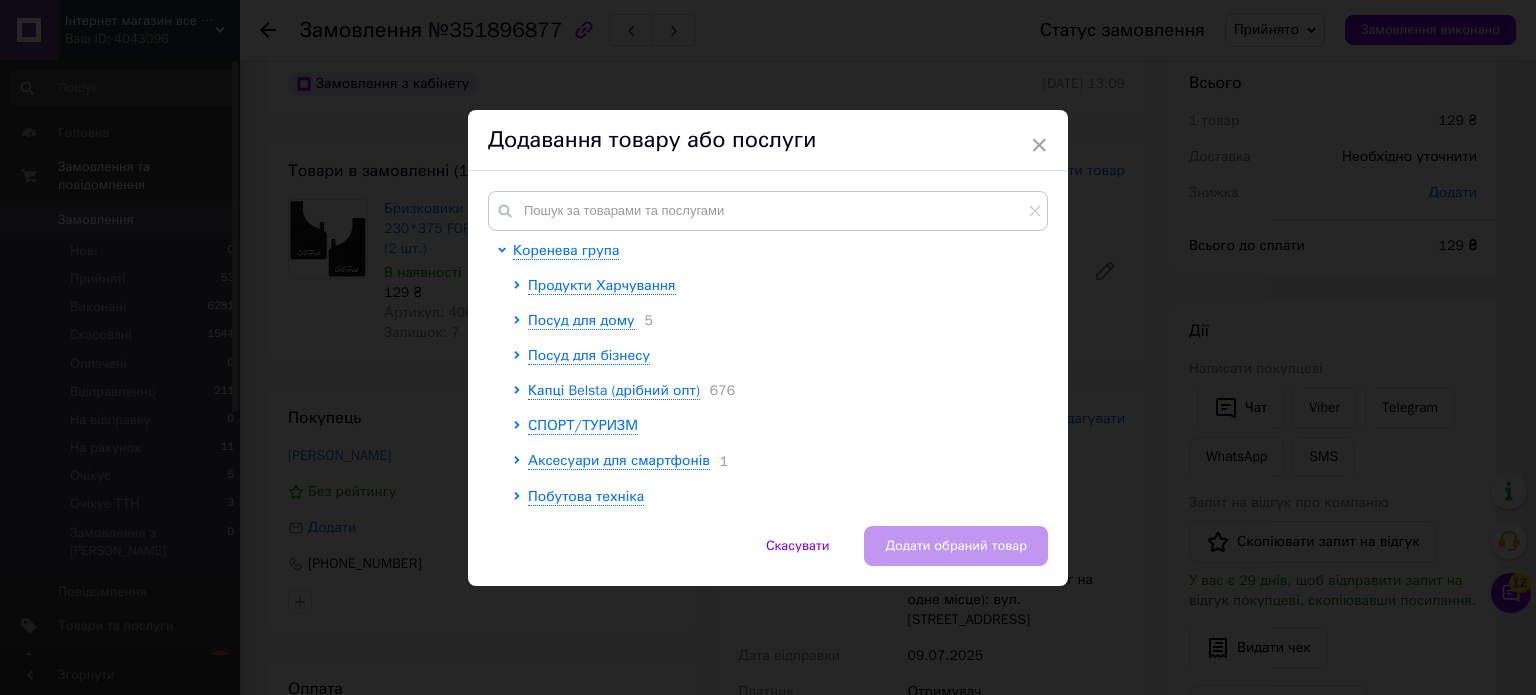 click on "× Додавання товару або послуги Коренева група Продукти Харчування Посуд для дому 5 Посуд для бізнесу Капці Belsta  (дрібний опт) 676 СПОРТ/ТУРИЗМ Аксесуари для смартфонів 1 Побутова техніка Охоронні сигналізації Тепла підлога Медичне обладнання ІНСТРУМЕНТ ДЖЕРЕЛА ЖИВЛЕННЯ Мережеве обладнання Аксесуари для ноутбуків Аксесуари для комп'ютерів АВТОХІМІЯ ГОСП. ТОВАРИ Кабелі/перехідники - HDMI/DVI/VGA/RCA/Живлення/USB/SATA Взуття Товари для кухні 83 Скасувати   Додати обраний товар" at bounding box center (768, 347) 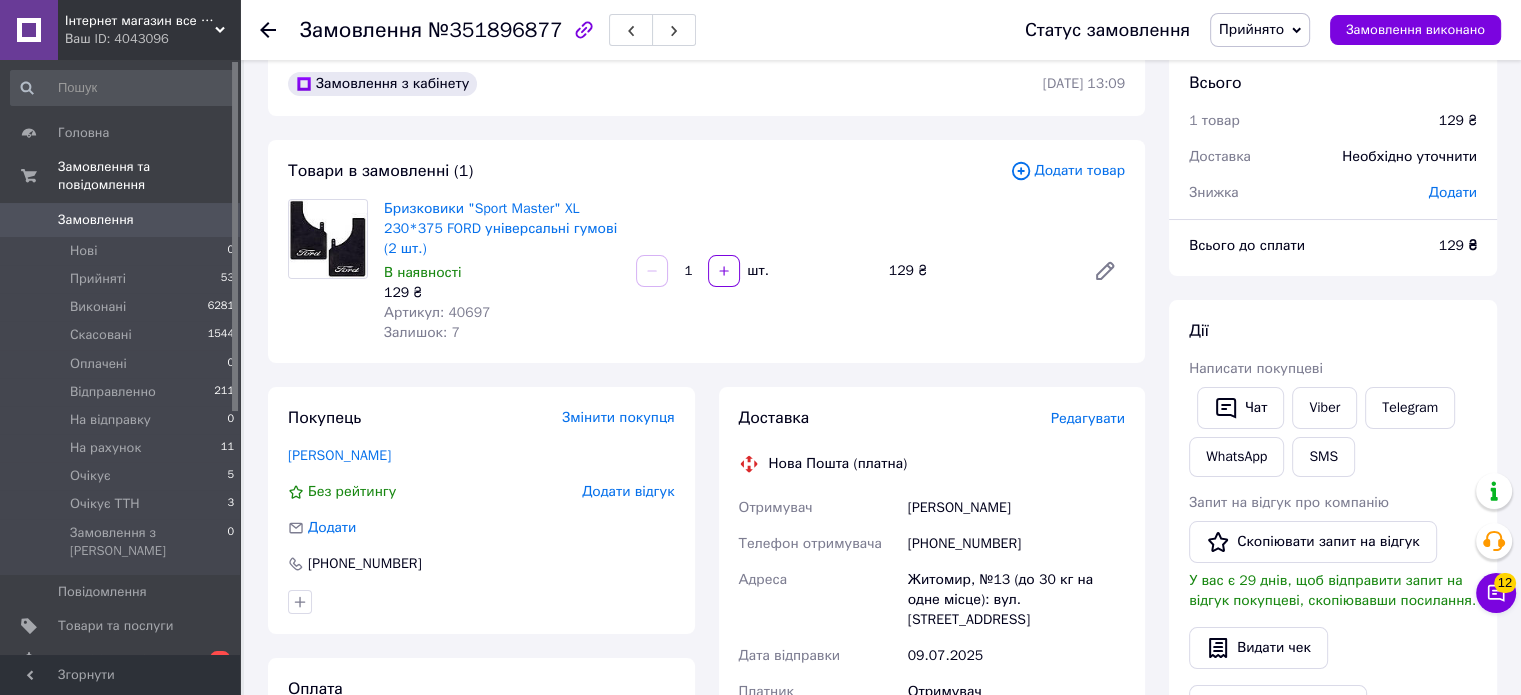 click on "Додати товар" at bounding box center [1067, 171] 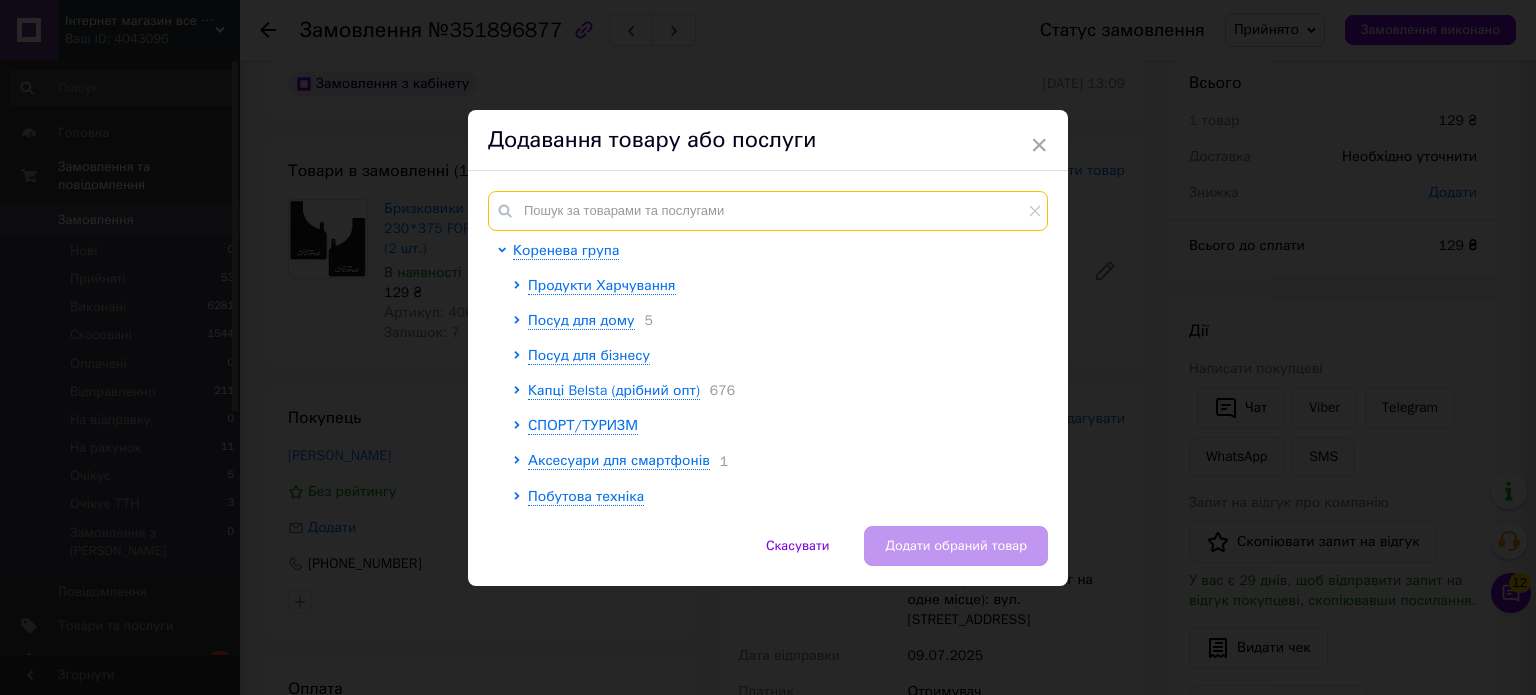 click at bounding box center [768, 211] 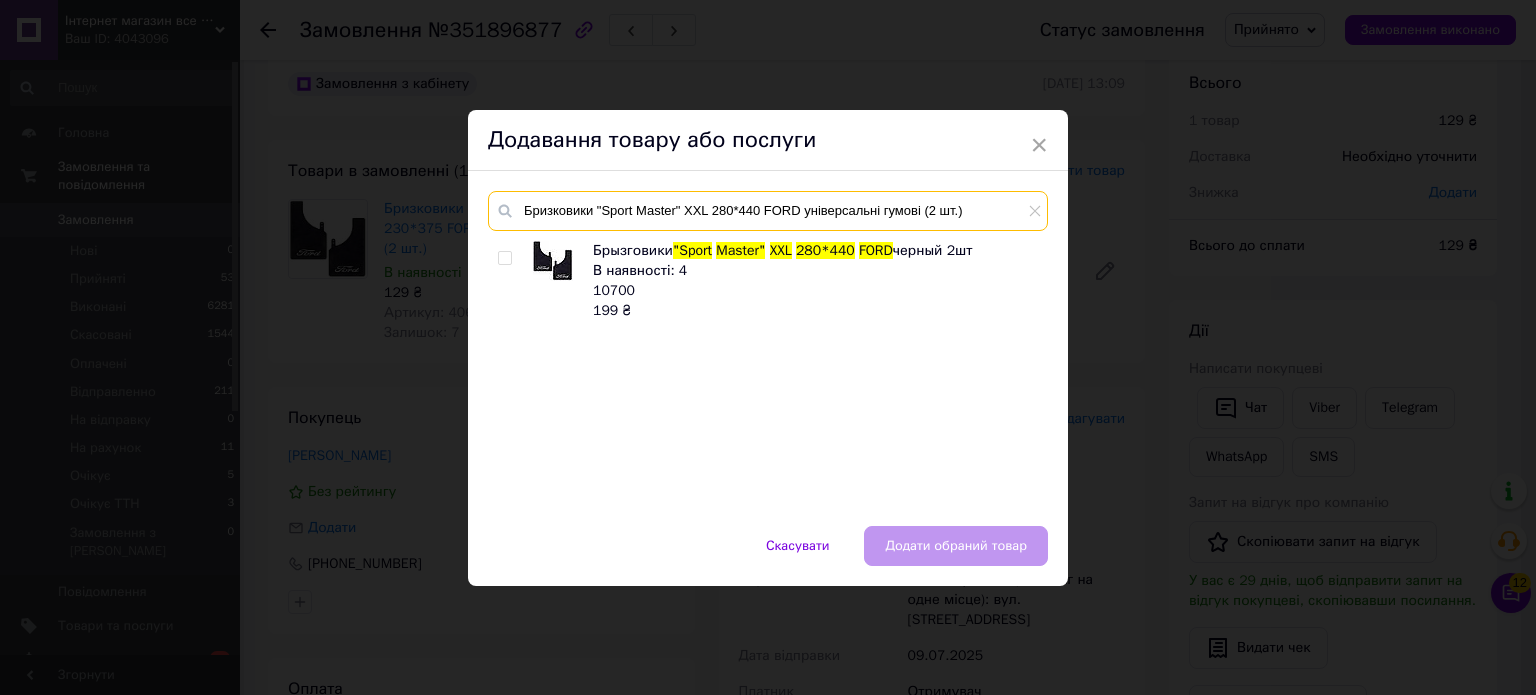 type on "Бризковики "Sport Master" XXL 280*440 FORD універсальні гумові (2 шт.)" 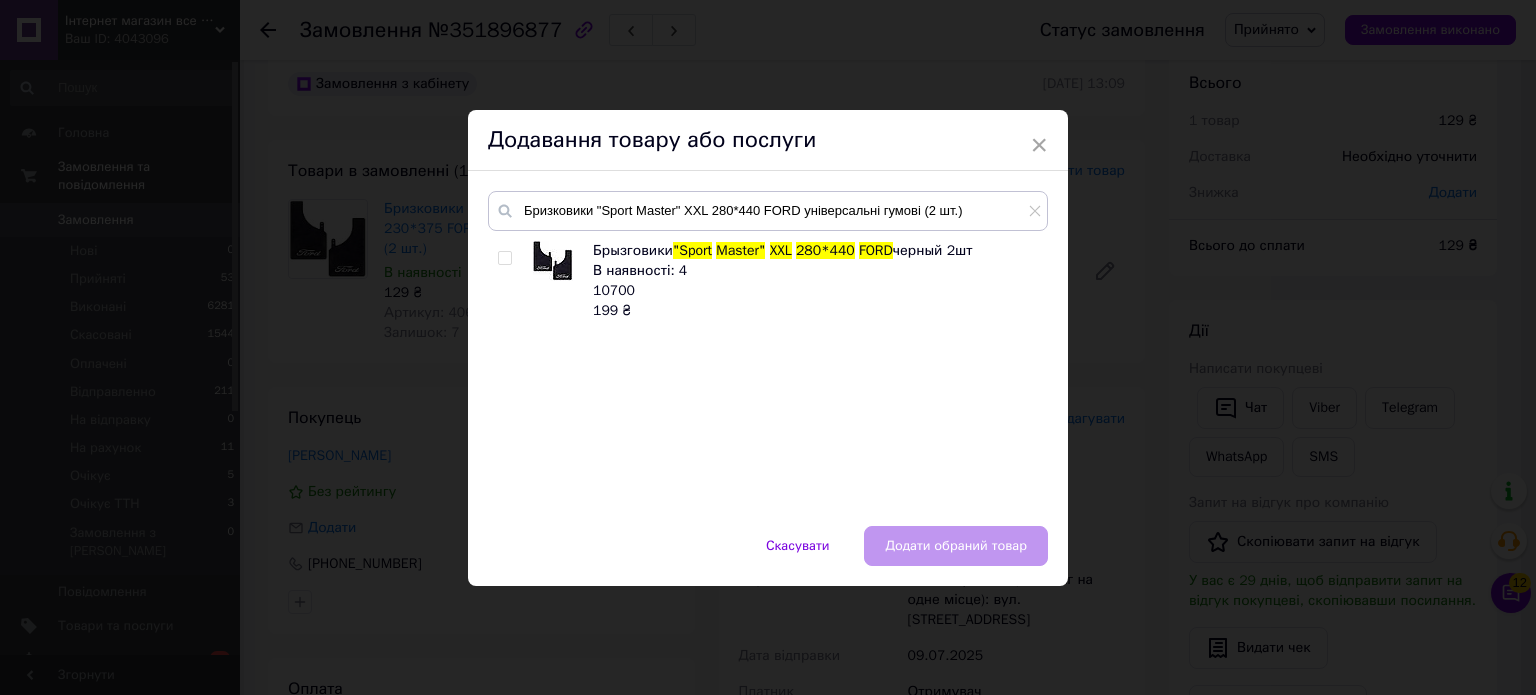 click at bounding box center [508, 281] 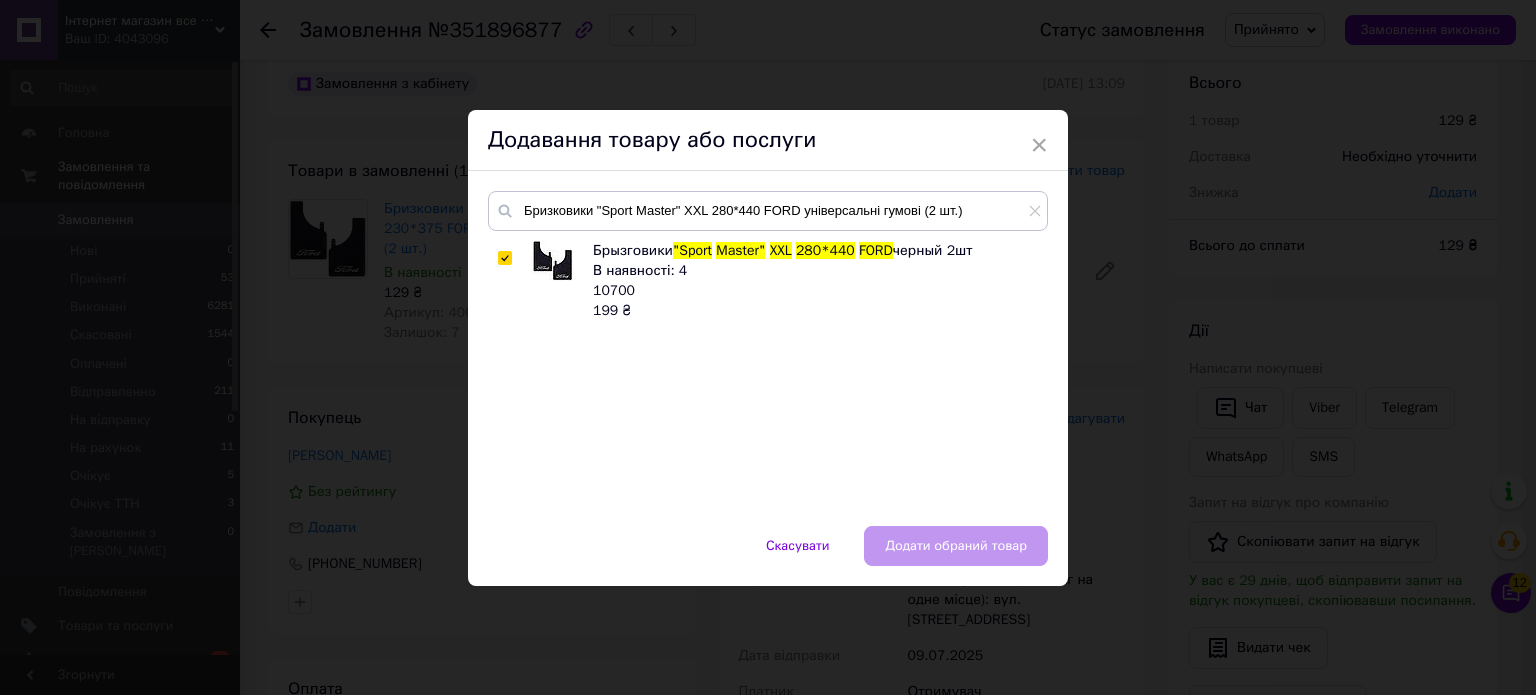 checkbox on "true" 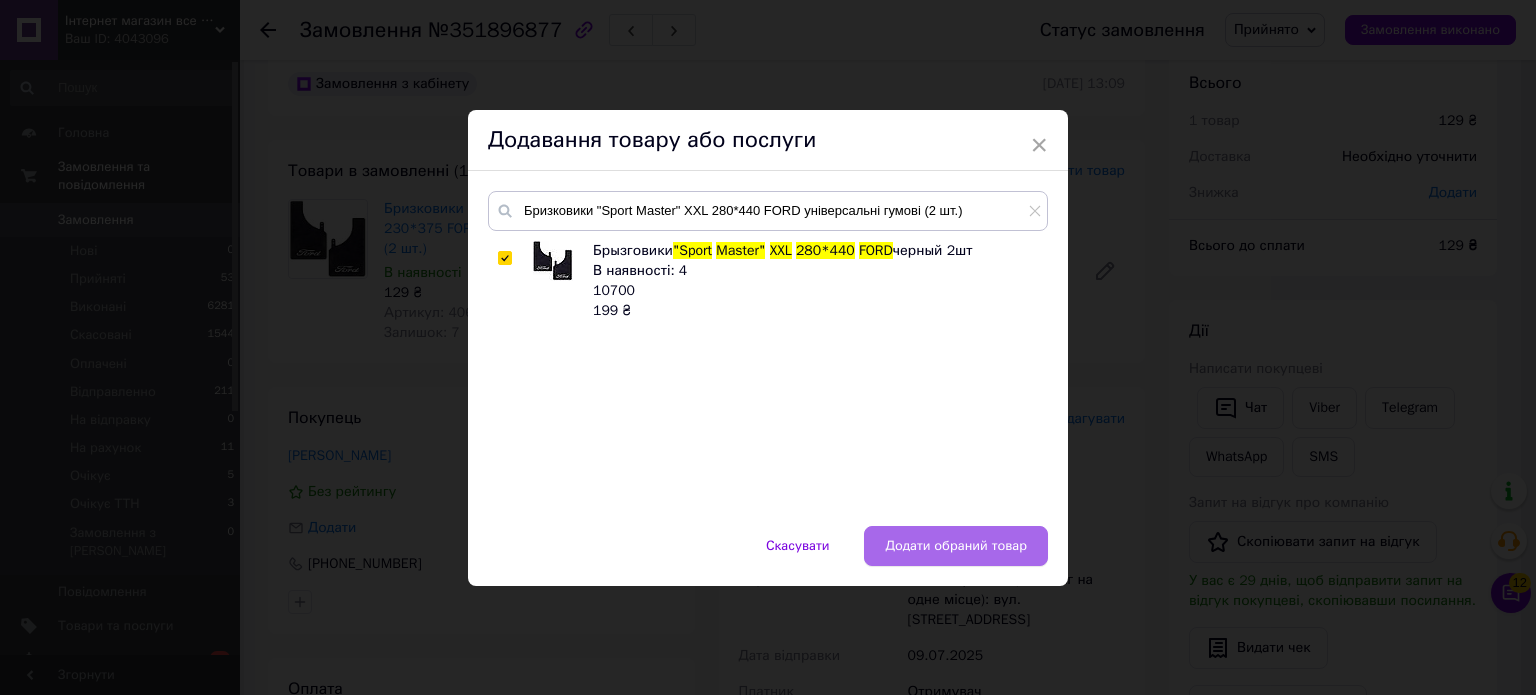 click on "Додати обраний товар" at bounding box center (956, 546) 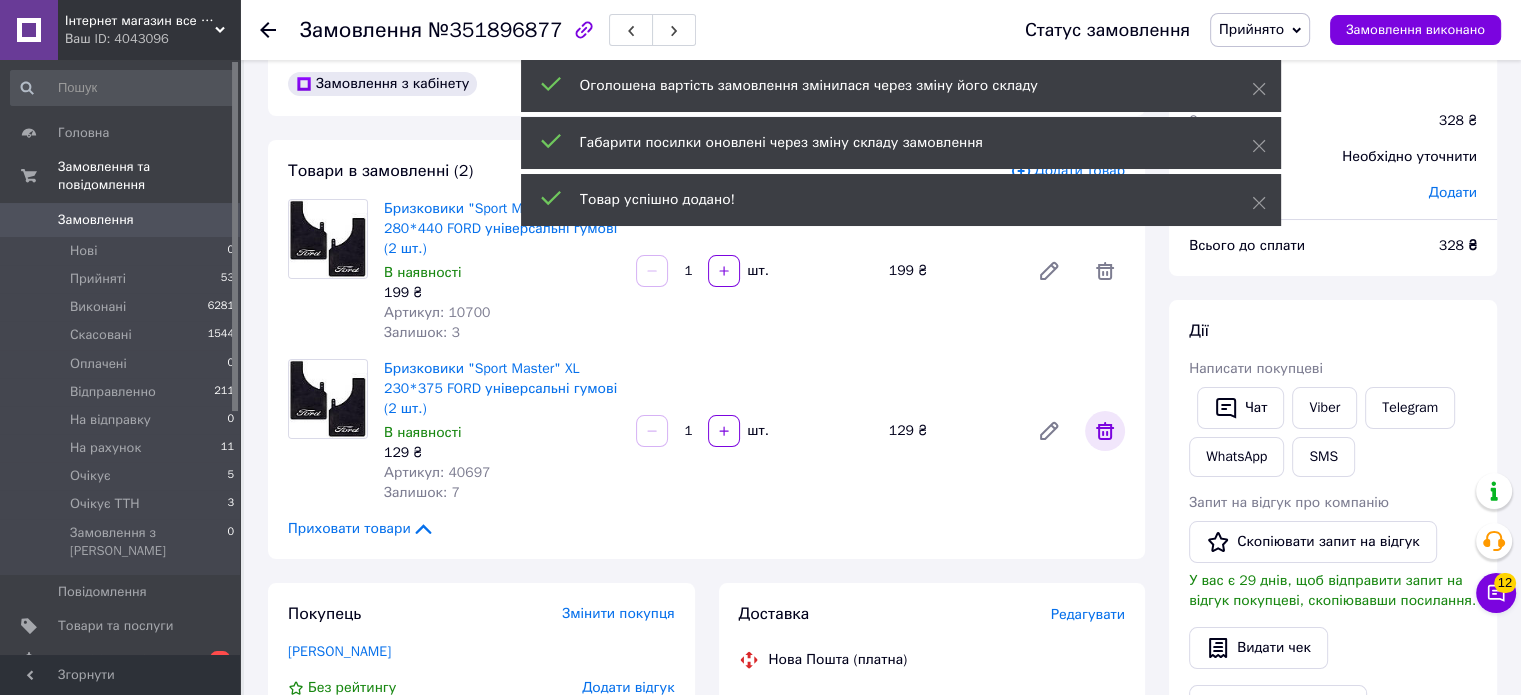 click at bounding box center [1105, 431] 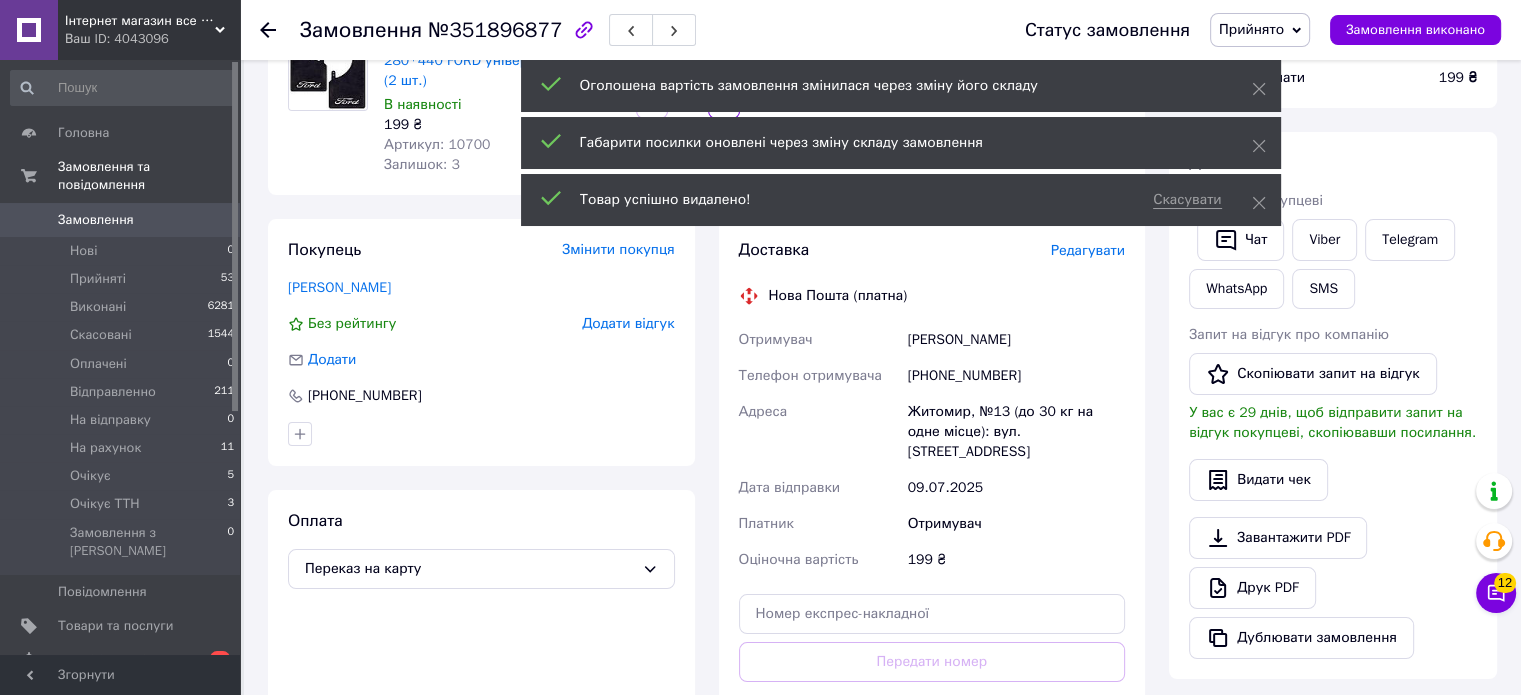 scroll, scrollTop: 0, scrollLeft: 0, axis: both 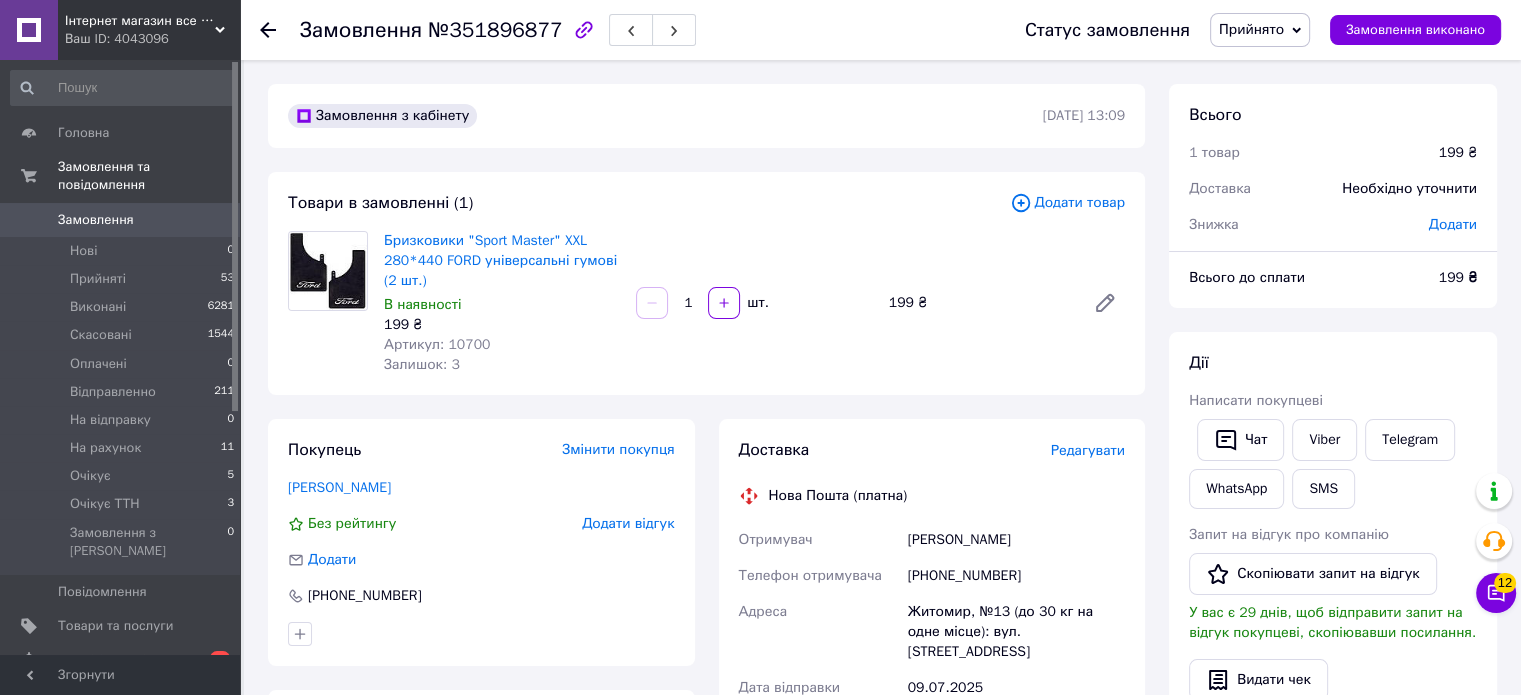 click on "Доставка Редагувати Нова Пошта (платна) Отримувач Самборський Сергій Телефон отримувача +380985839210 Адреса Житомир, №13 (до 30 кг на одне місце): вул. Львівська, 11 Дата відправки 09.07.2025 Платник Отримувач Оціночна вартість 199 ₴ Передати номер або Згенерувати ЕН Платник Отримувач Відправник Прізвище отримувача Самборський Ім'я отримувача Сергій По батькові отримувача Телефон отримувача +380985839210 Тип доставки У відділенні Кур'єром В поштоматі Місто -- Не обрано -- Відділення №13 (до 30 кг на одне місце): вул. Львівська, 11 Місце відправки с. Шабо: №1: вул. Центральна, 65а 199" at bounding box center (932, 705) 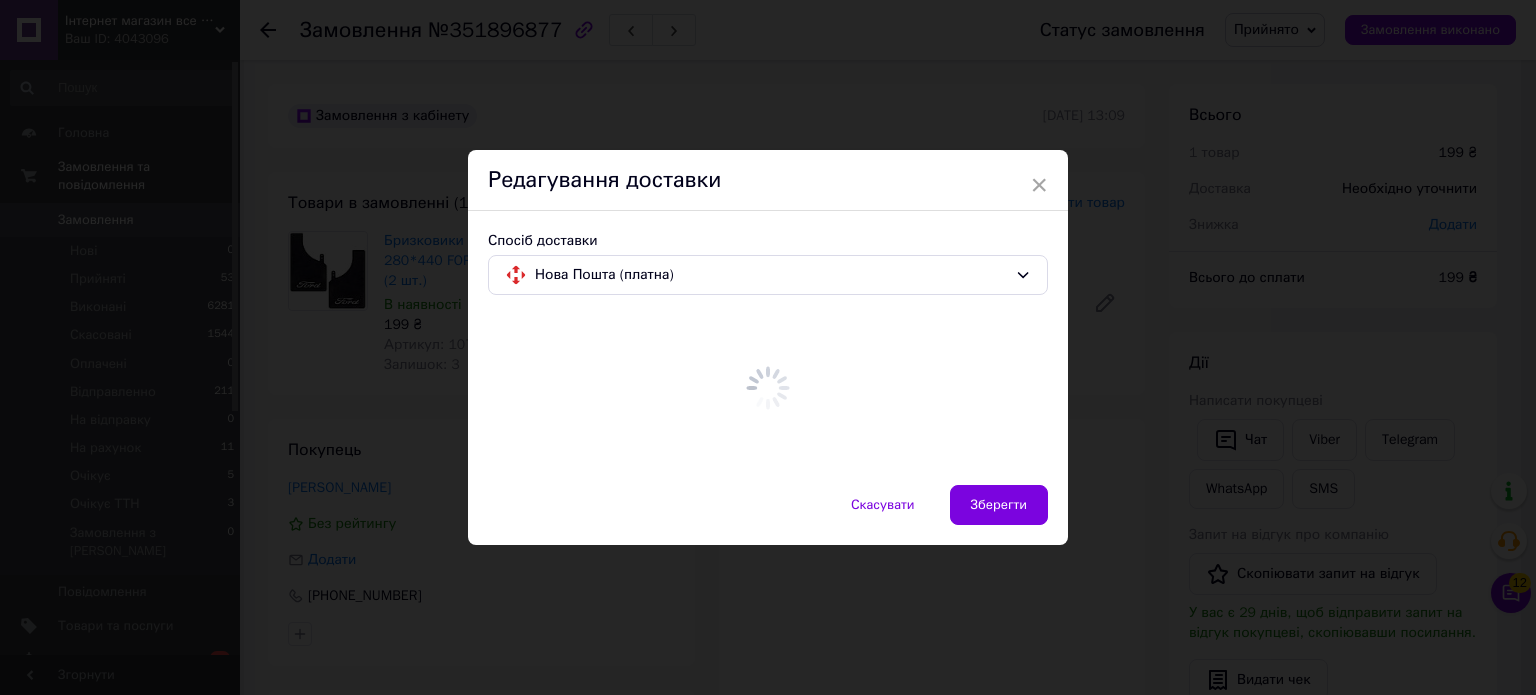 click on "× Редагування доставки Спосіб доставки Нова Пошта (платна) Скасувати   Зберегти" at bounding box center [768, 347] 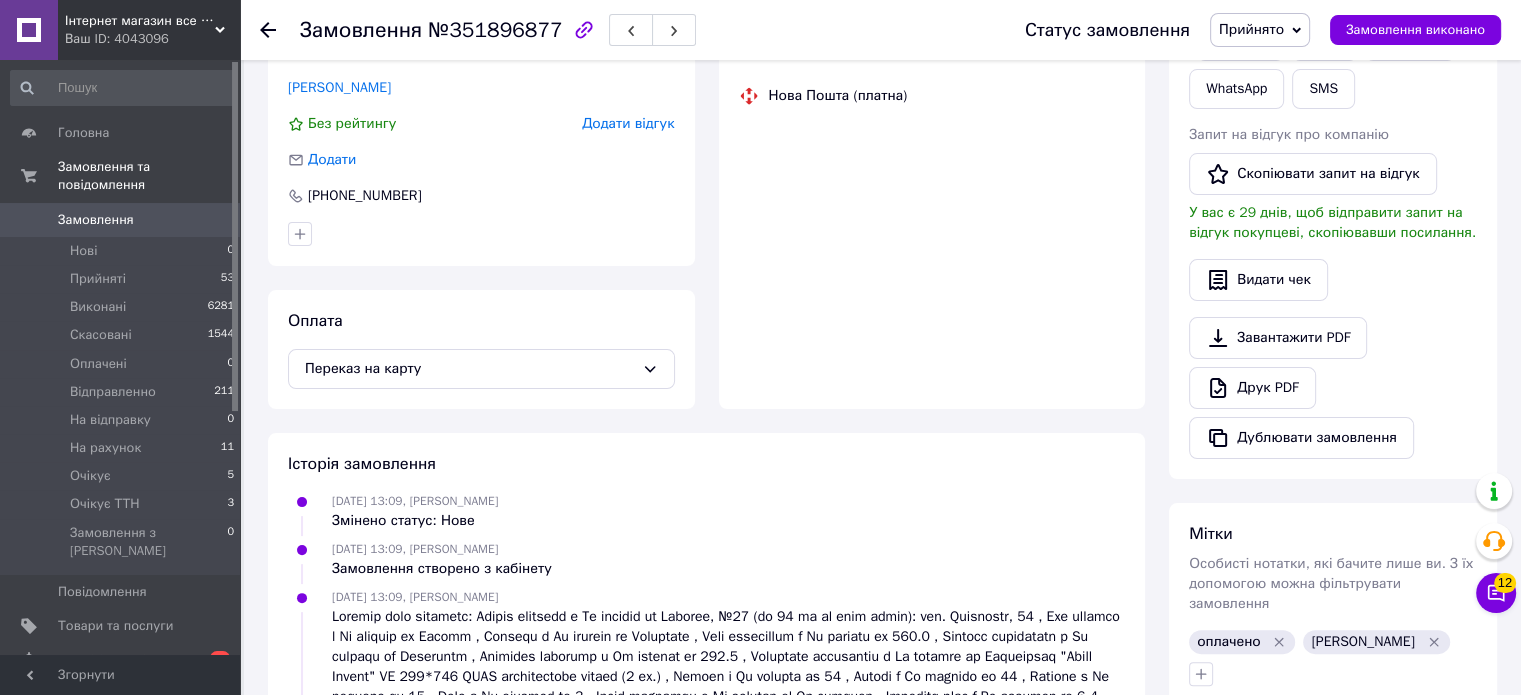 scroll, scrollTop: 0, scrollLeft: 0, axis: both 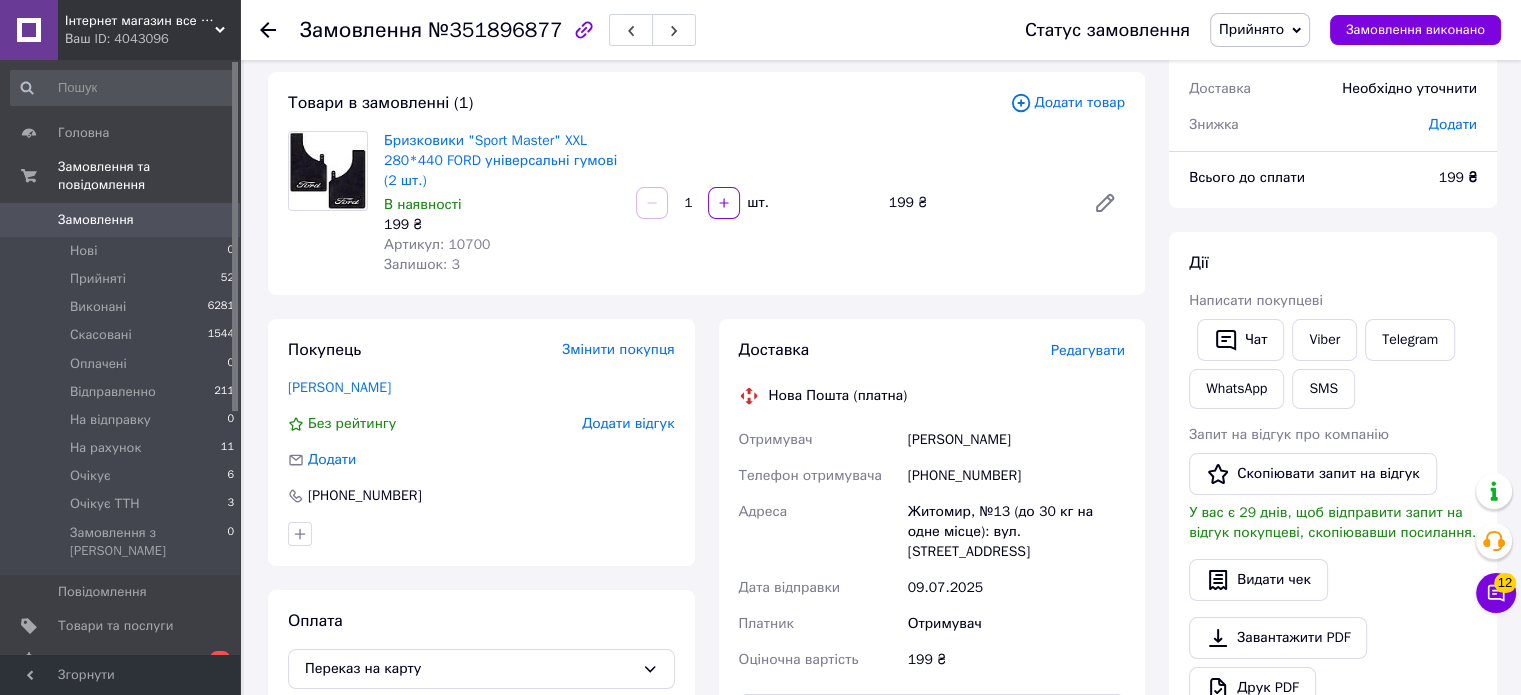 click on "Редагувати" at bounding box center (1088, 350) 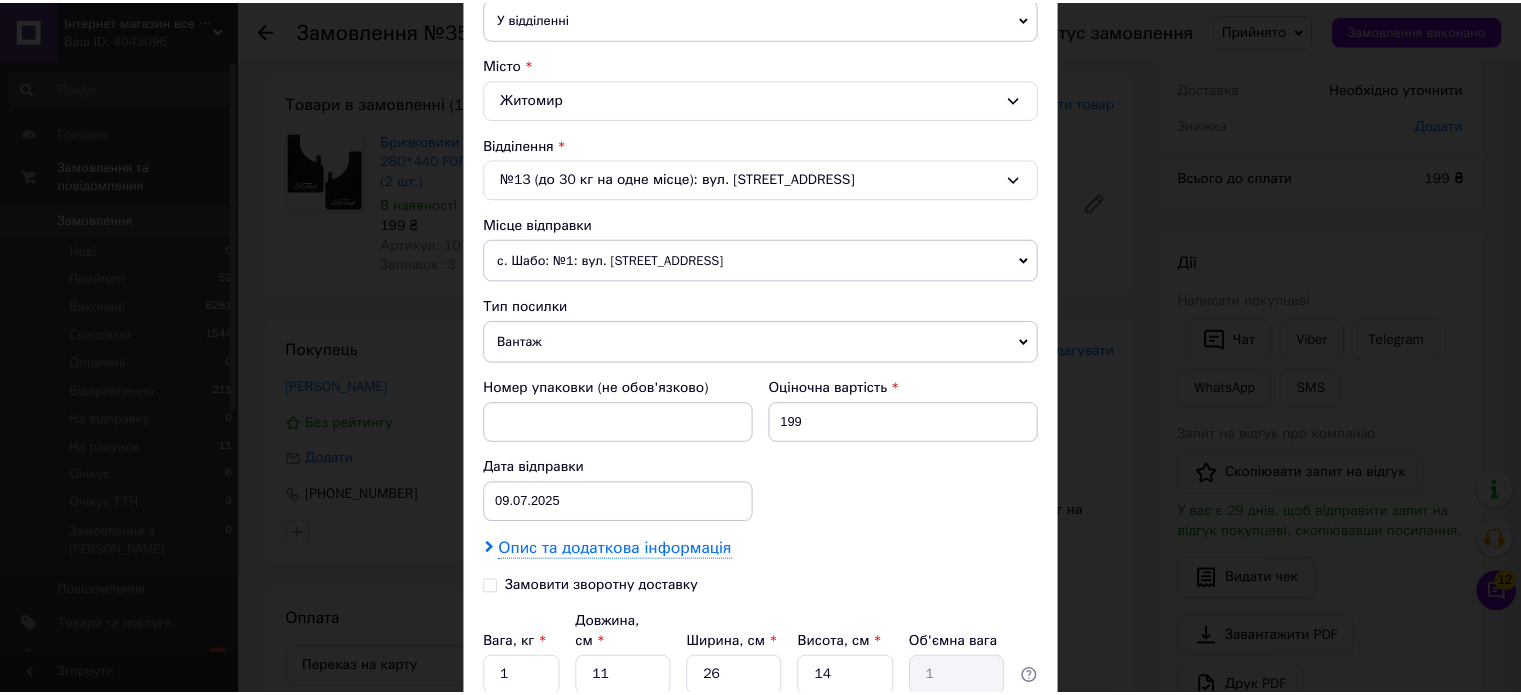 scroll, scrollTop: 663, scrollLeft: 0, axis: vertical 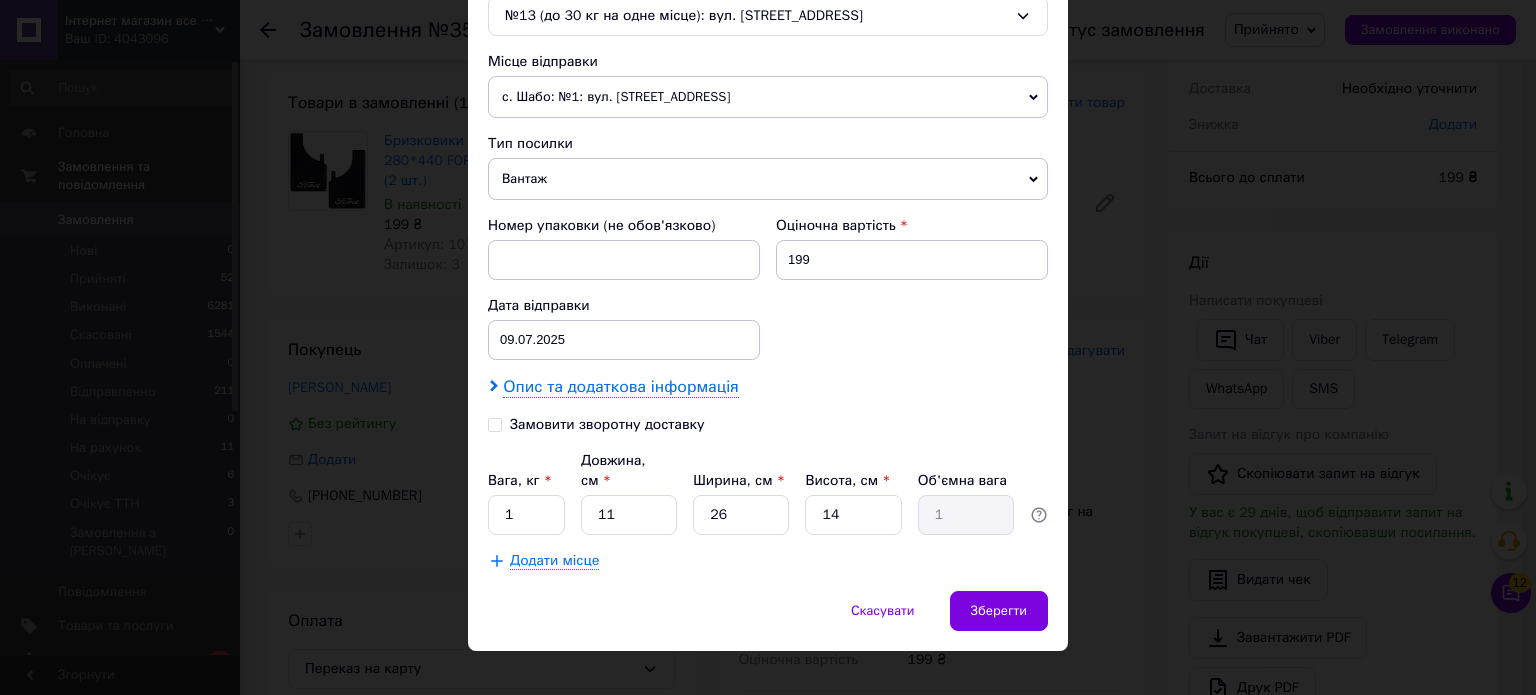 click on "Опис та додаткова інформація" at bounding box center [620, 387] 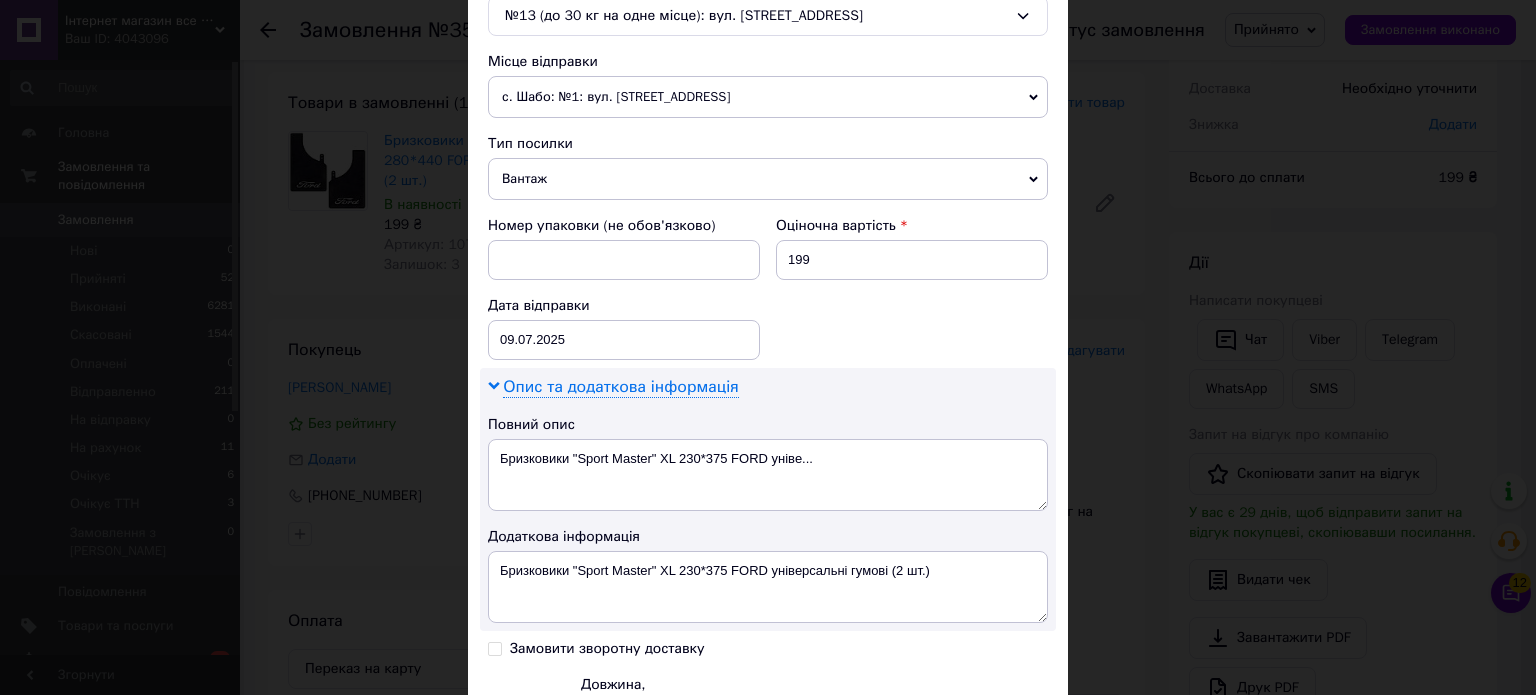 click on "Опис та додаткова інформація" at bounding box center (620, 387) 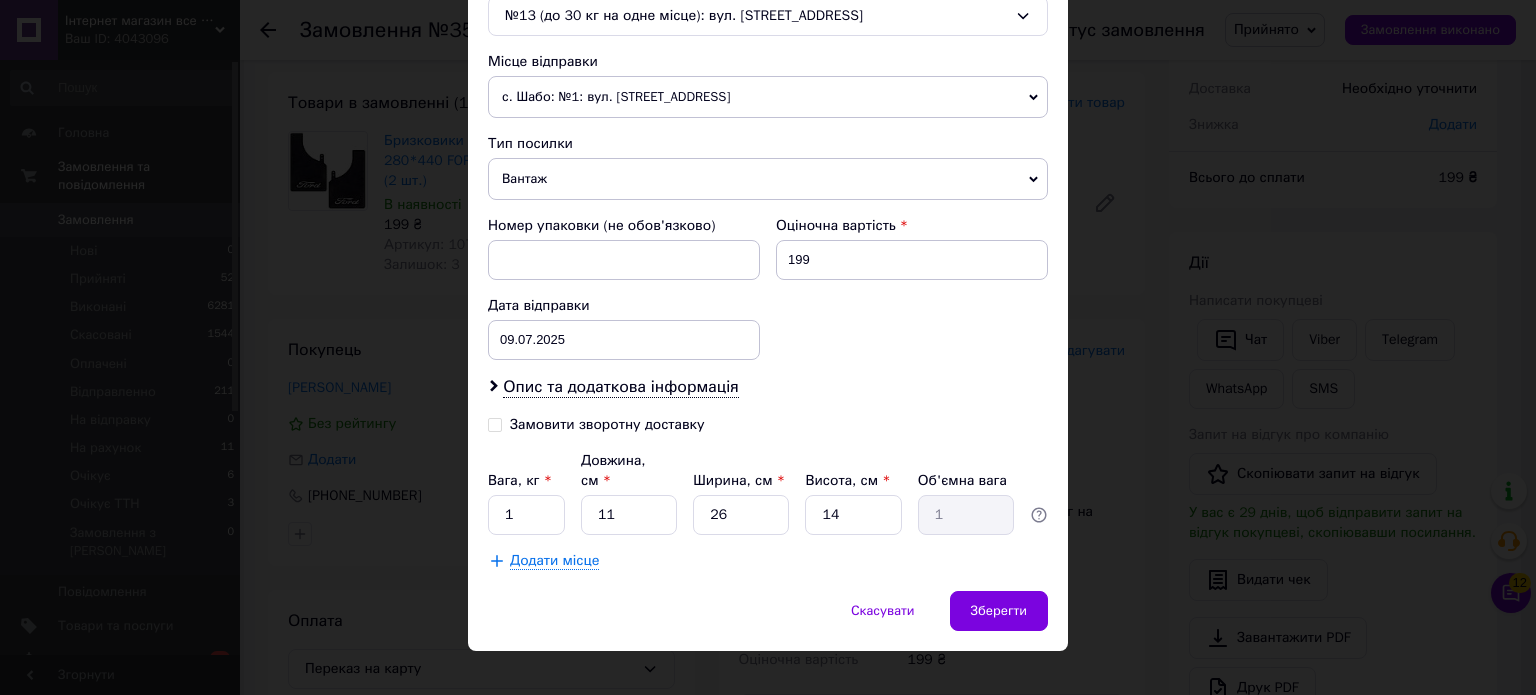 click on "× Редагування доставки Спосіб доставки Нова Пошта (платна) Платник Отримувач Відправник Прізвище отримувача Самборський Ім'я отримувача Сергій По батькові отримувача Телефон отримувача +380985839210 Тип доставки У відділенні Кур'єром В поштоматі Місто Житомир Відділення №13 (до 30 кг на одне місце): вул. Львівська, 11 Місце відправки с. Шабо: №1: вул. Центральна, 65а Немає збігів. Спробуйте змінити умови пошуку Додати ще місце відправки Тип посилки Вантаж Документи Номер упаковки (не обов'язково) Оціночна вартість 199 Дата відправки 09.07.2025 < 2025 > < Июль > Пн Вт Ср Чт Пт 30" at bounding box center [768, 347] 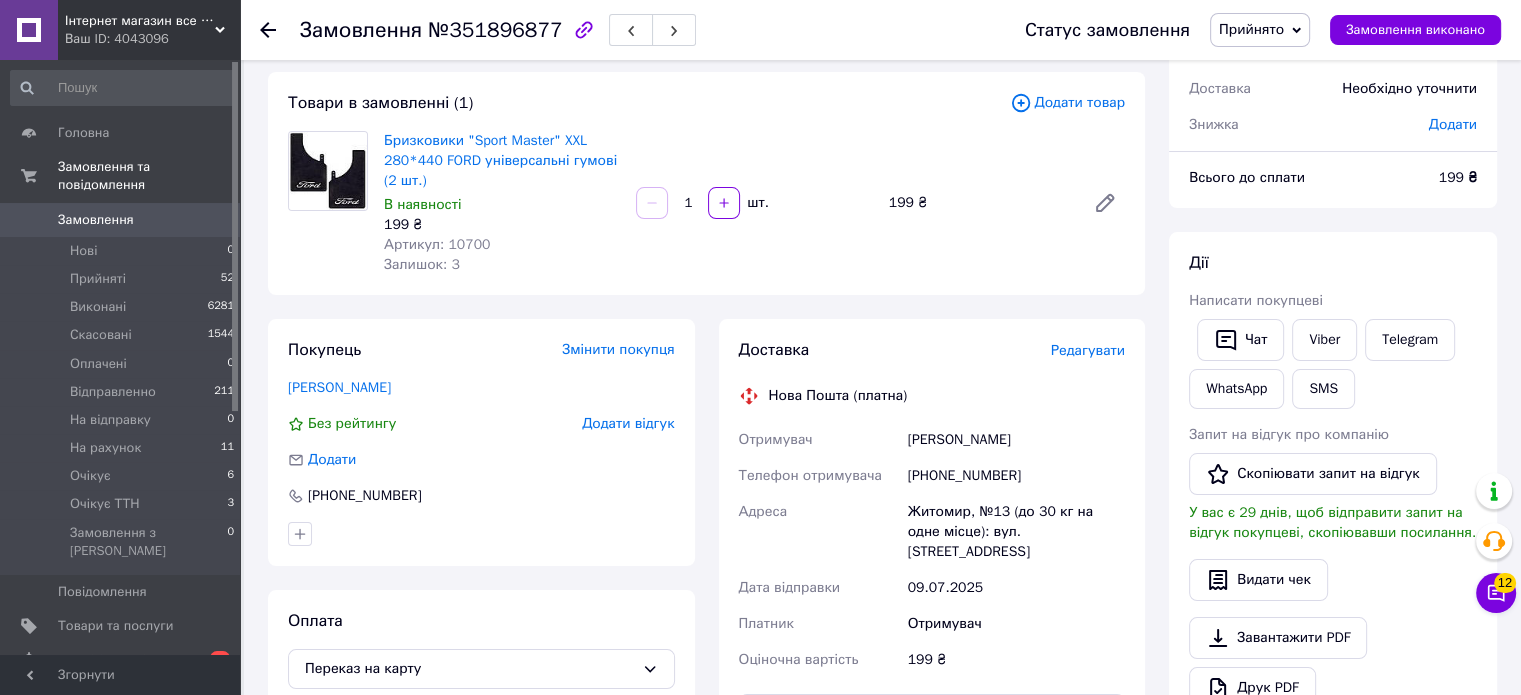 scroll, scrollTop: 400, scrollLeft: 0, axis: vertical 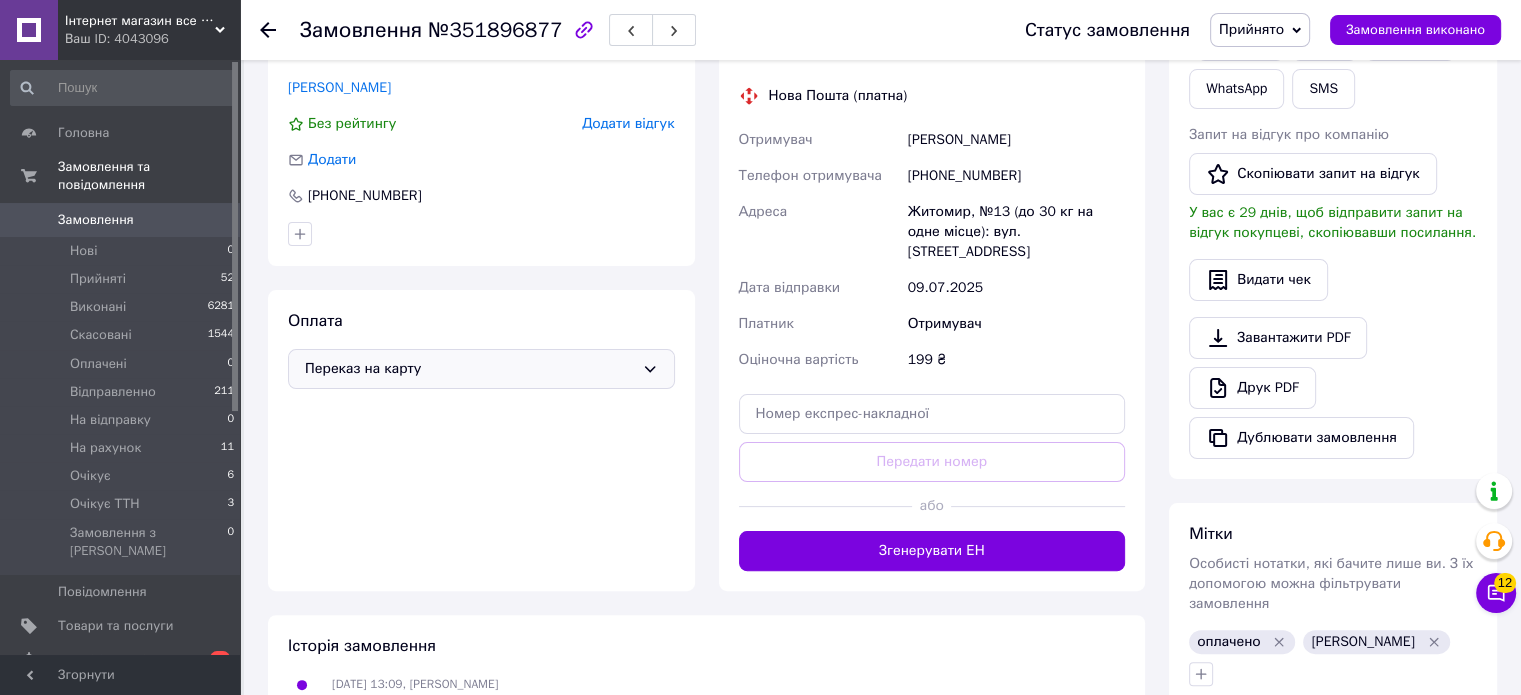 click on "Переказ на карту" at bounding box center [469, 369] 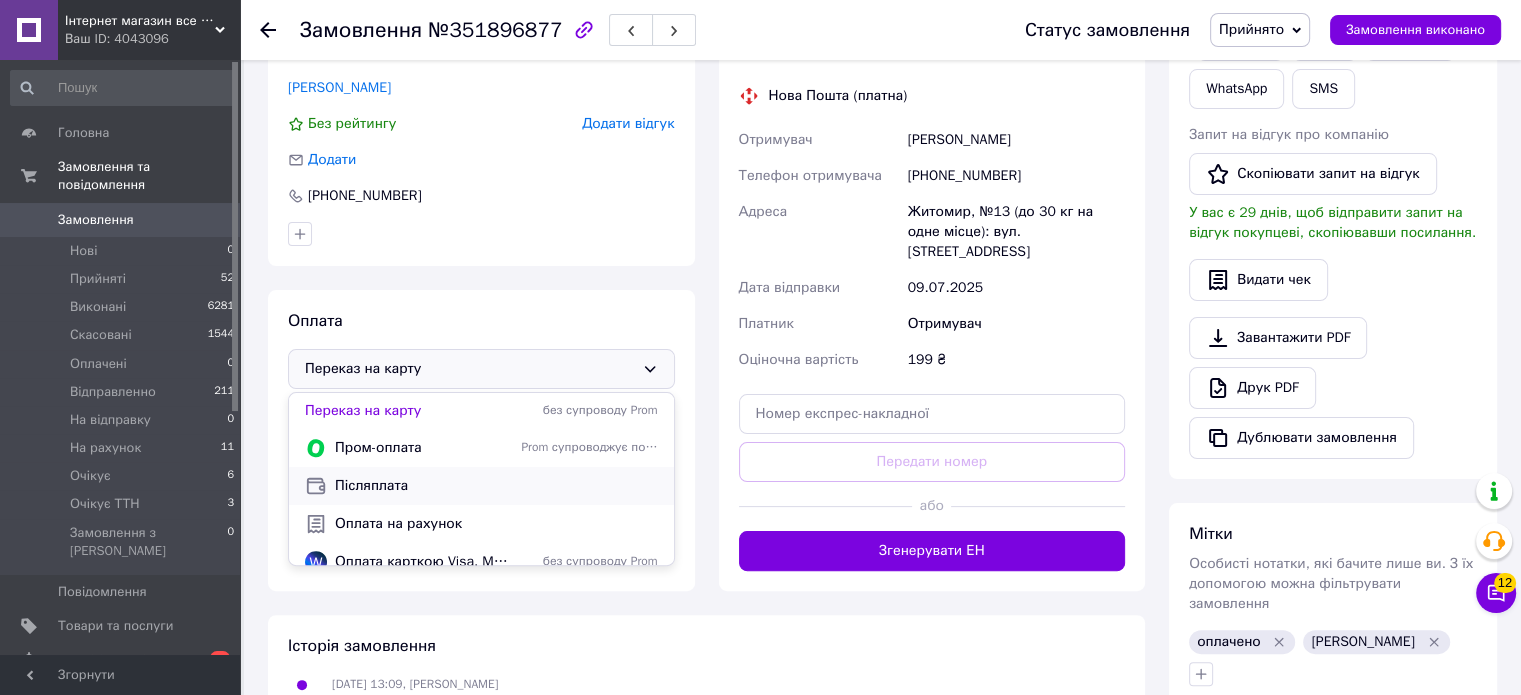 click on "Післяплата" at bounding box center [496, 486] 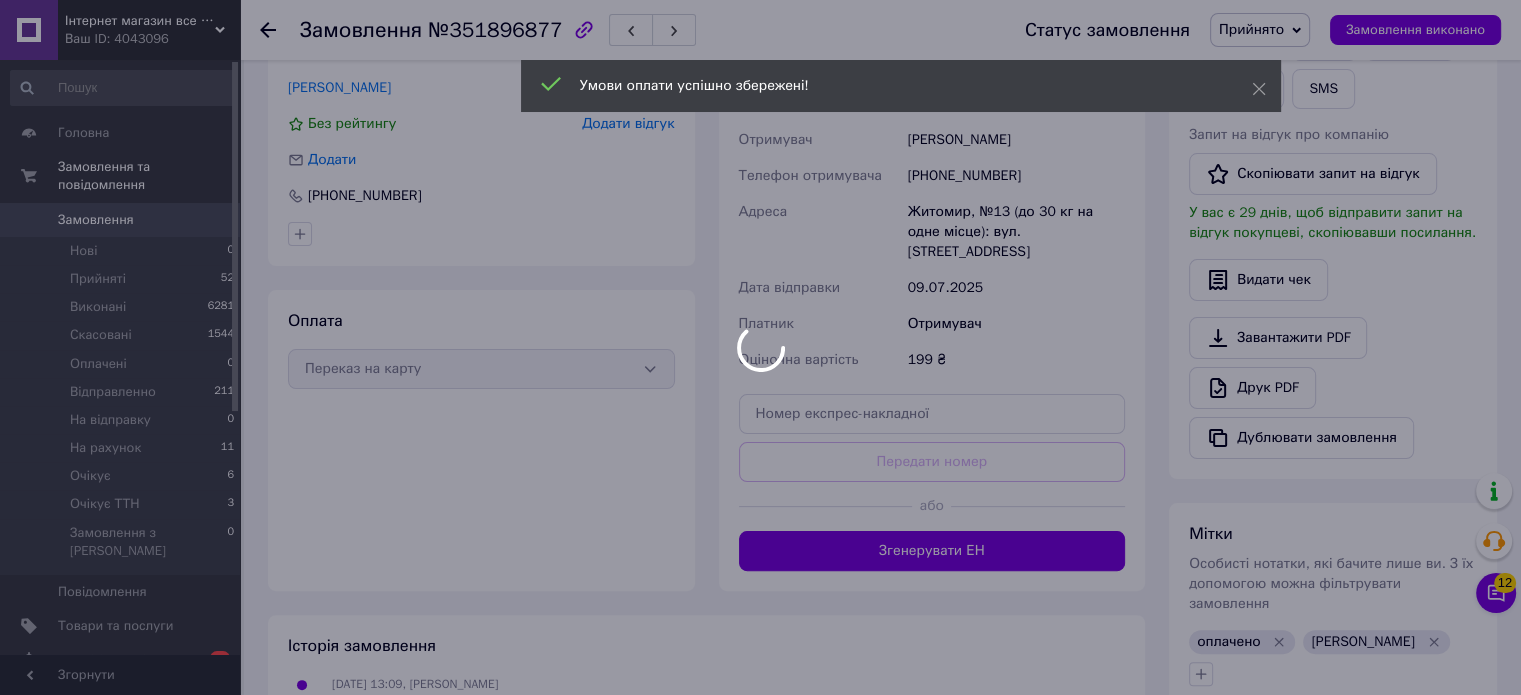 scroll, scrollTop: 200, scrollLeft: 0, axis: vertical 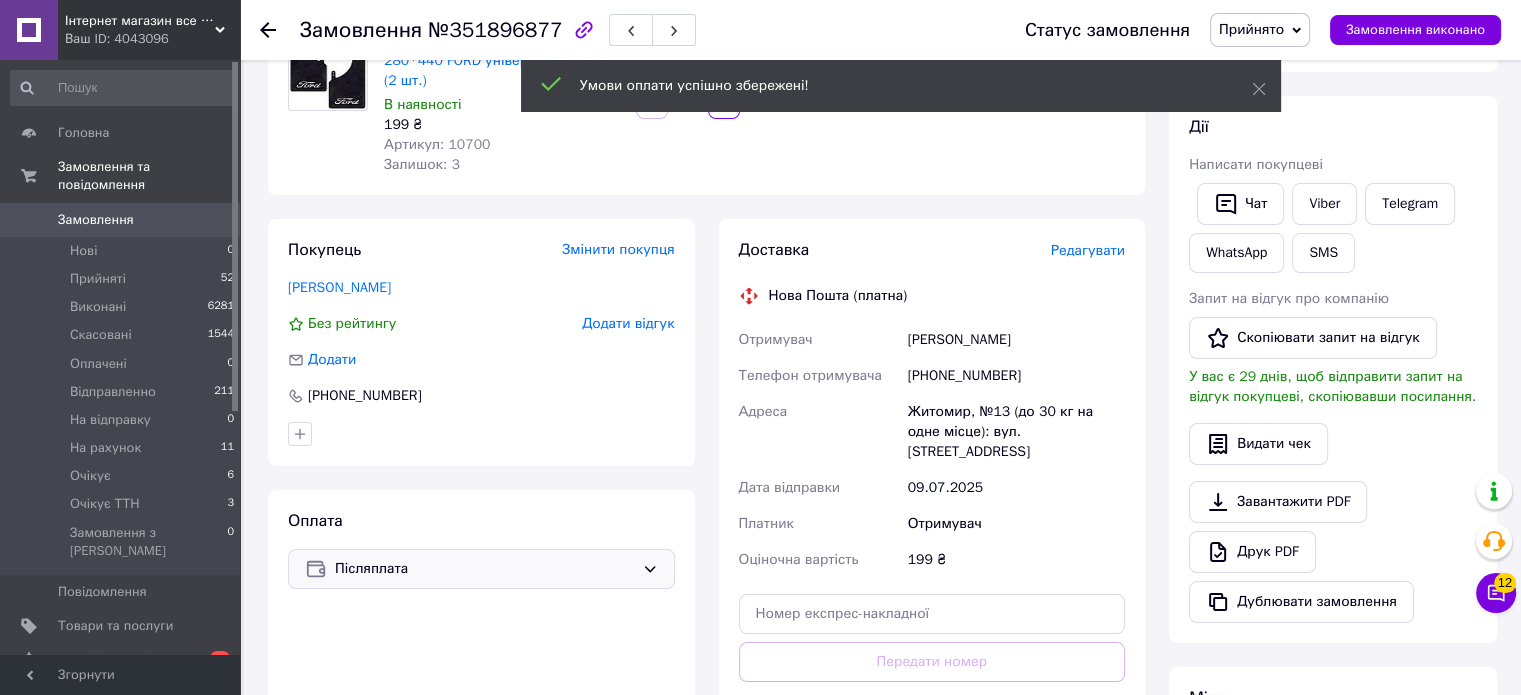 click on "Редагувати" at bounding box center [1088, 250] 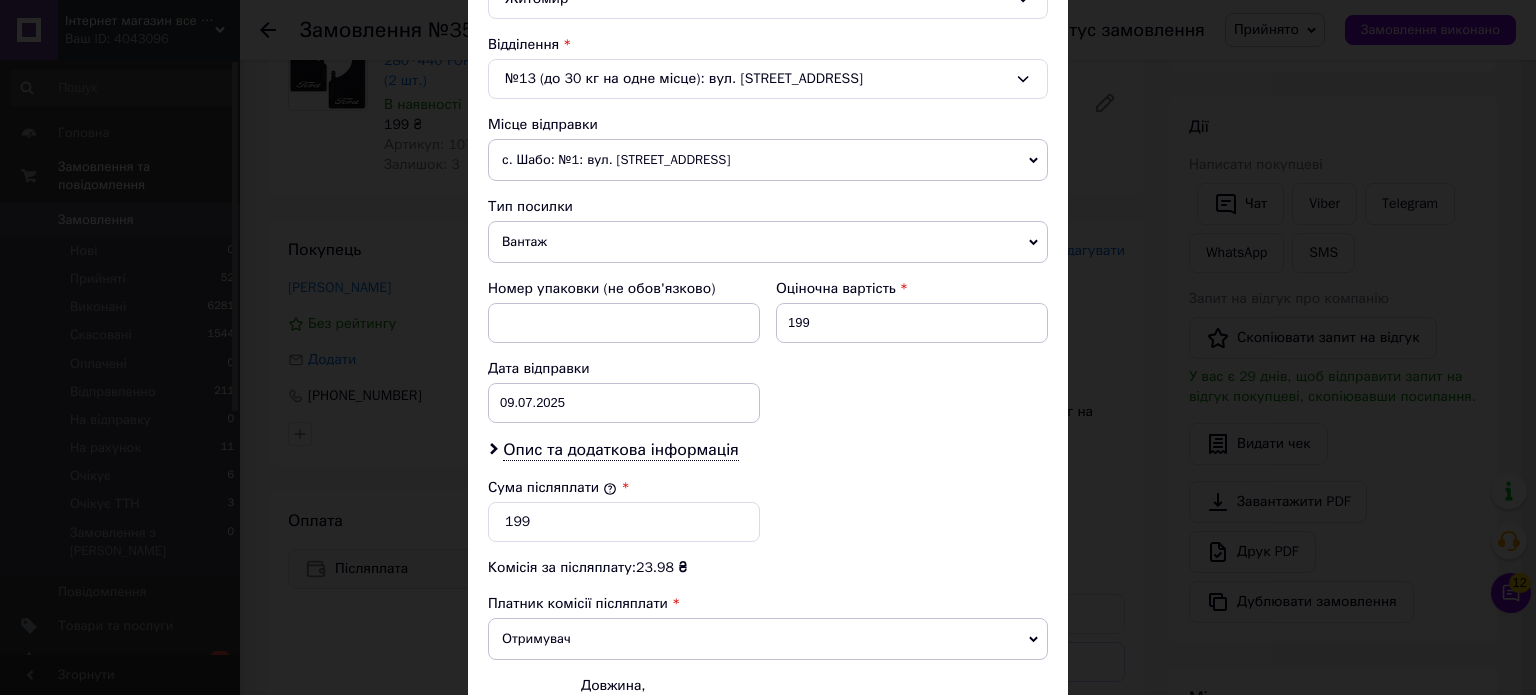 scroll, scrollTop: 700, scrollLeft: 0, axis: vertical 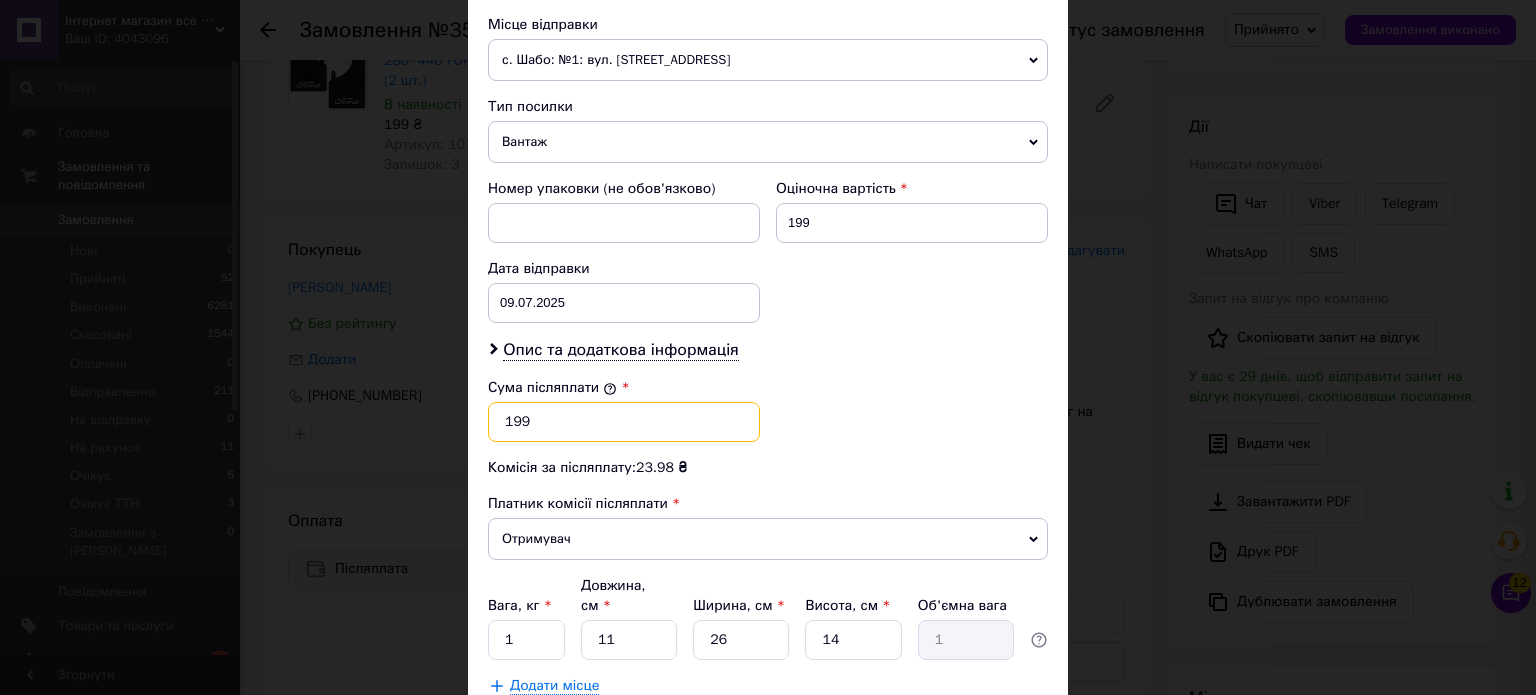 drag, startPoint x: 578, startPoint y: 417, endPoint x: 464, endPoint y: 408, distance: 114.35471 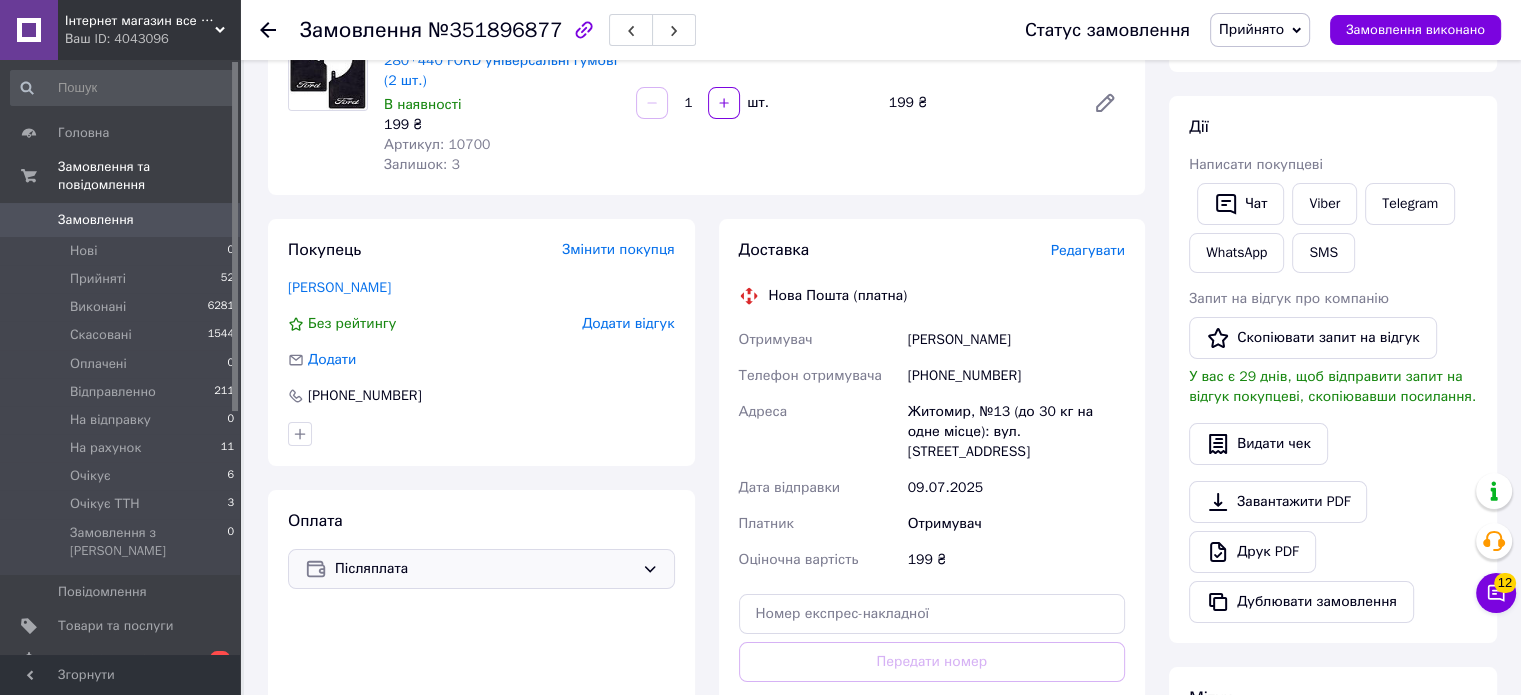 click on "Доставка Редагувати Нова Пошта (платна) Отримувач Самборський Сергій Телефон отримувача +380985839210 Адреса Житомир, №13 (до 30 кг на одне місце): вул. Львівська, 11 Дата відправки 09.07.2025 Платник Отримувач Оціночна вартість 199 ₴ Передати номер або Згенерувати ЕН" at bounding box center (932, 505) 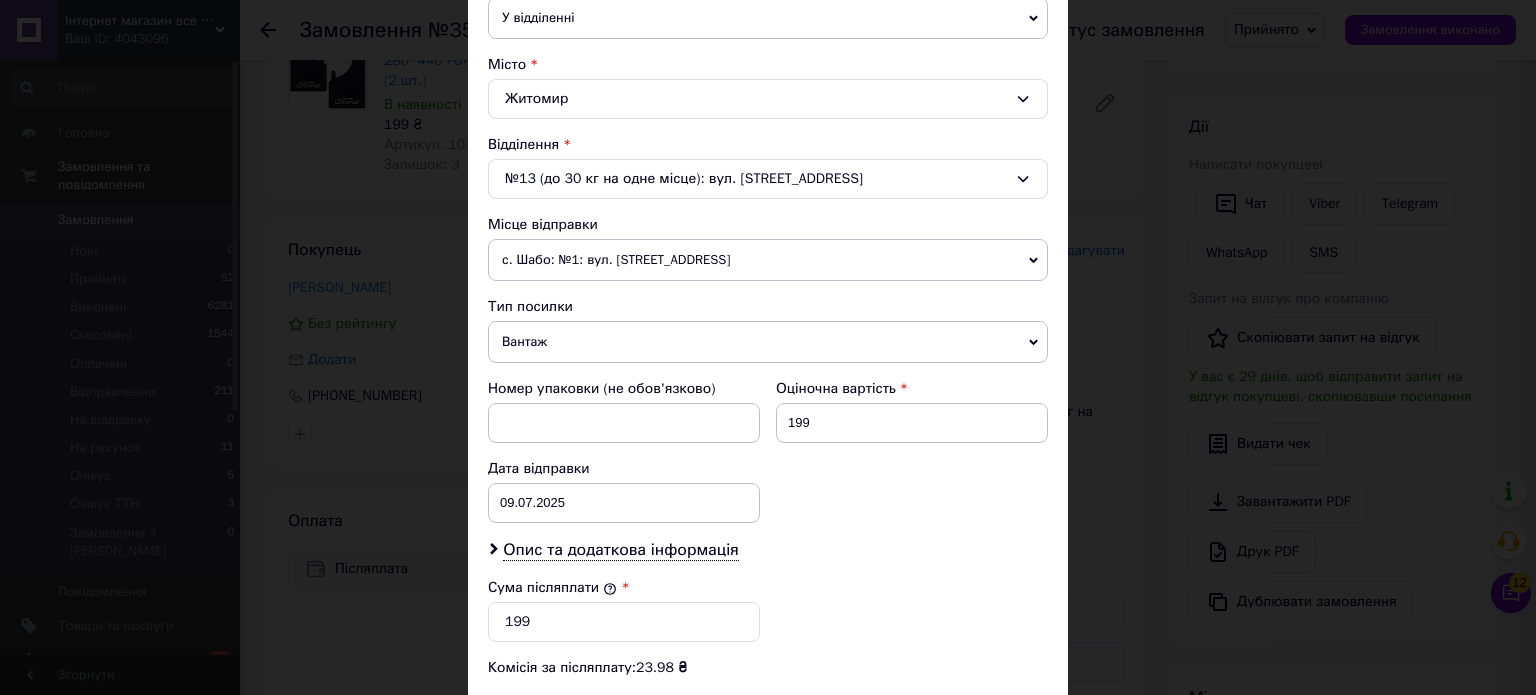 scroll, scrollTop: 700, scrollLeft: 0, axis: vertical 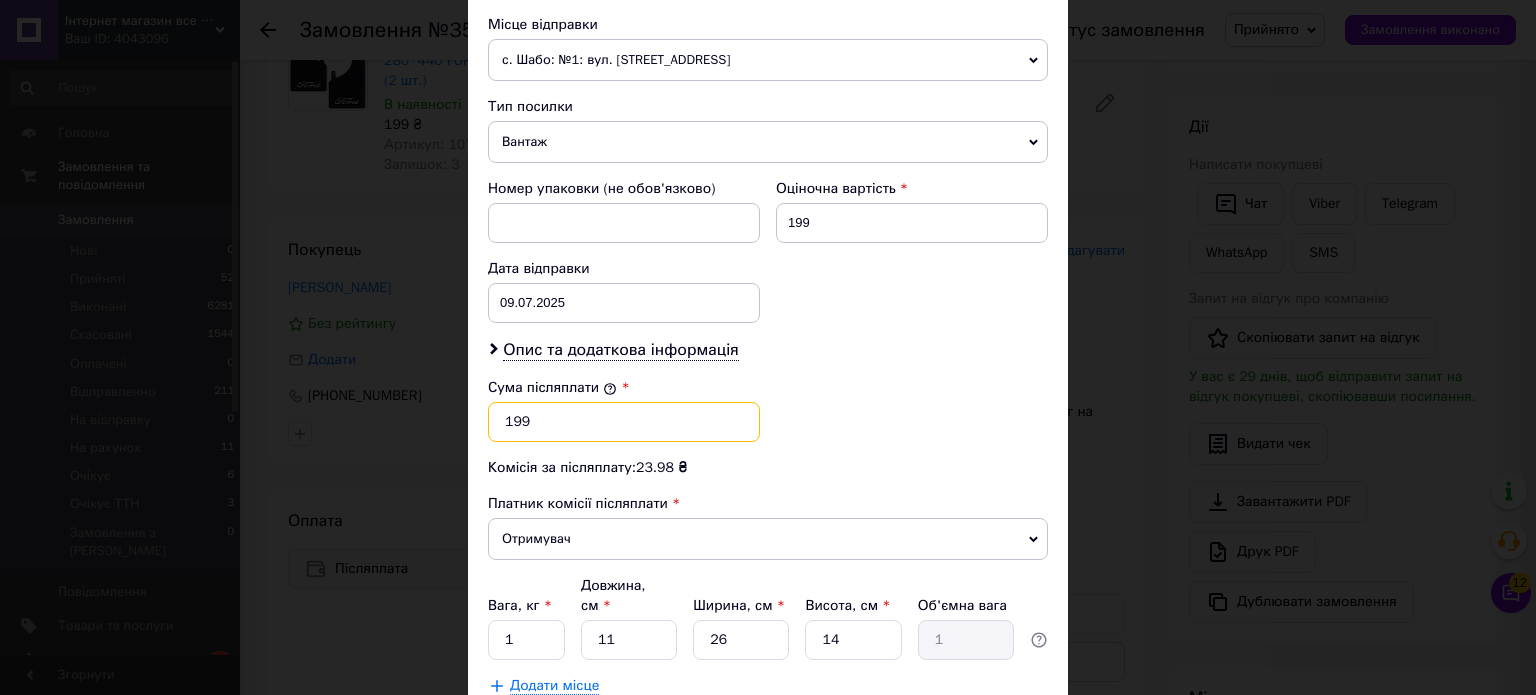 click on "199" at bounding box center [624, 422] 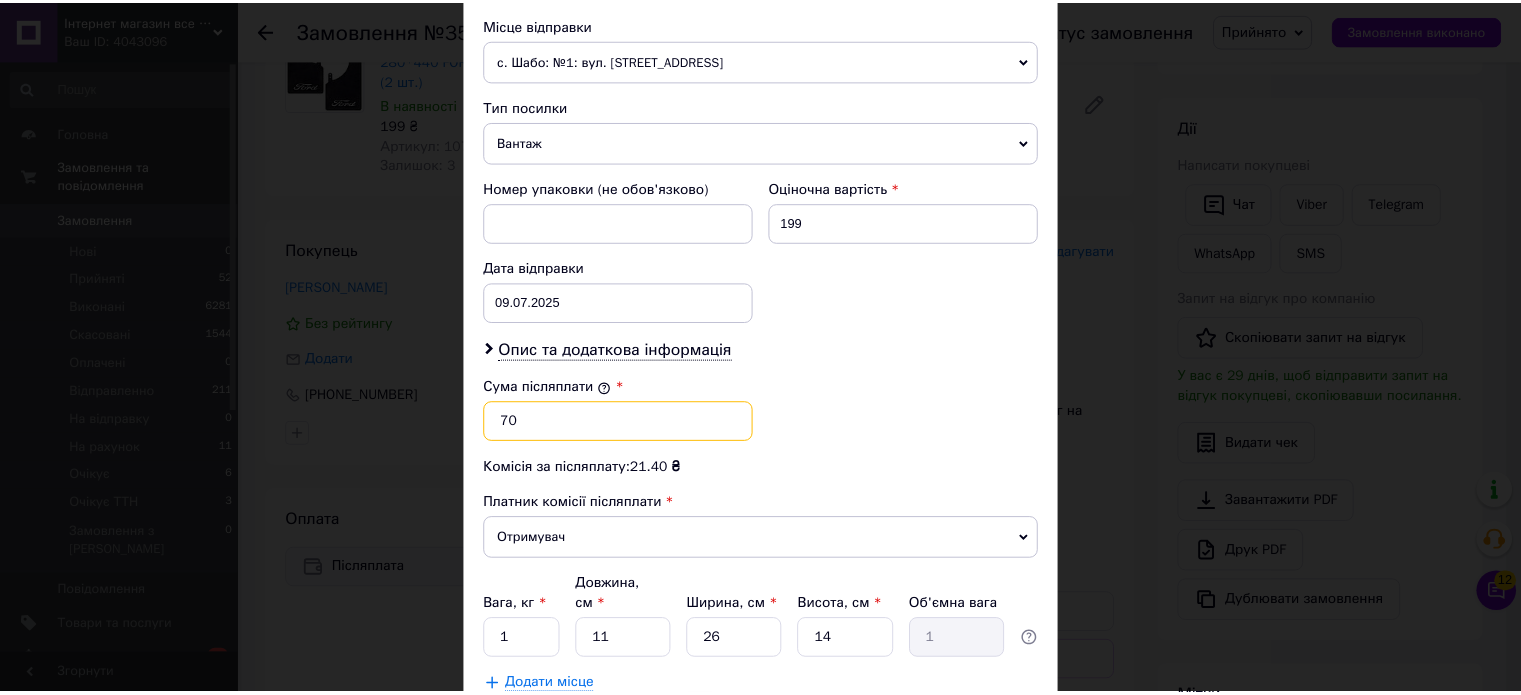 scroll, scrollTop: 824, scrollLeft: 0, axis: vertical 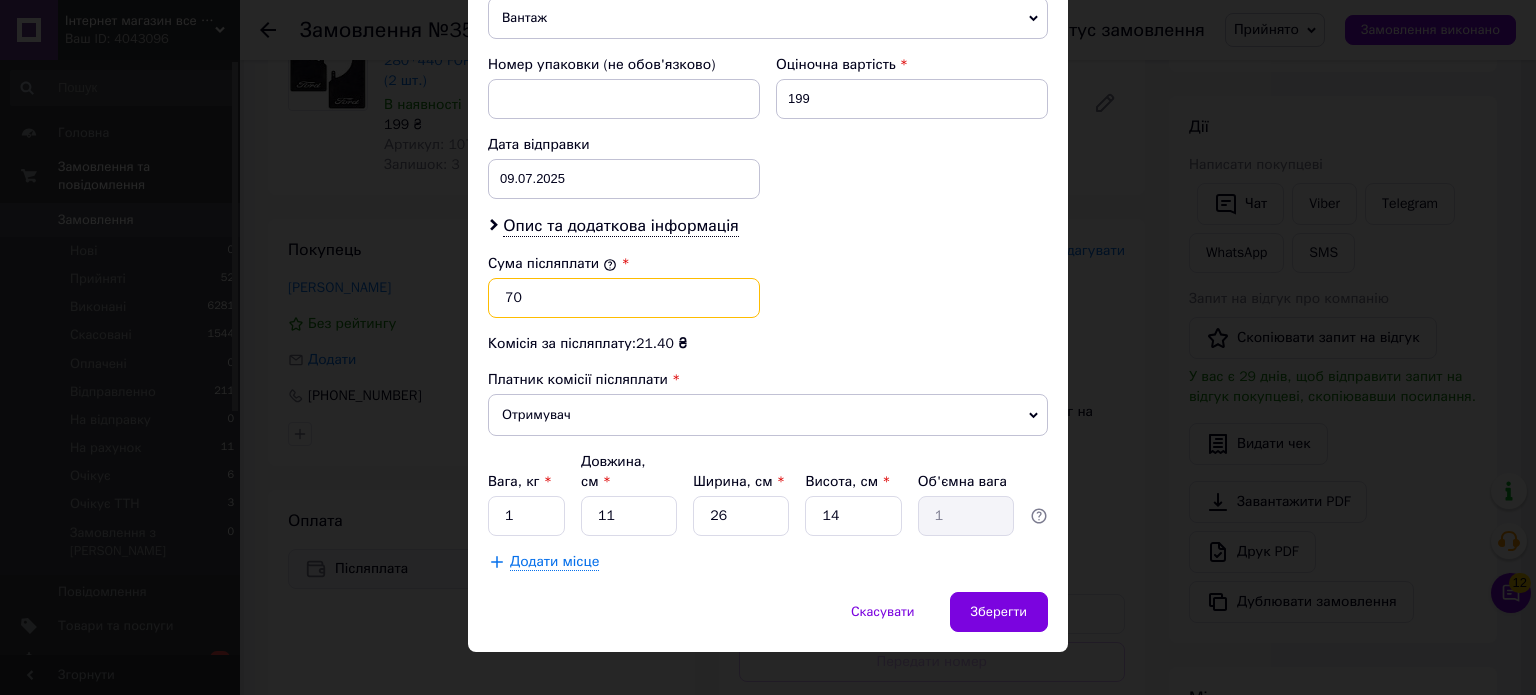 type on "70" 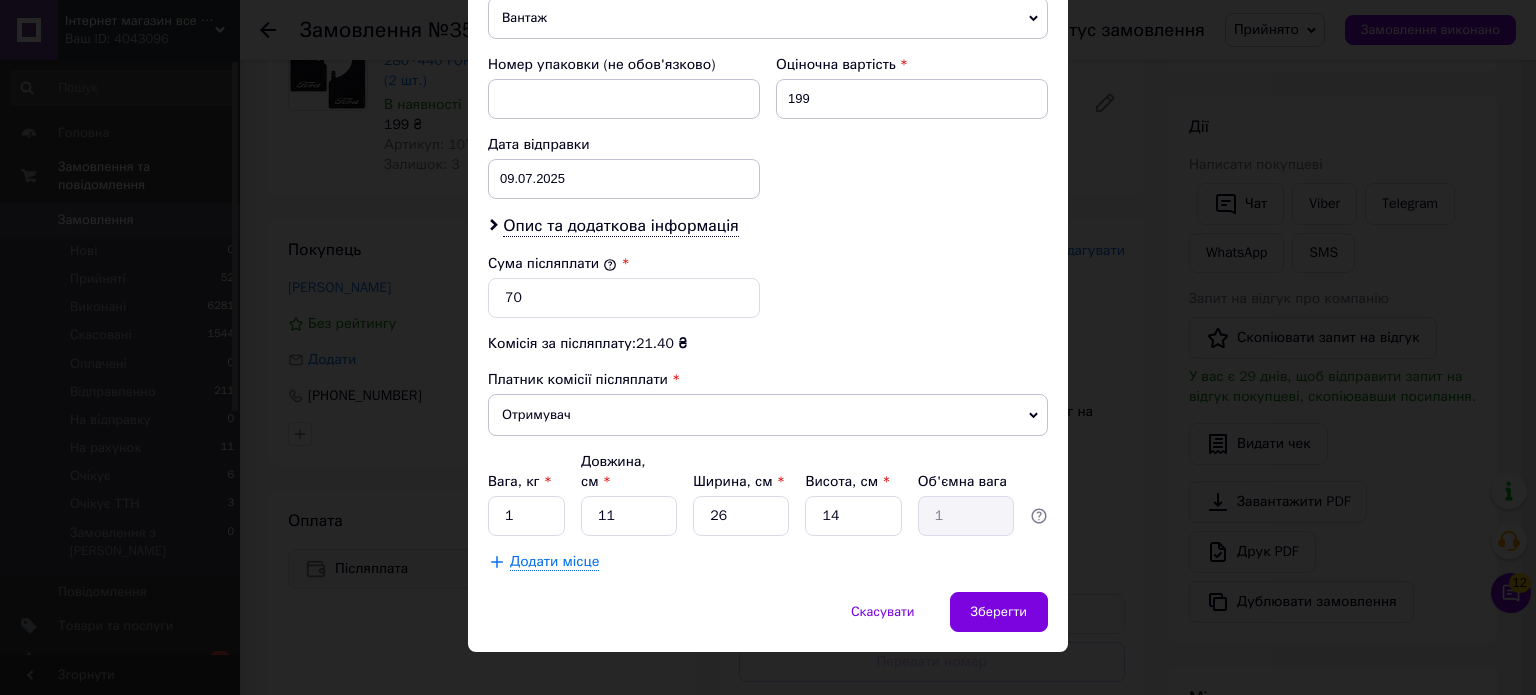 click on "Спосіб доставки Нова Пошта (платна) Платник Отримувач Відправник Прізвище отримувача Самборський Ім'я отримувача Сергій По батькові отримувача Телефон отримувача +380985839210 Тип доставки У відділенні Кур'єром В поштоматі Місто Житомир Відділення №13 (до 30 кг на одне місце): вул. Львівська, 11 Місце відправки с. Шабо: №1: вул. Центральна, 65а Немає збігів. Спробуйте змінити умови пошуку Додати ще місце відправки Тип посилки Вантаж Документи Номер упаковки (не обов'язково) Оціночна вартість 199 Дата відправки 09.07.2025 < 2025 > < Июль > Пн Вт Ср Чт Пт Сб Вс 30 1 2 3 4 5 6 7 8 9 10 11 12 13 14" at bounding box center [768, -51] 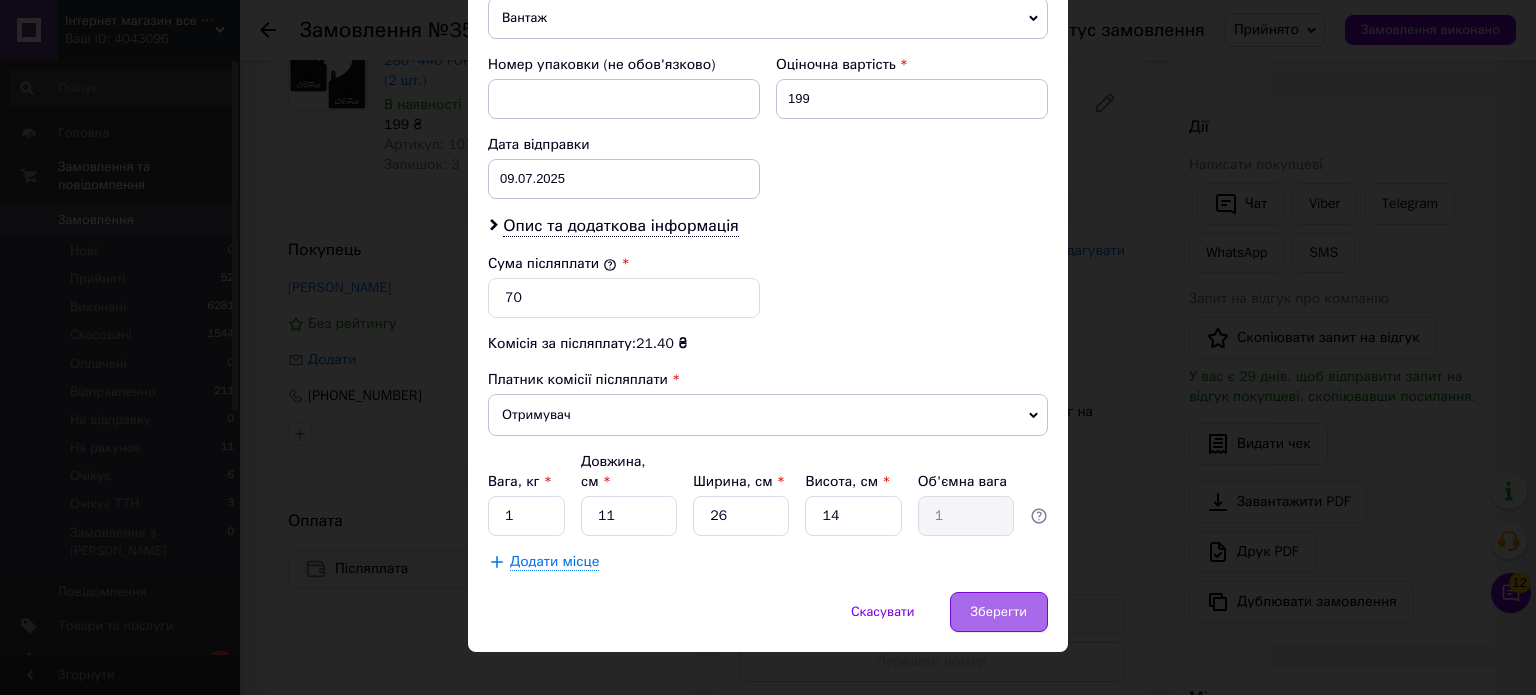 click on "Зберегти" at bounding box center (999, 612) 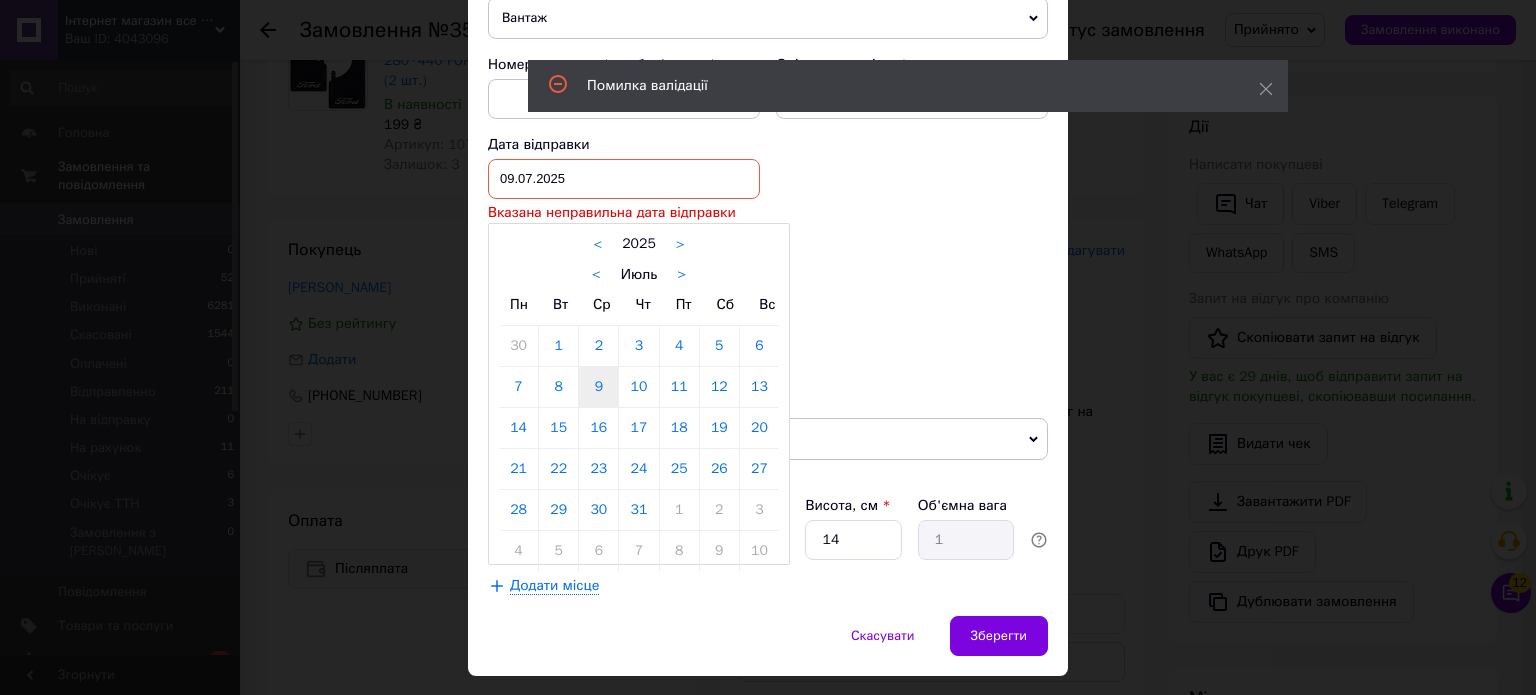 click on "09.07.2025 < 2025 > < Июль > Пн Вт Ср Чт Пт Сб Вс 30 1 2 3 4 5 6 7 8 9 10 11 12 13 14 15 16 17 18 19 20 21 22 23 24 25 26 27 28 29 30 31 1 2 3 4 5 6 7 8 9 10" at bounding box center (624, 179) 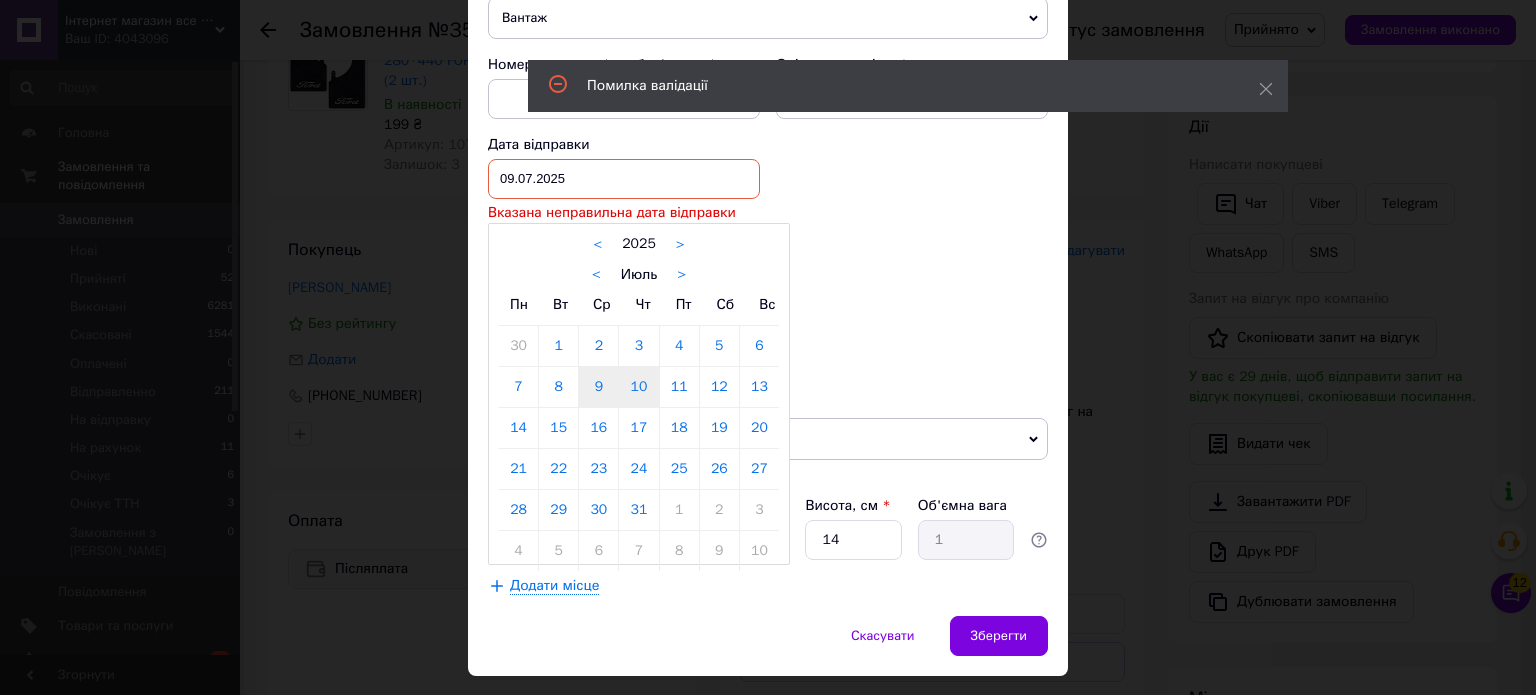 click on "10" at bounding box center (638, 387) 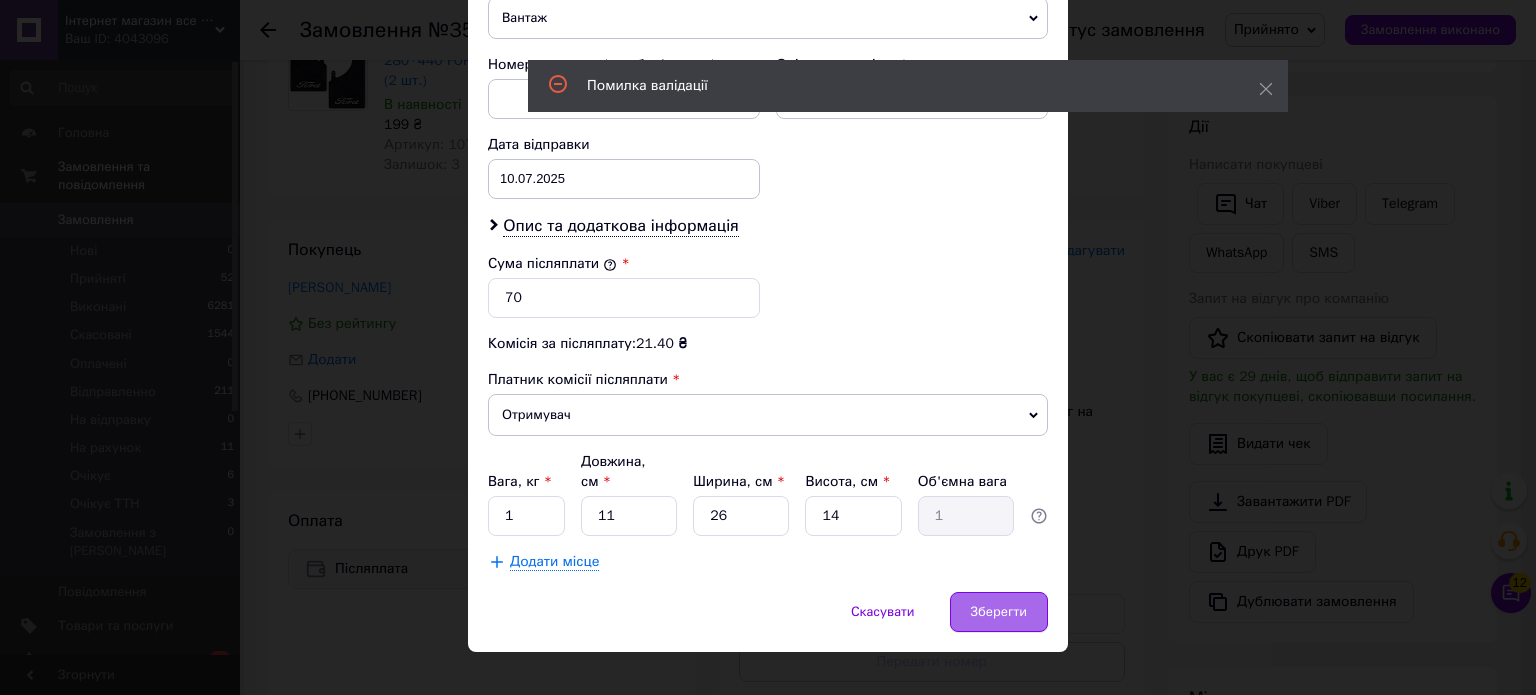 click on "Зберегти" at bounding box center (999, 612) 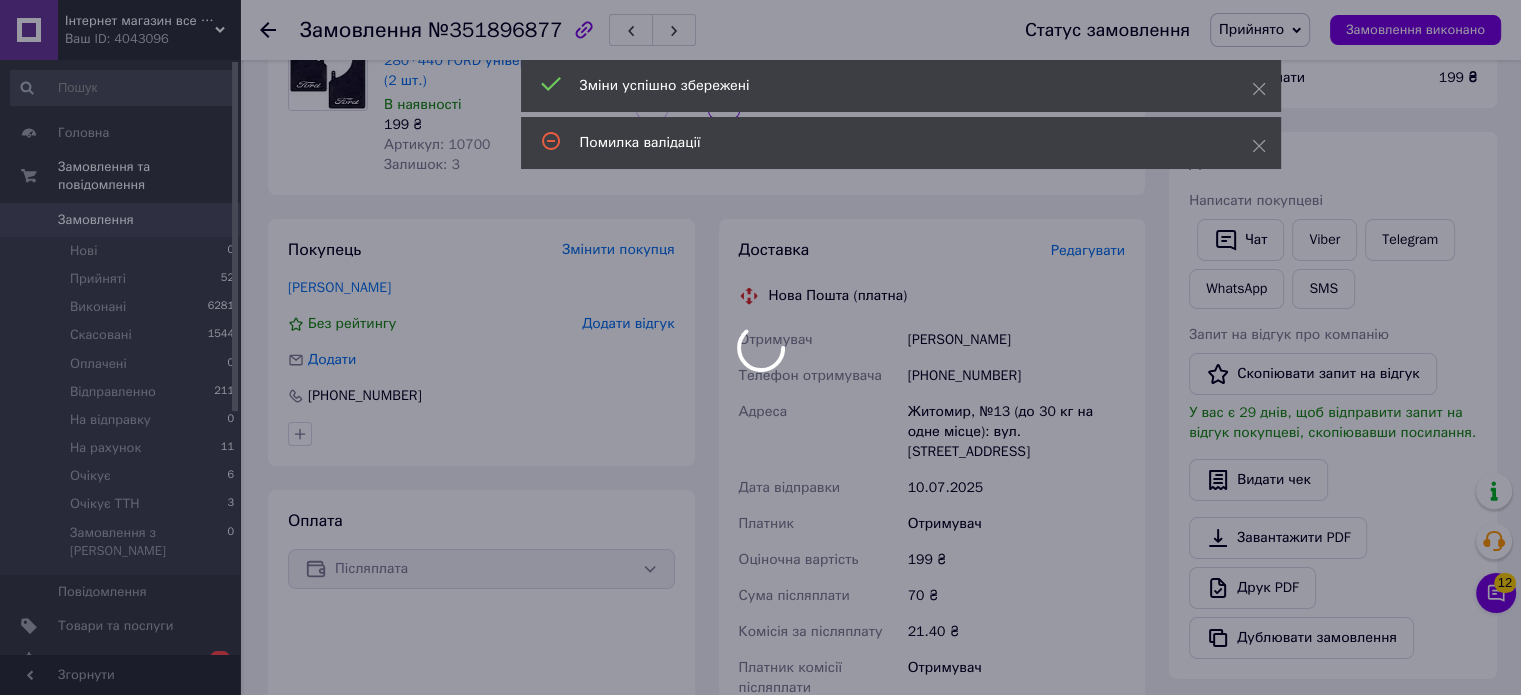 scroll, scrollTop: 500, scrollLeft: 0, axis: vertical 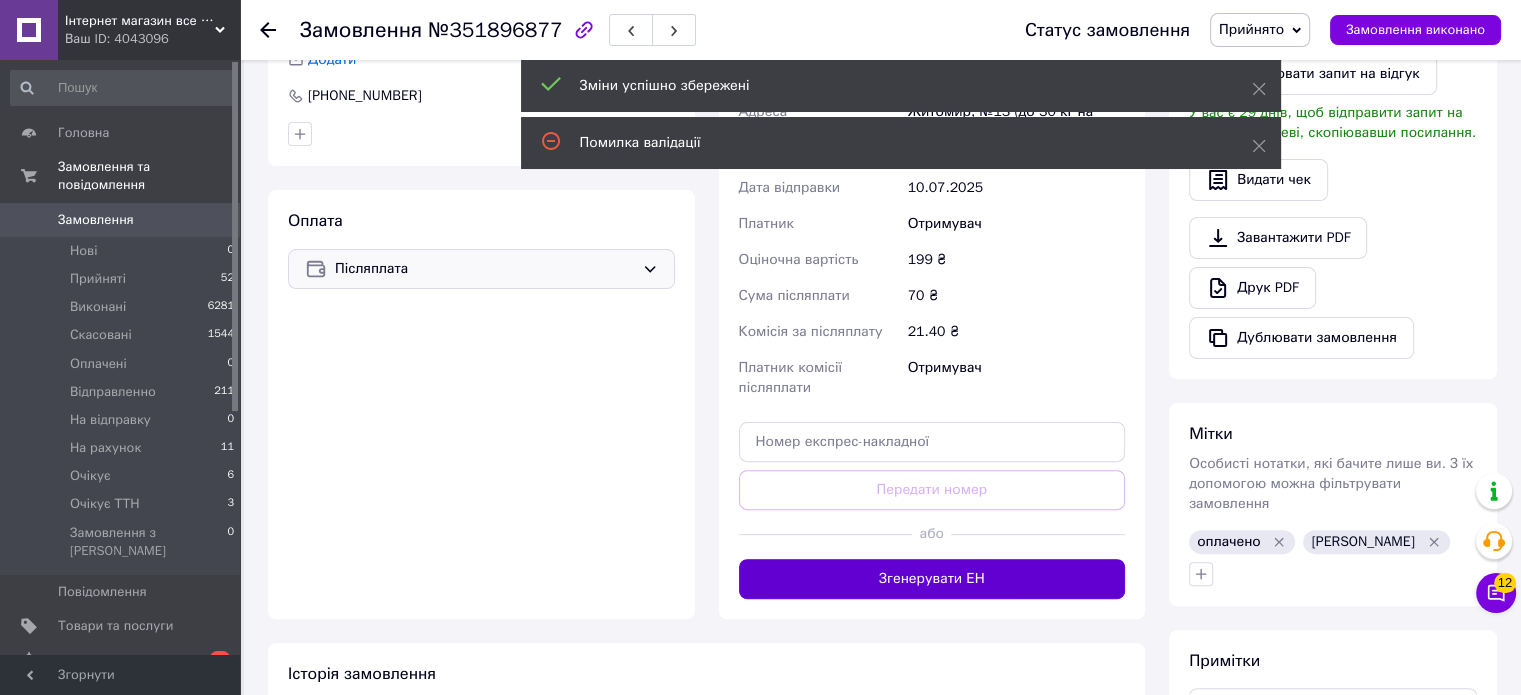 click on "Згенерувати ЕН" at bounding box center (932, 579) 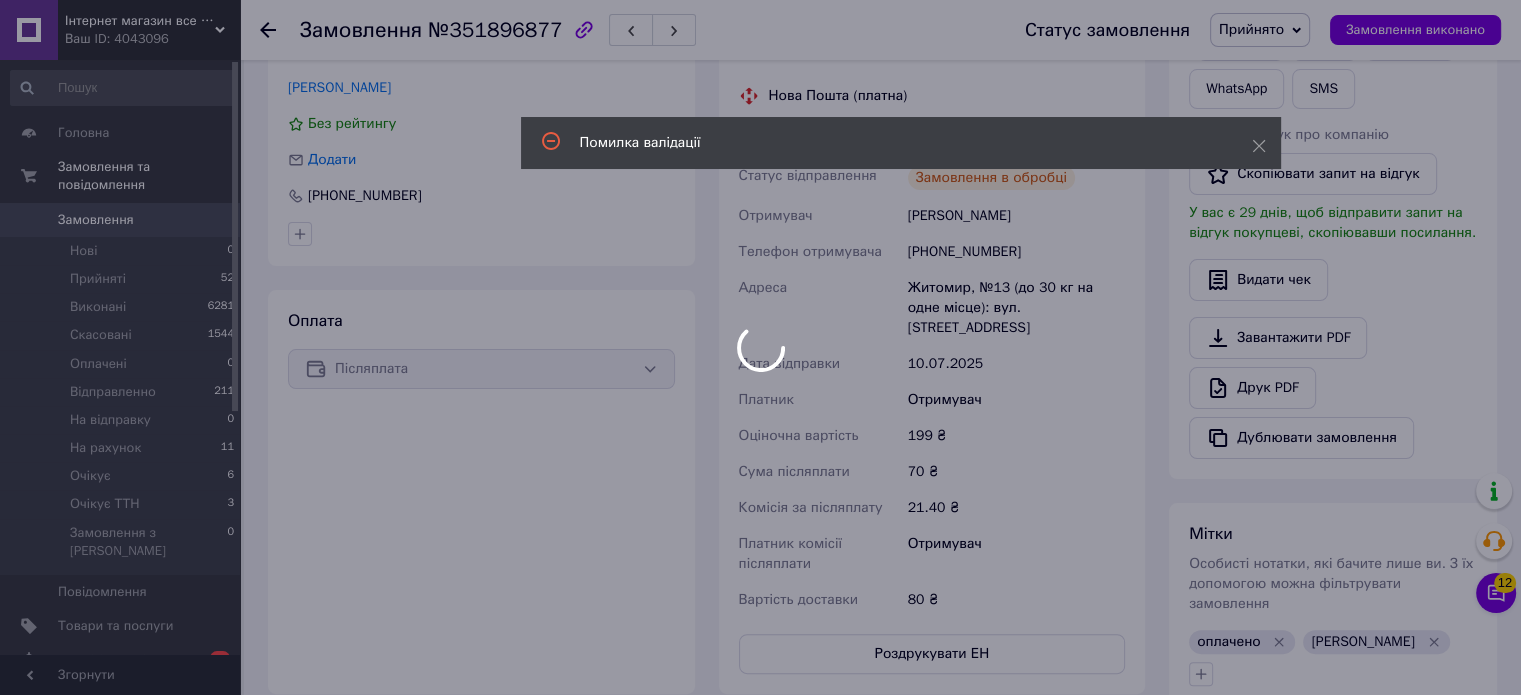 scroll, scrollTop: 500, scrollLeft: 0, axis: vertical 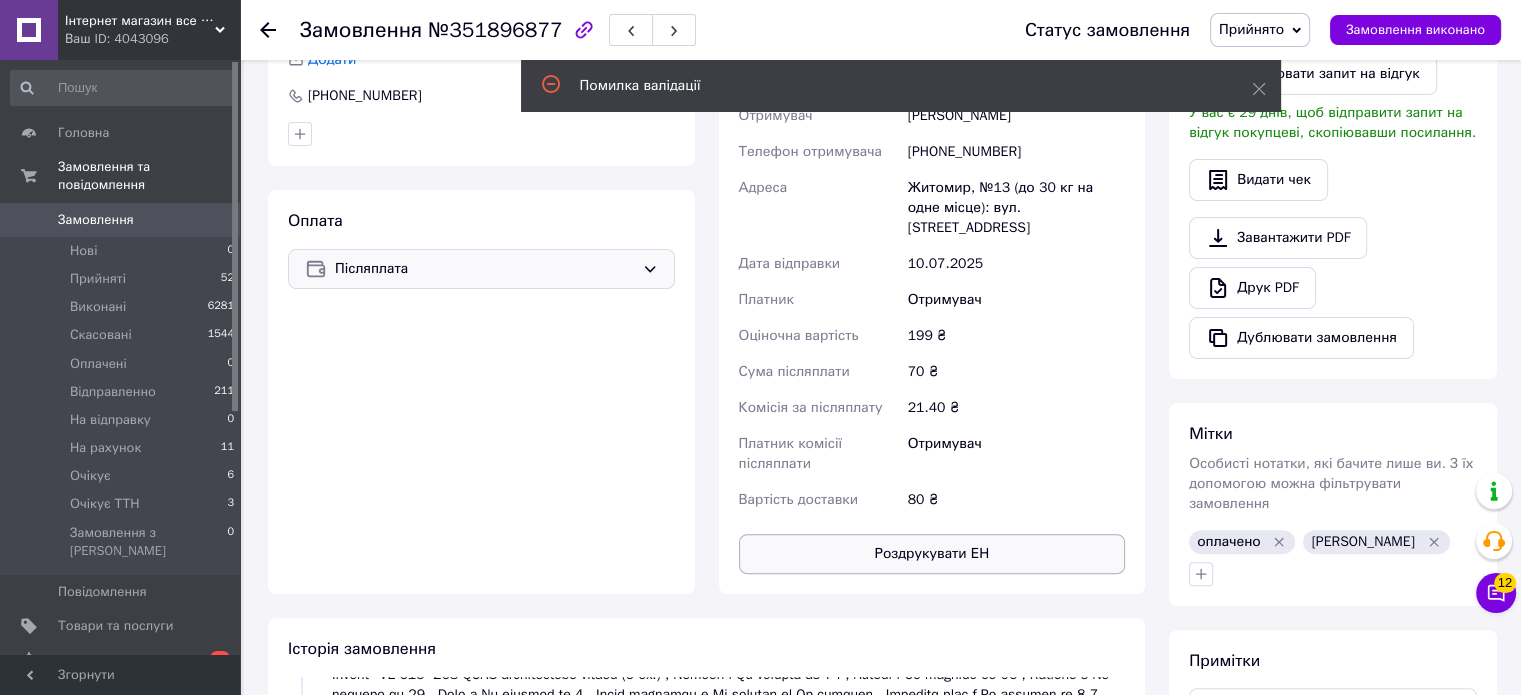 click on "Роздрукувати ЕН" at bounding box center [932, 554] 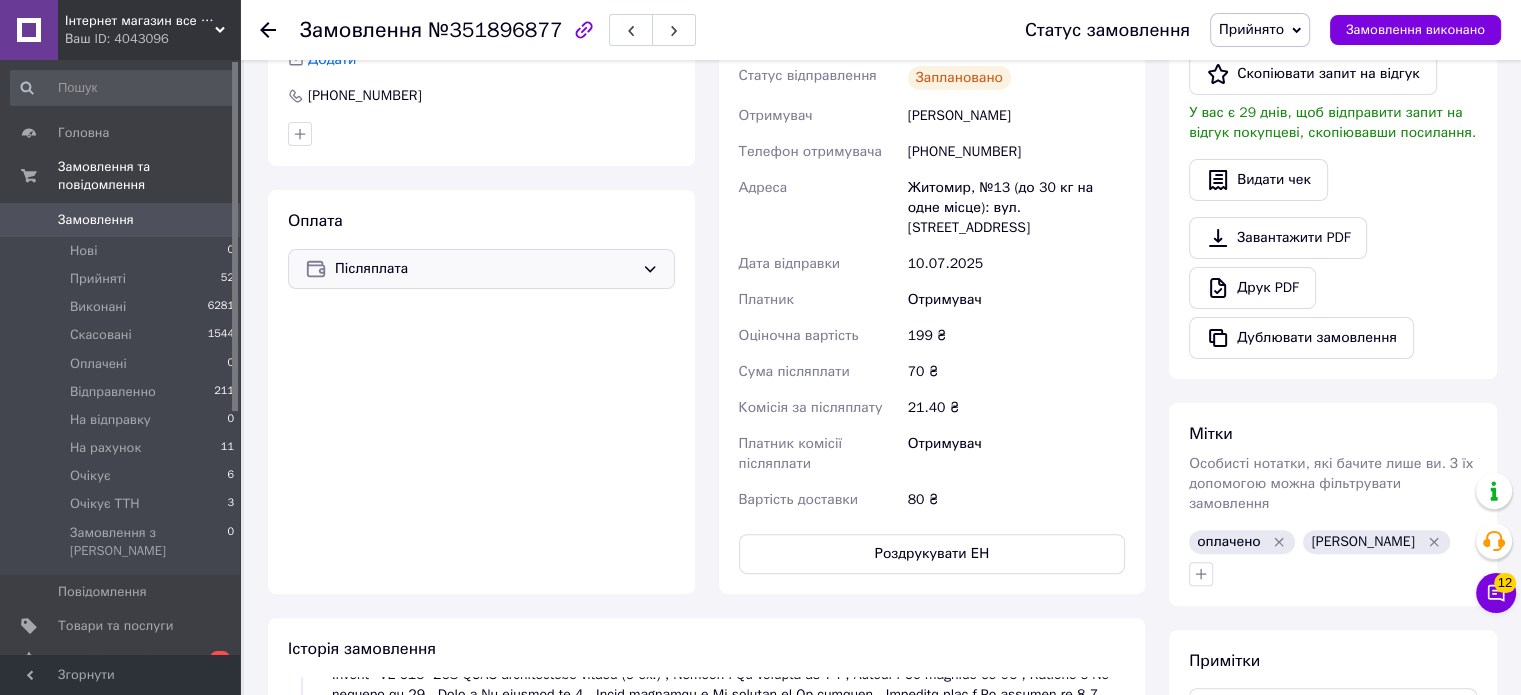 click on "Прийнято" at bounding box center [1251, 29] 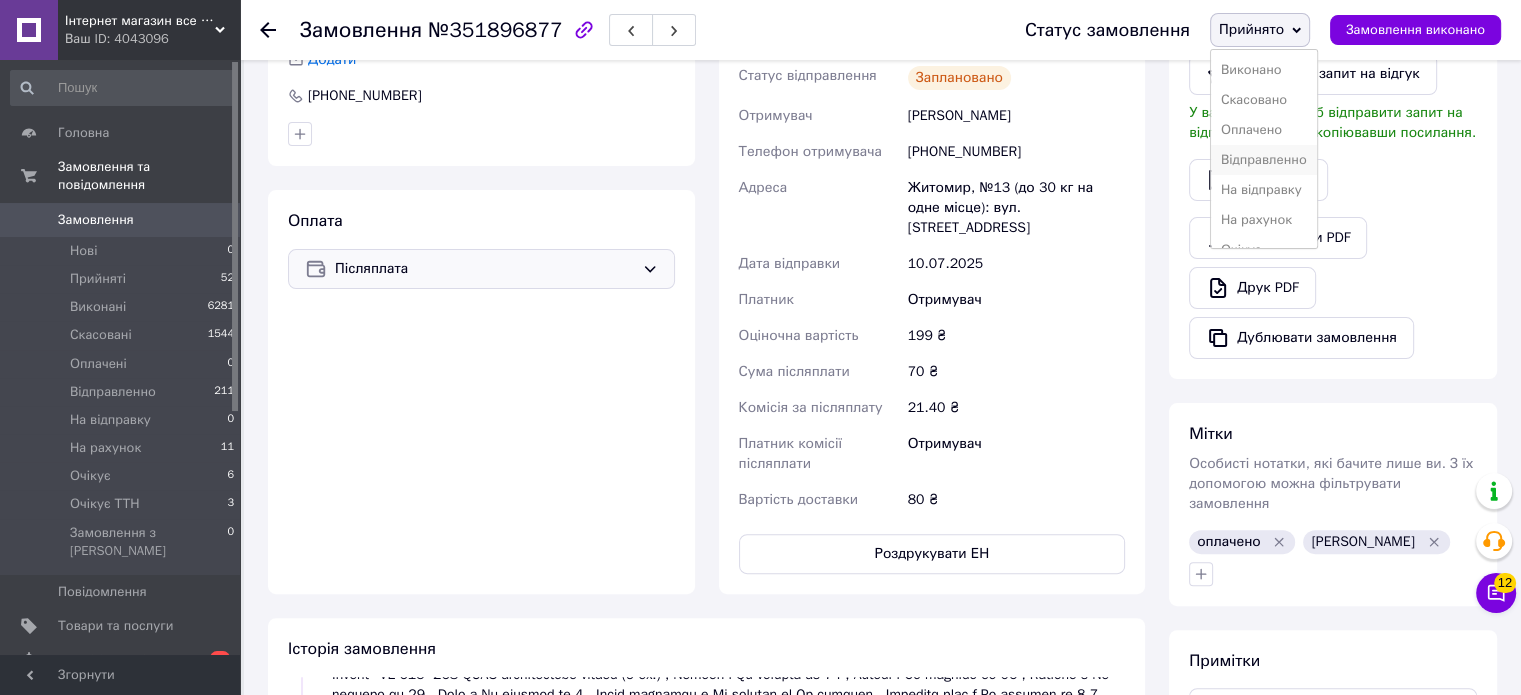 click on "Відправленно" at bounding box center [1264, 160] 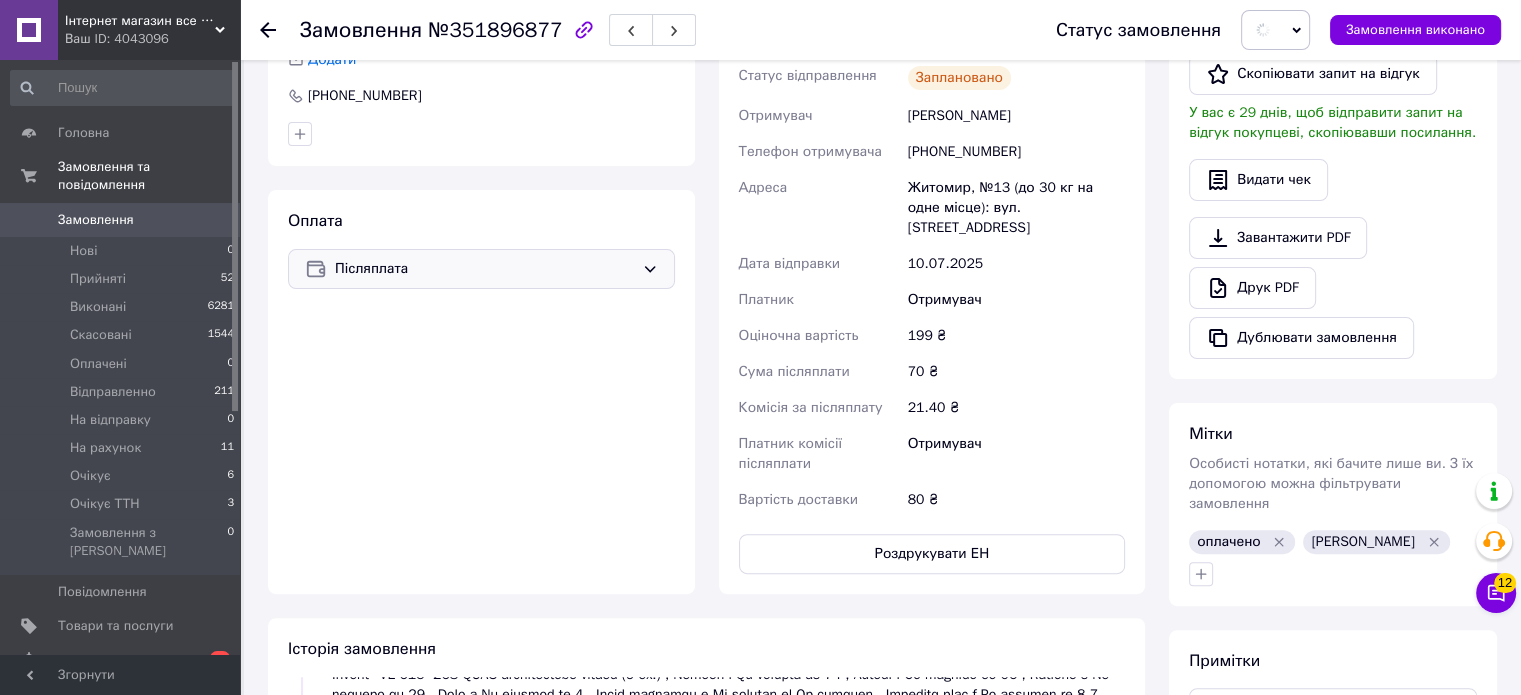 scroll, scrollTop: 200, scrollLeft: 0, axis: vertical 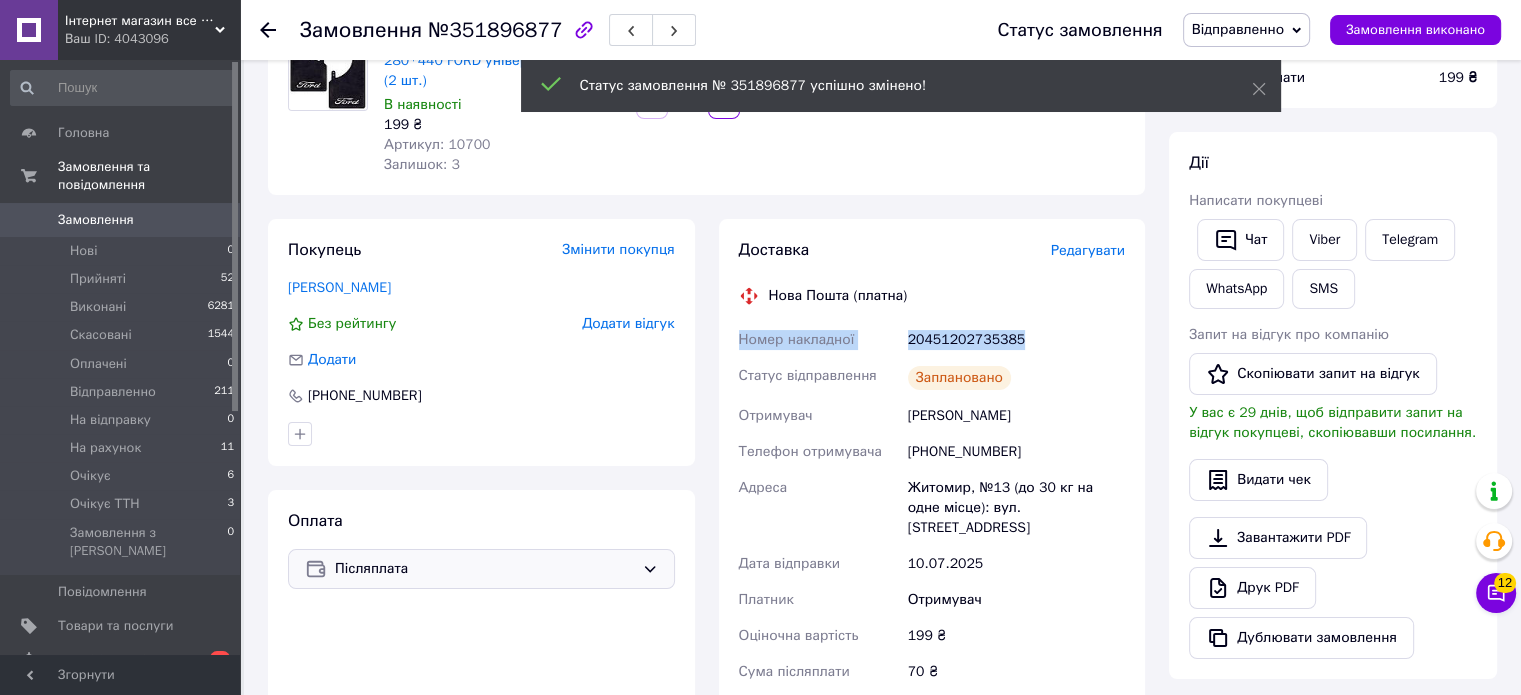 drag, startPoint x: 1028, startPoint y: 338, endPoint x: 725, endPoint y: 339, distance: 303.00165 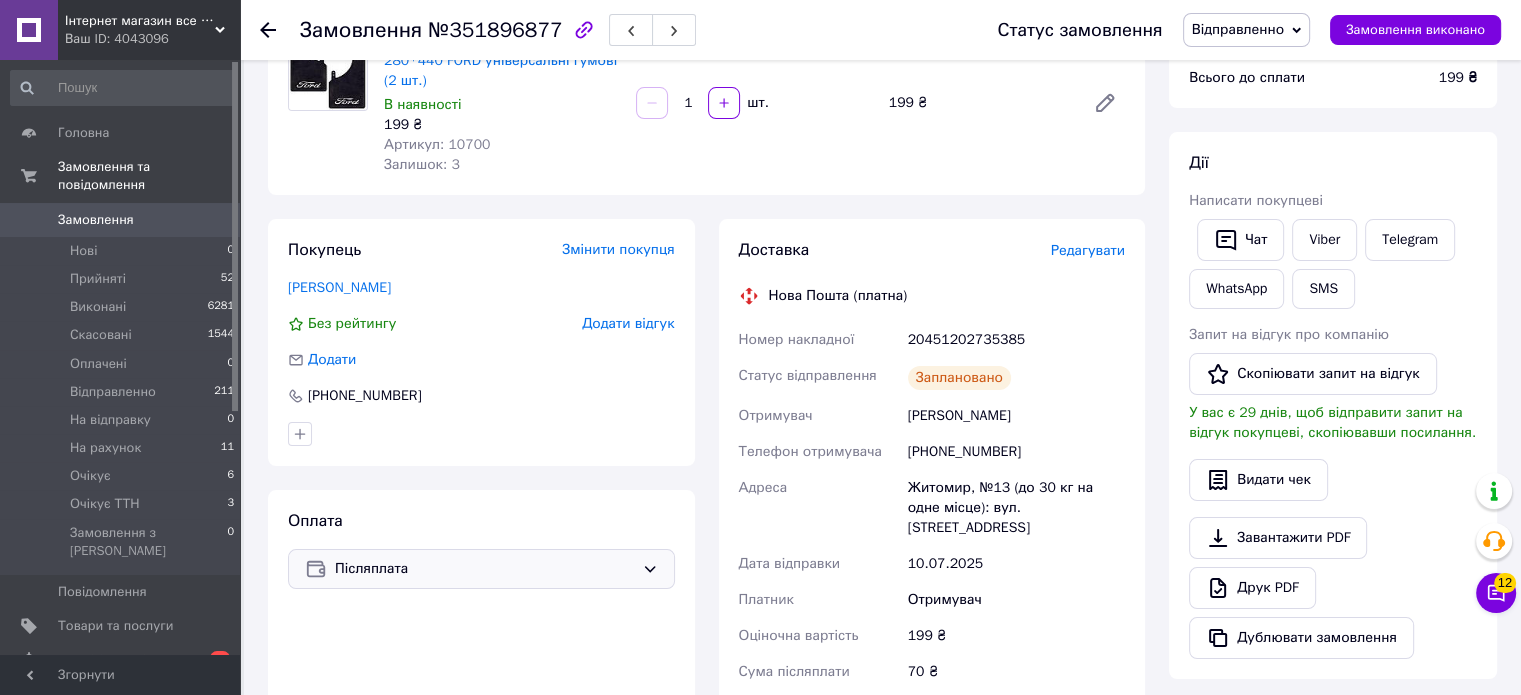 click on "Отримувач" at bounding box center [819, 416] 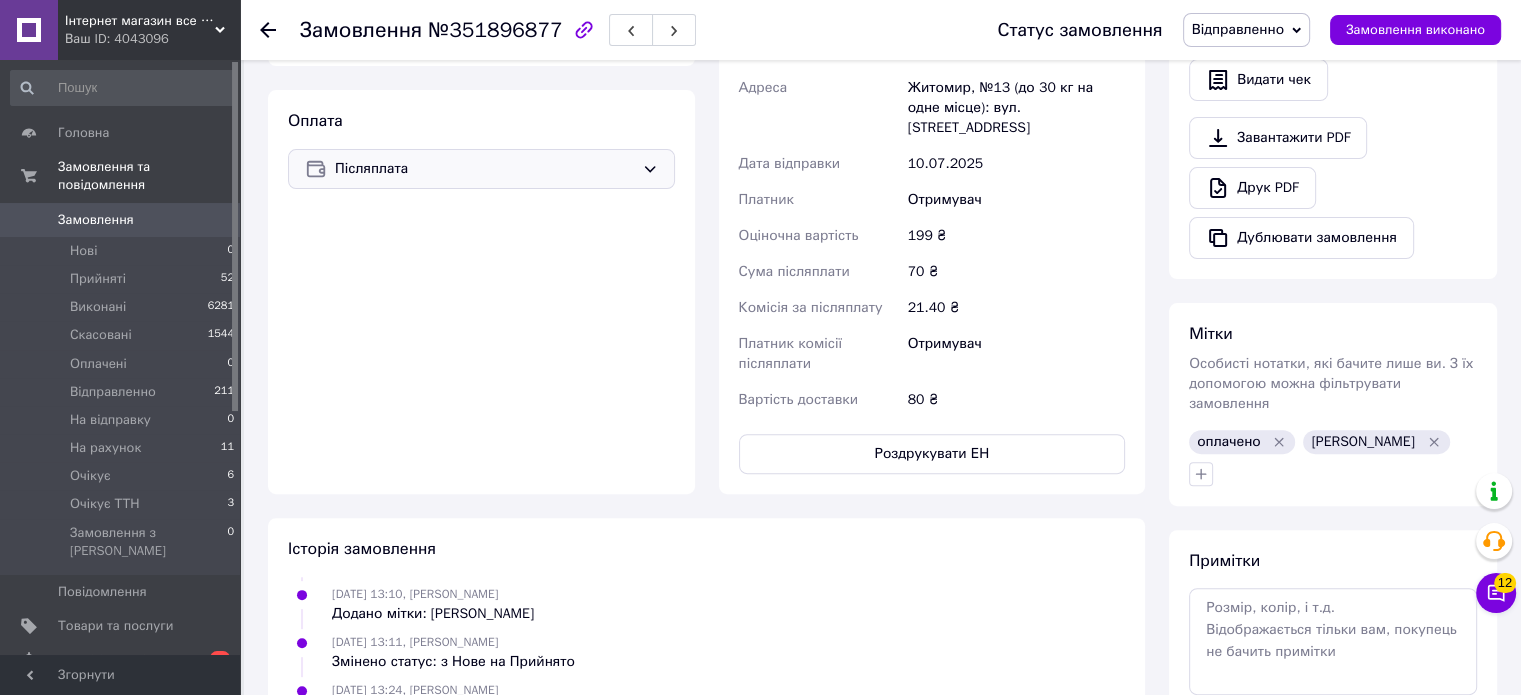 scroll, scrollTop: 0, scrollLeft: 0, axis: both 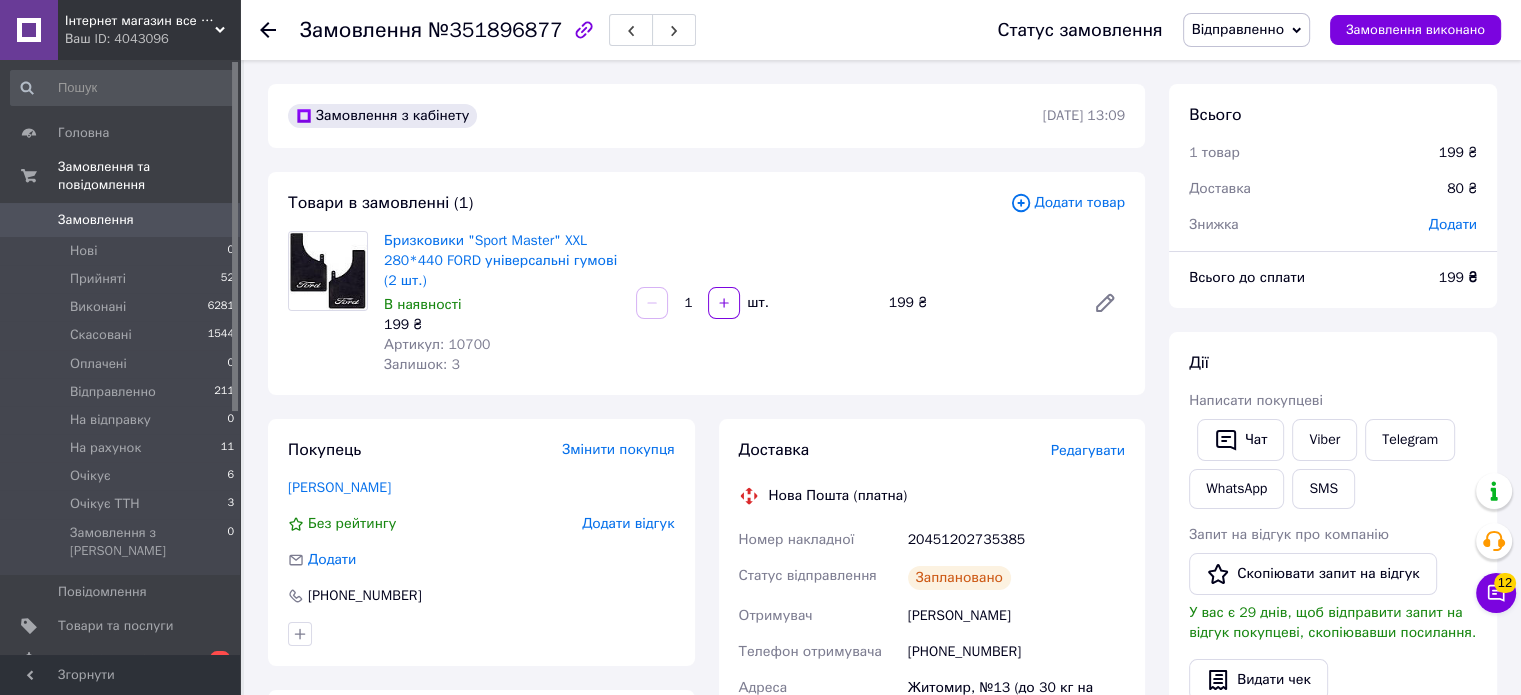 drag, startPoint x: 112, startPoint y: 260, endPoint x: 287, endPoint y: 588, distance: 371.7647 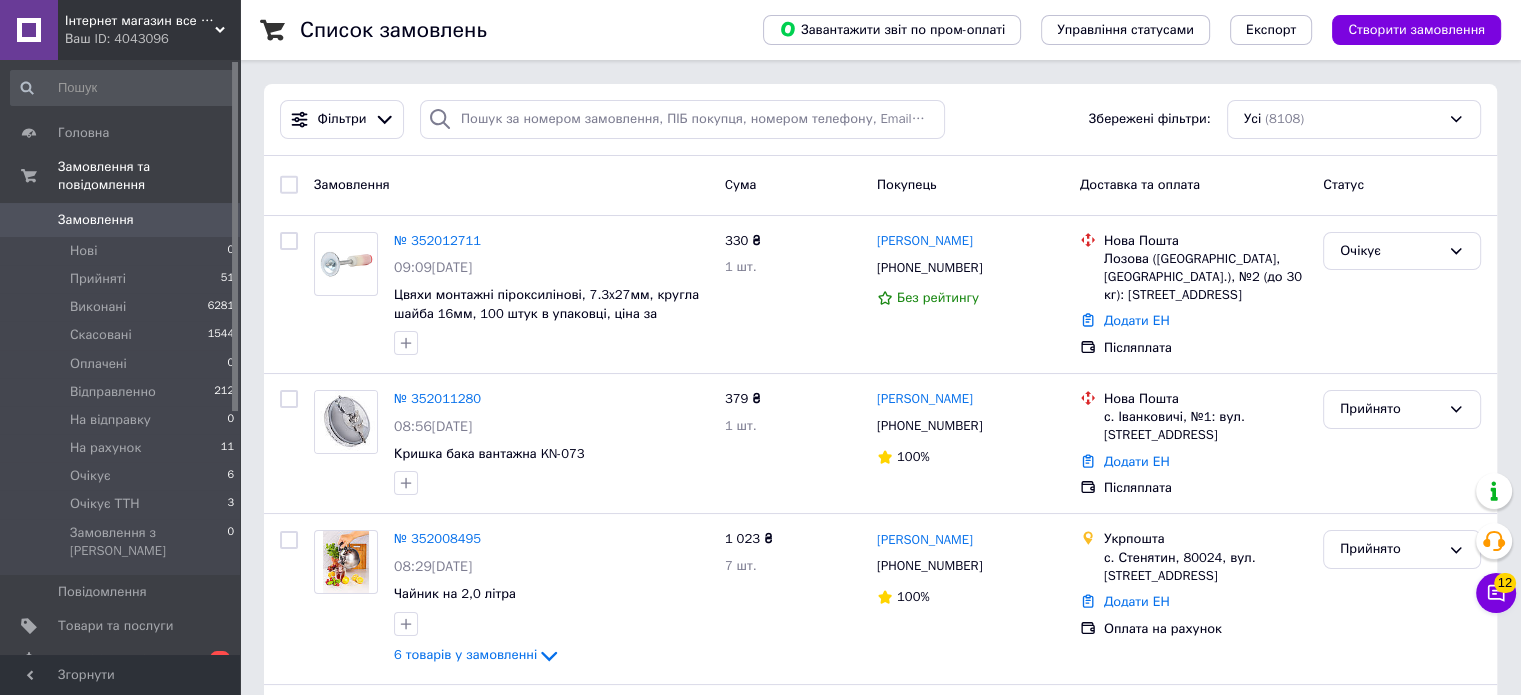 click on "Замовлення" at bounding box center [511, 185] 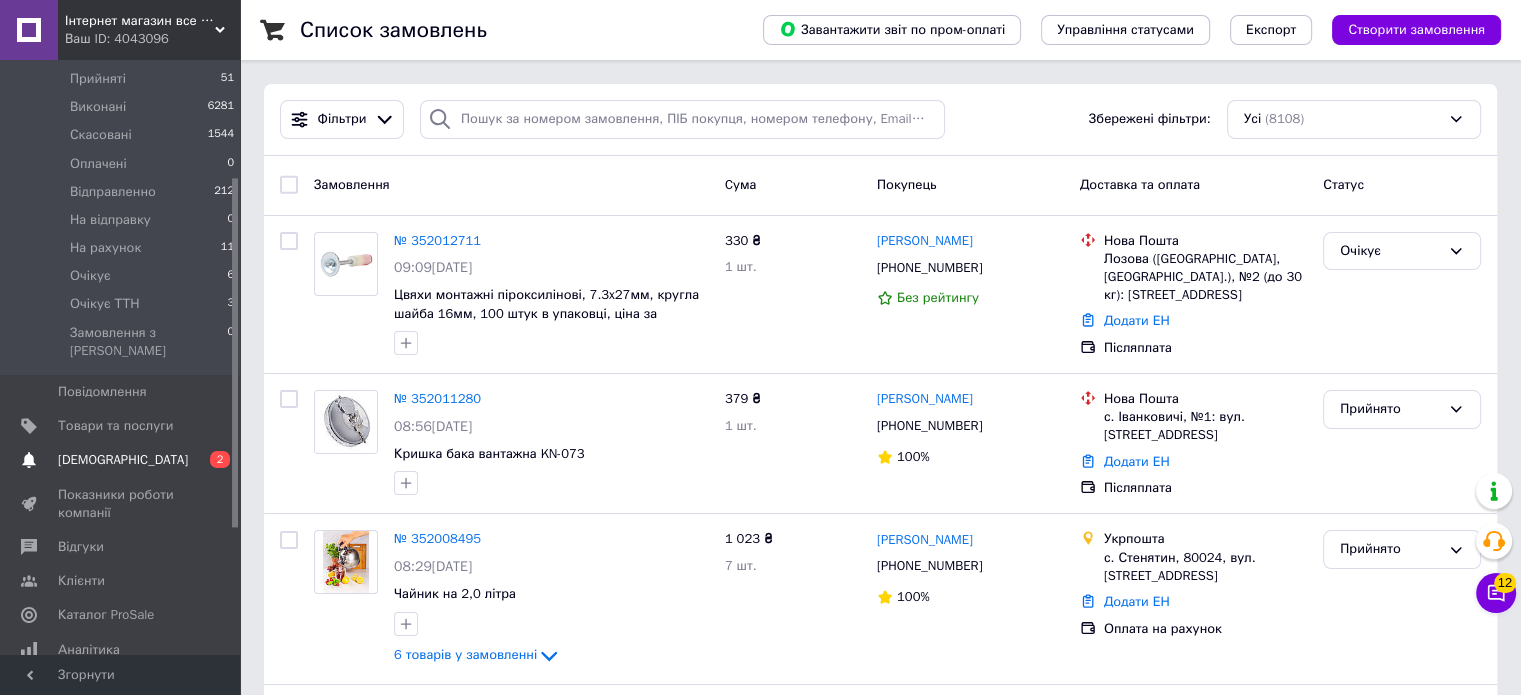click on "[DEMOGRAPHIC_DATA]" at bounding box center (121, 460) 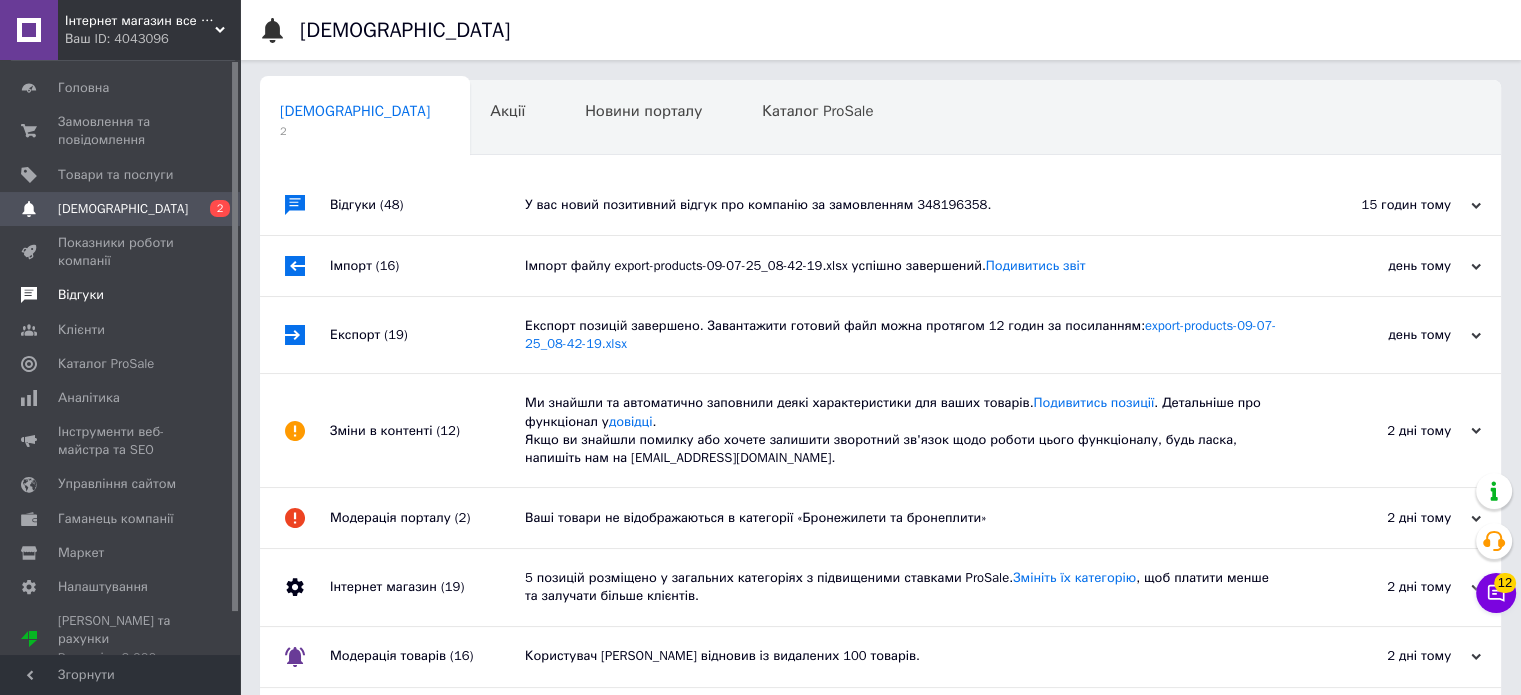 scroll, scrollTop: 0, scrollLeft: 0, axis: both 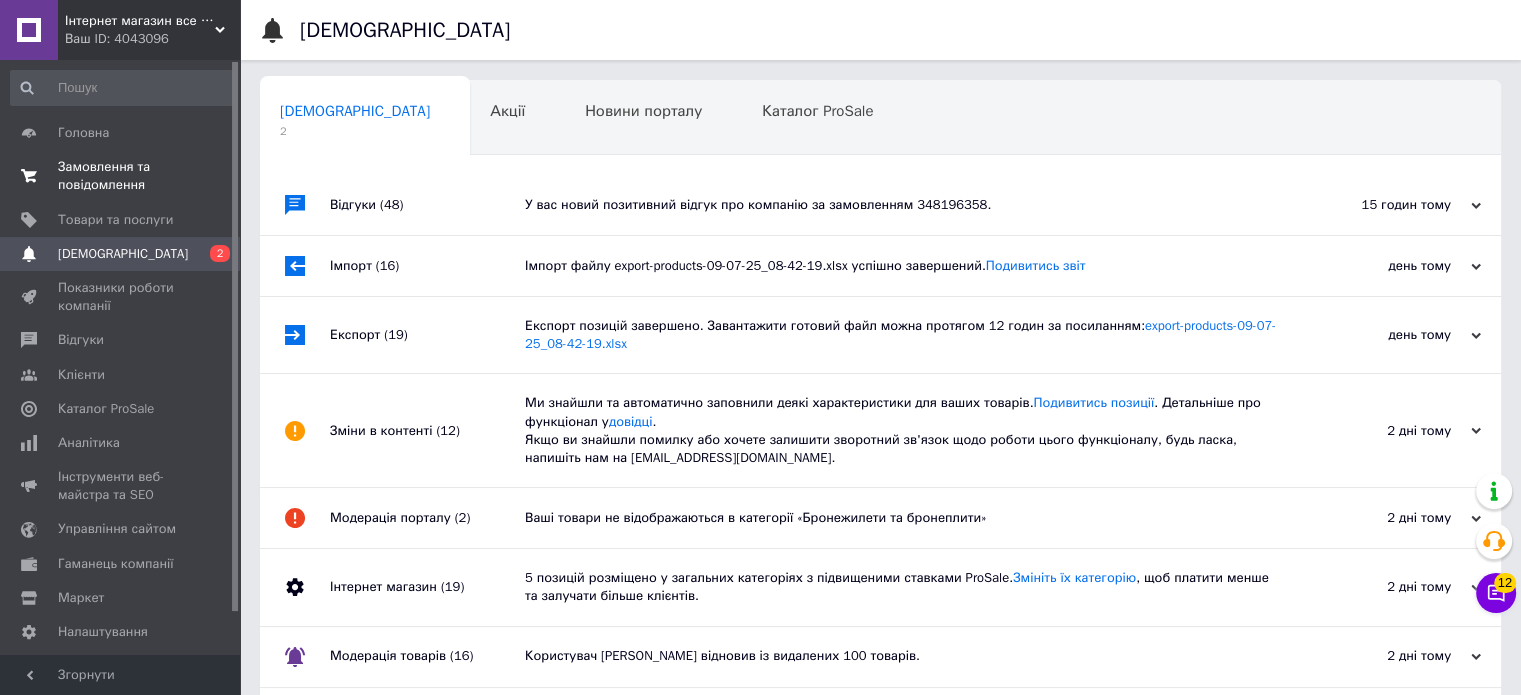 click on "Замовлення та повідомлення" at bounding box center [121, 176] 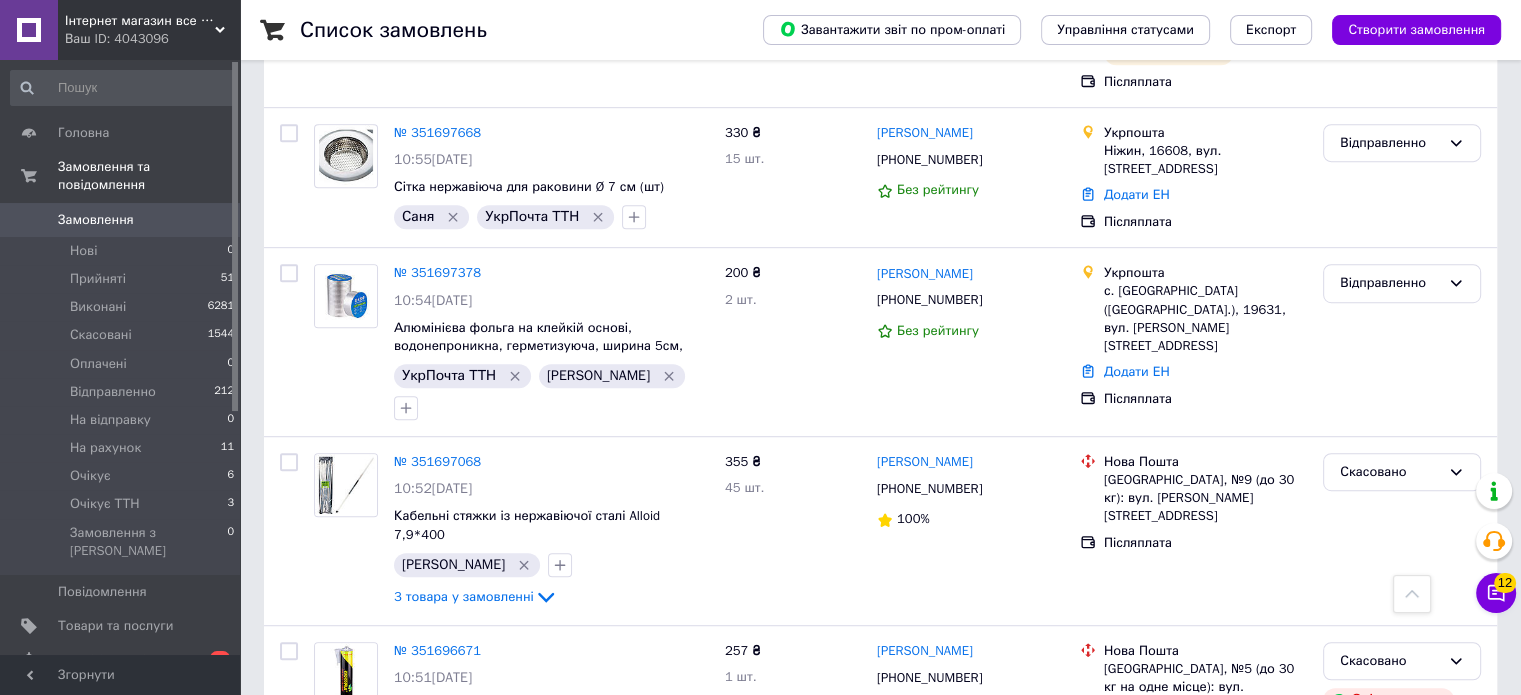scroll, scrollTop: 16409, scrollLeft: 0, axis: vertical 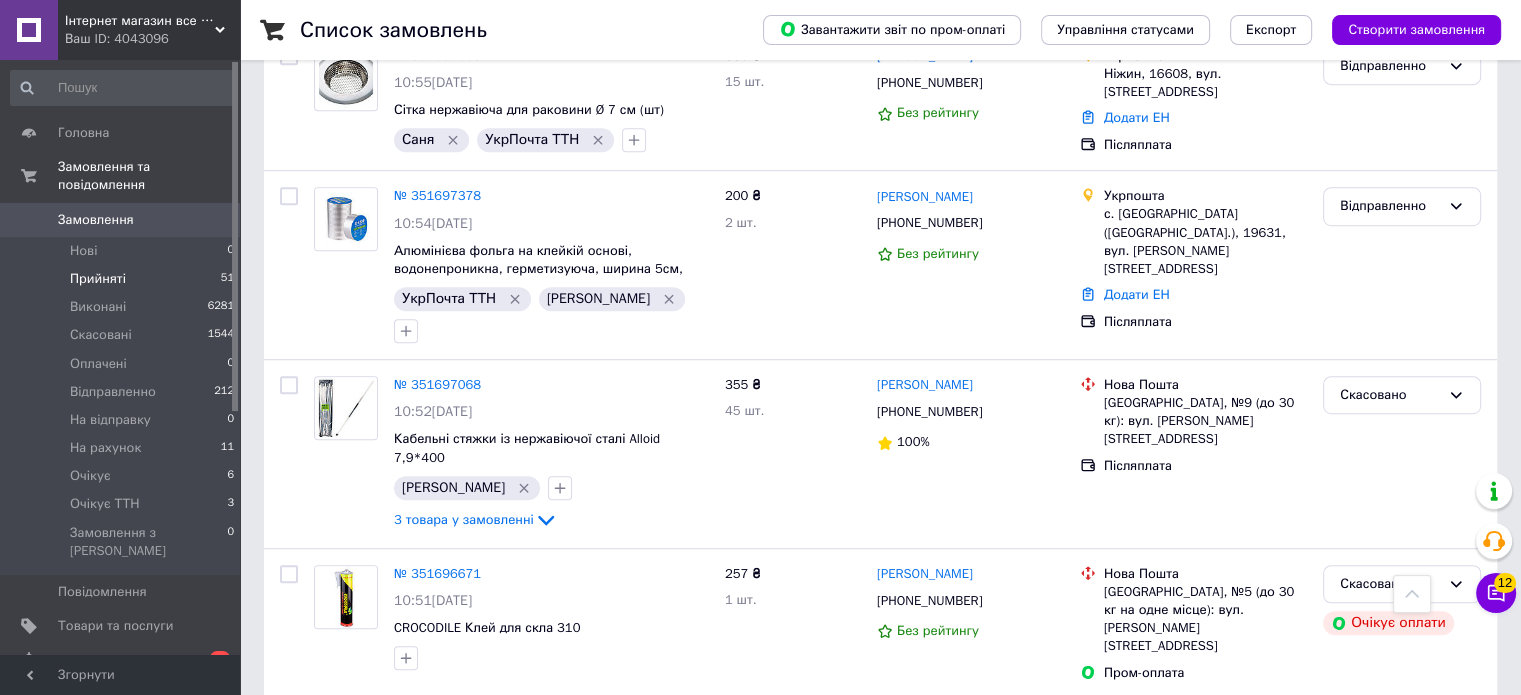 click on "Прийняті 51" at bounding box center [123, 279] 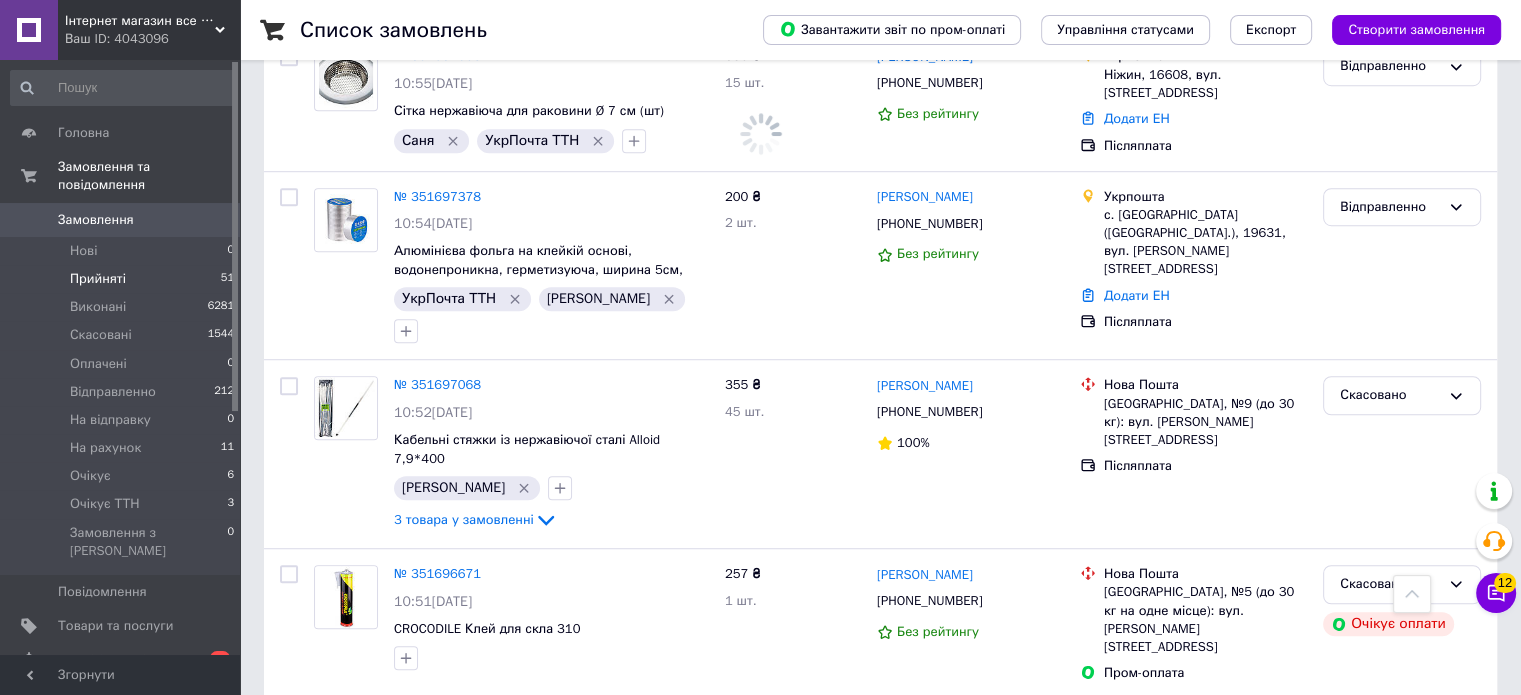 scroll, scrollTop: 0, scrollLeft: 0, axis: both 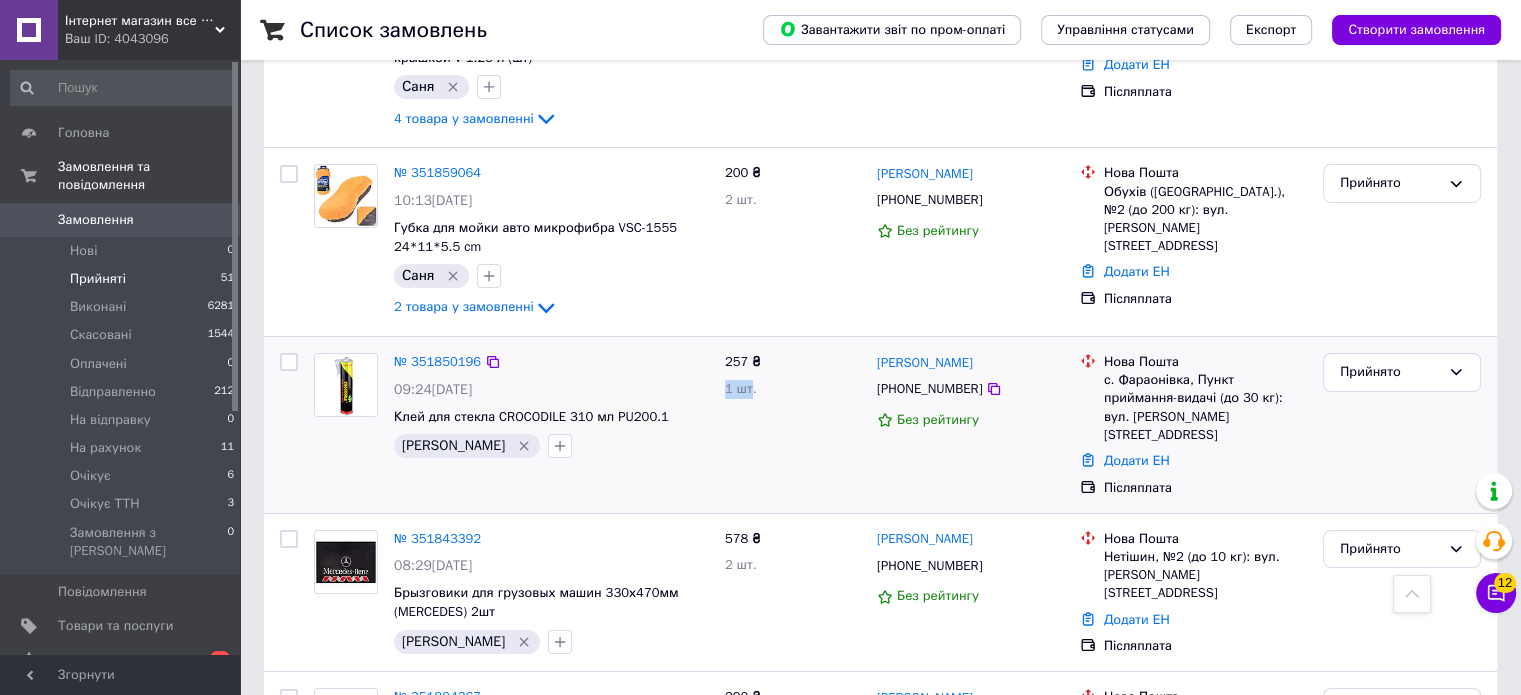 drag, startPoint x: 727, startPoint y: 178, endPoint x: 752, endPoint y: 188, distance: 26.925823 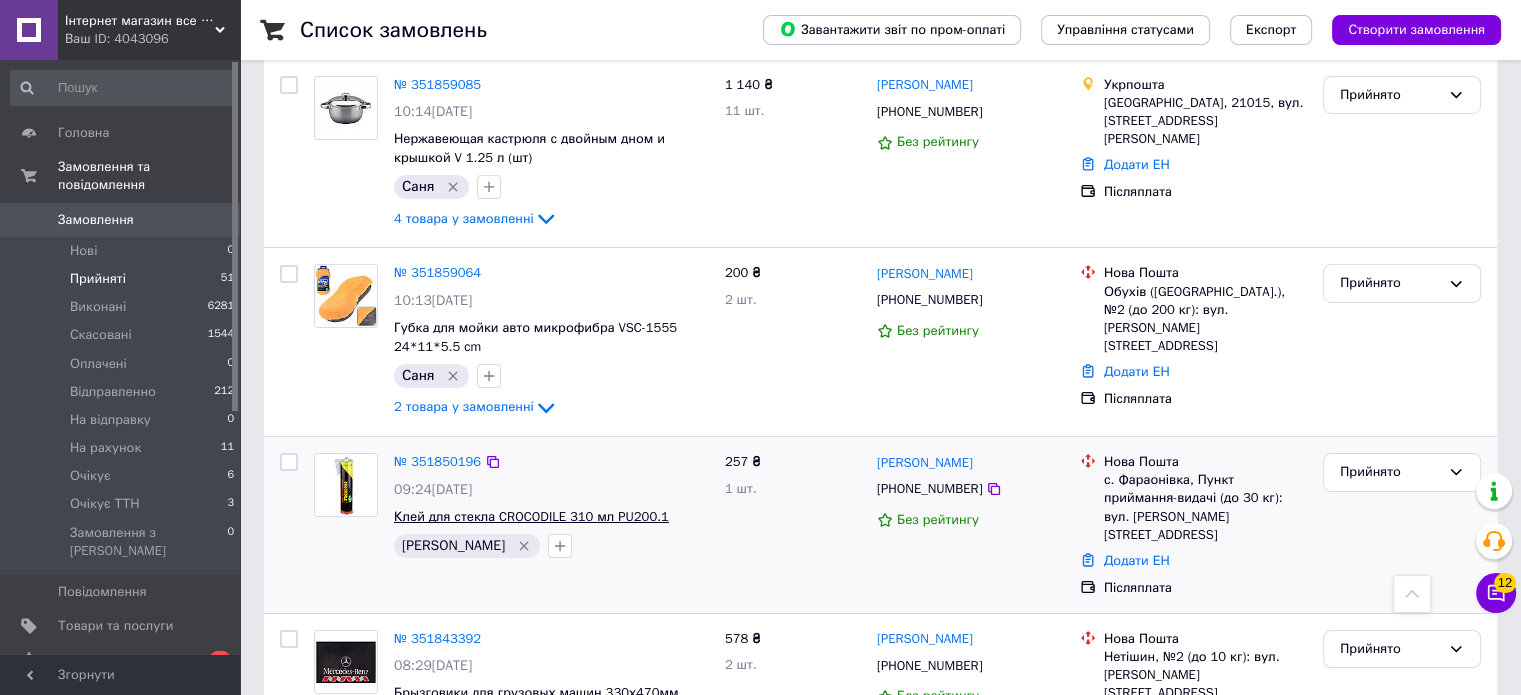 scroll, scrollTop: 6855, scrollLeft: 0, axis: vertical 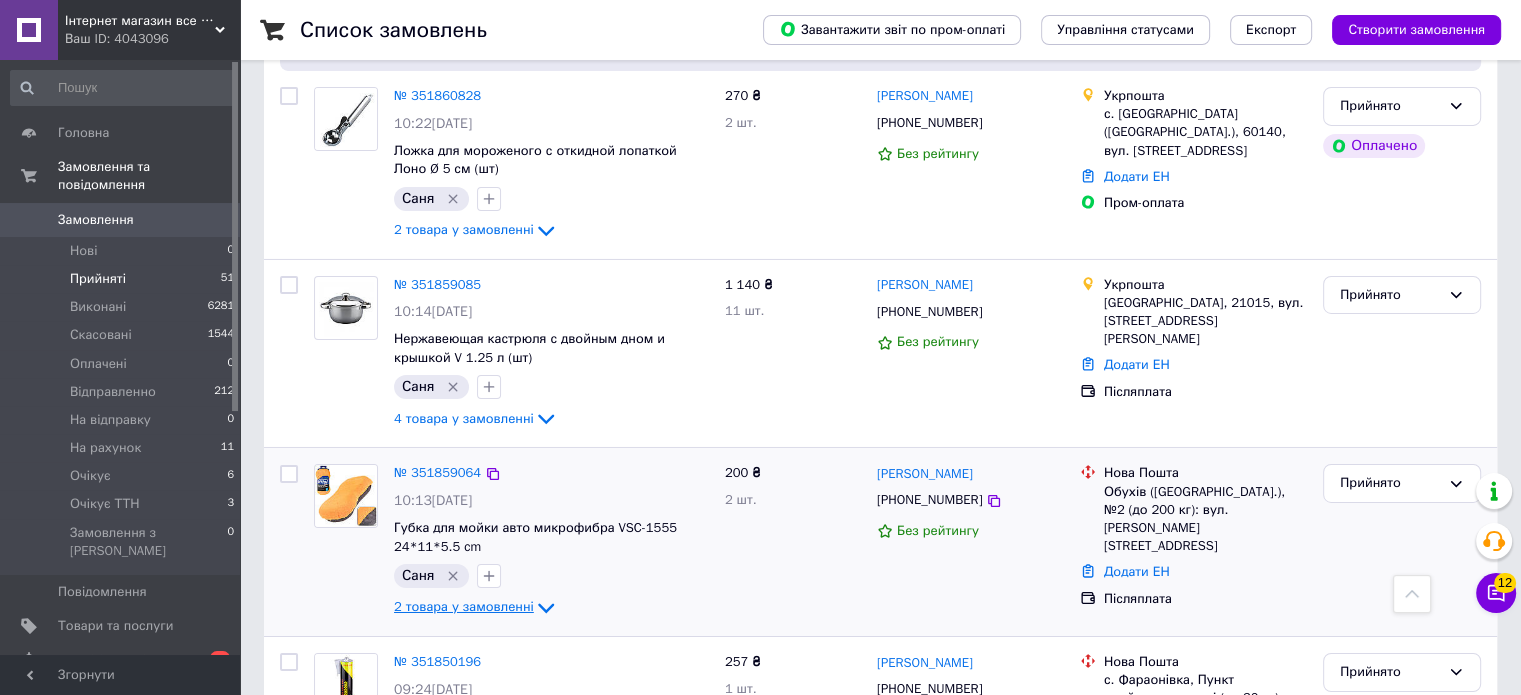 click 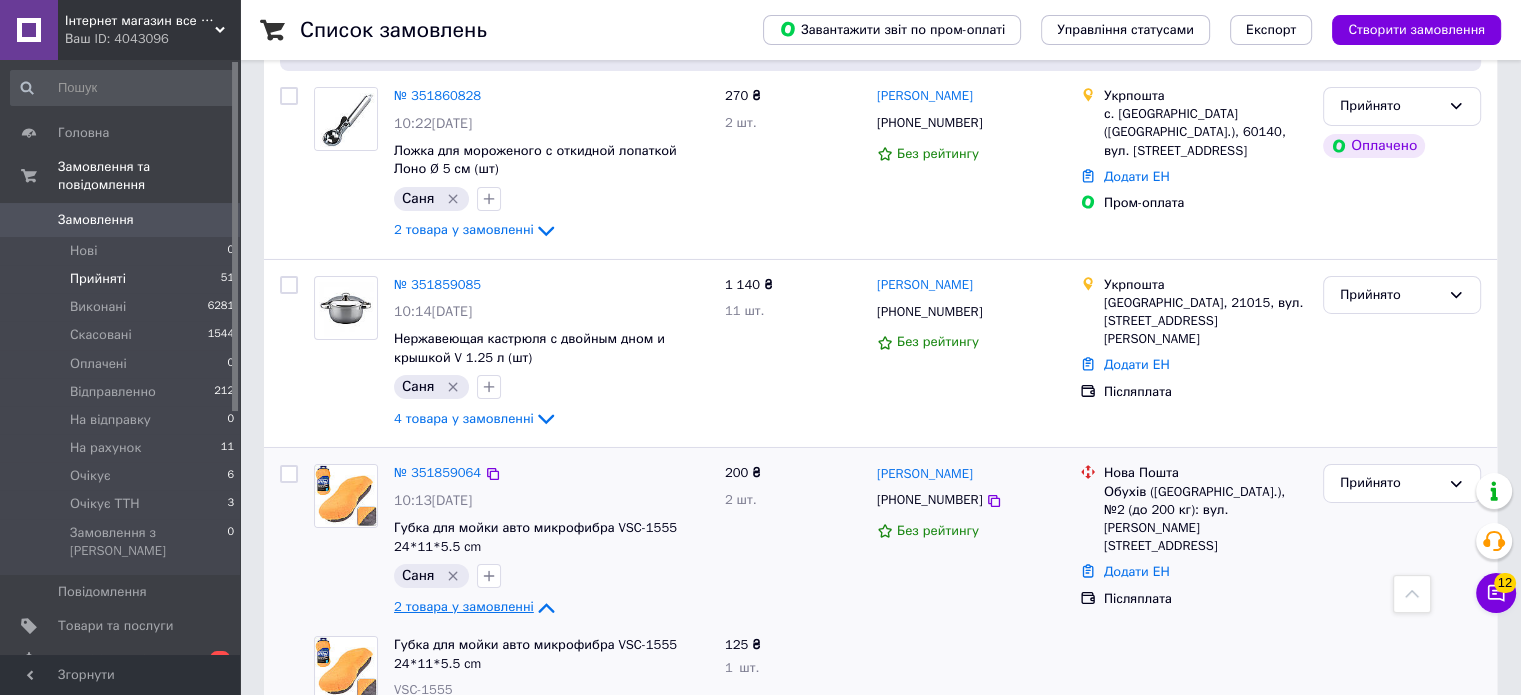 click 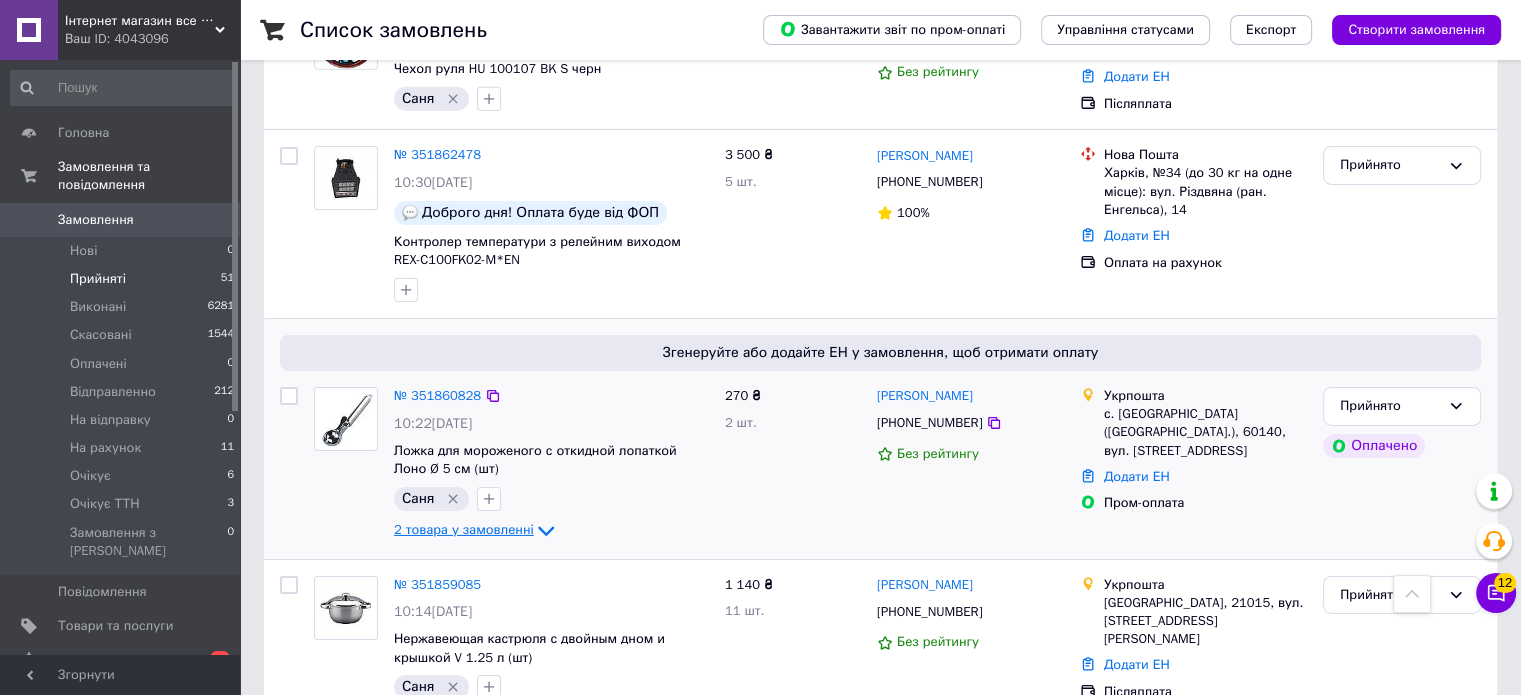 scroll, scrollTop: 6255, scrollLeft: 0, axis: vertical 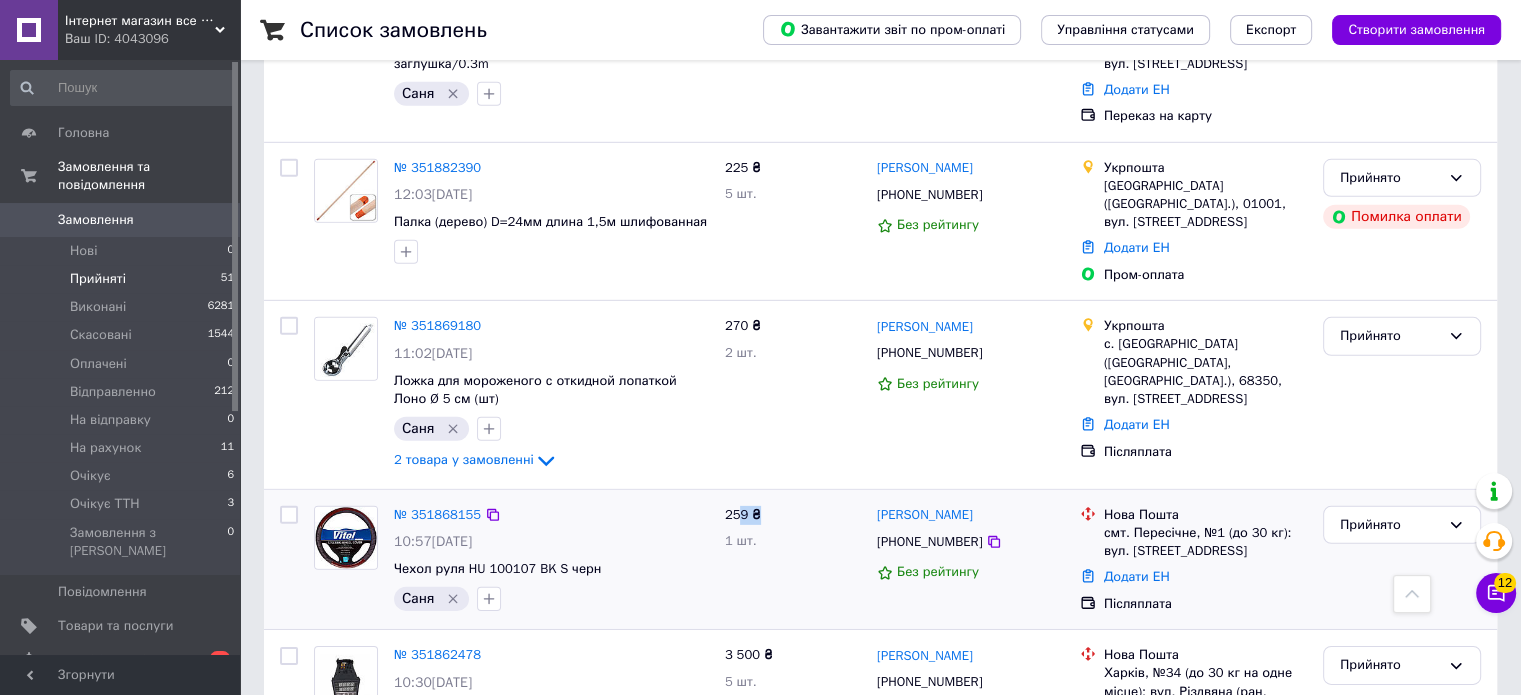 drag, startPoint x: 759, startPoint y: 311, endPoint x: 740, endPoint y: 314, distance: 19.235384 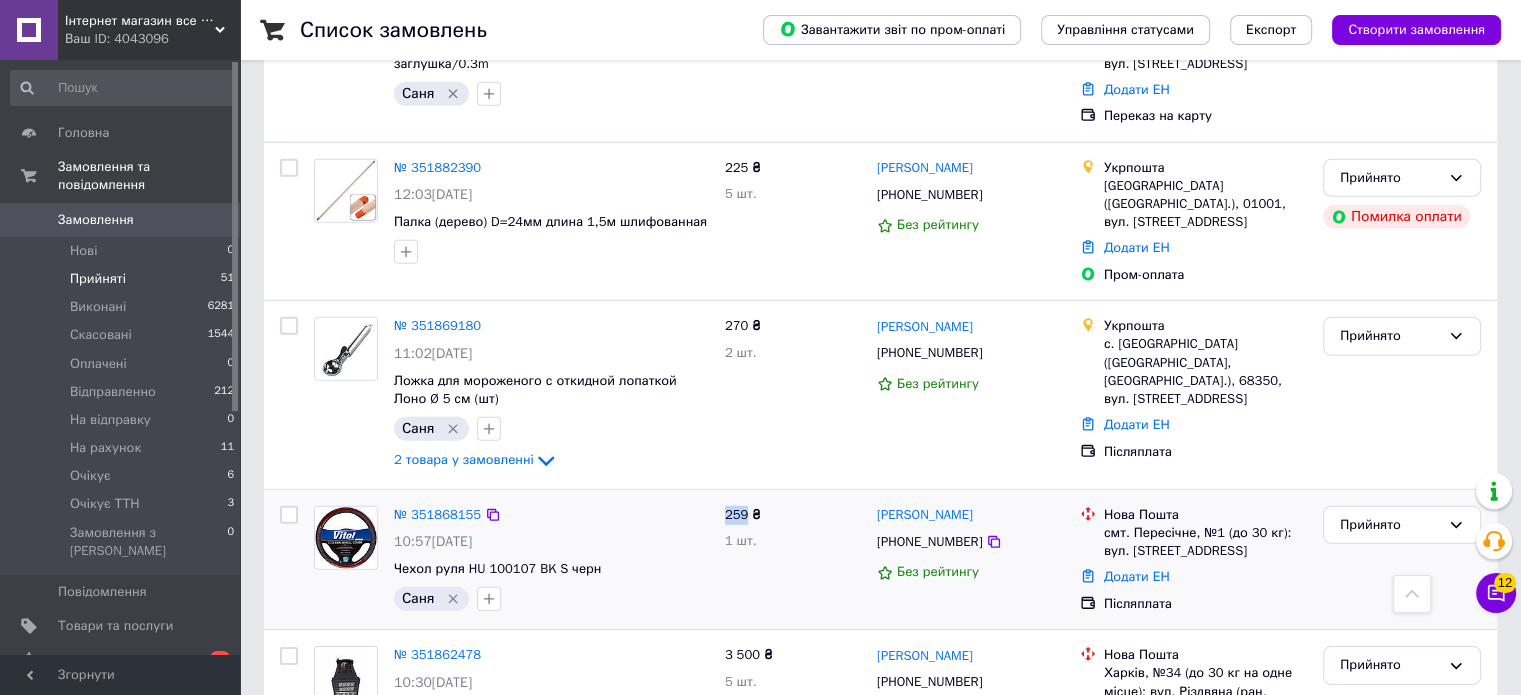 drag, startPoint x: 723, startPoint y: 307, endPoint x: 744, endPoint y: 306, distance: 21.023796 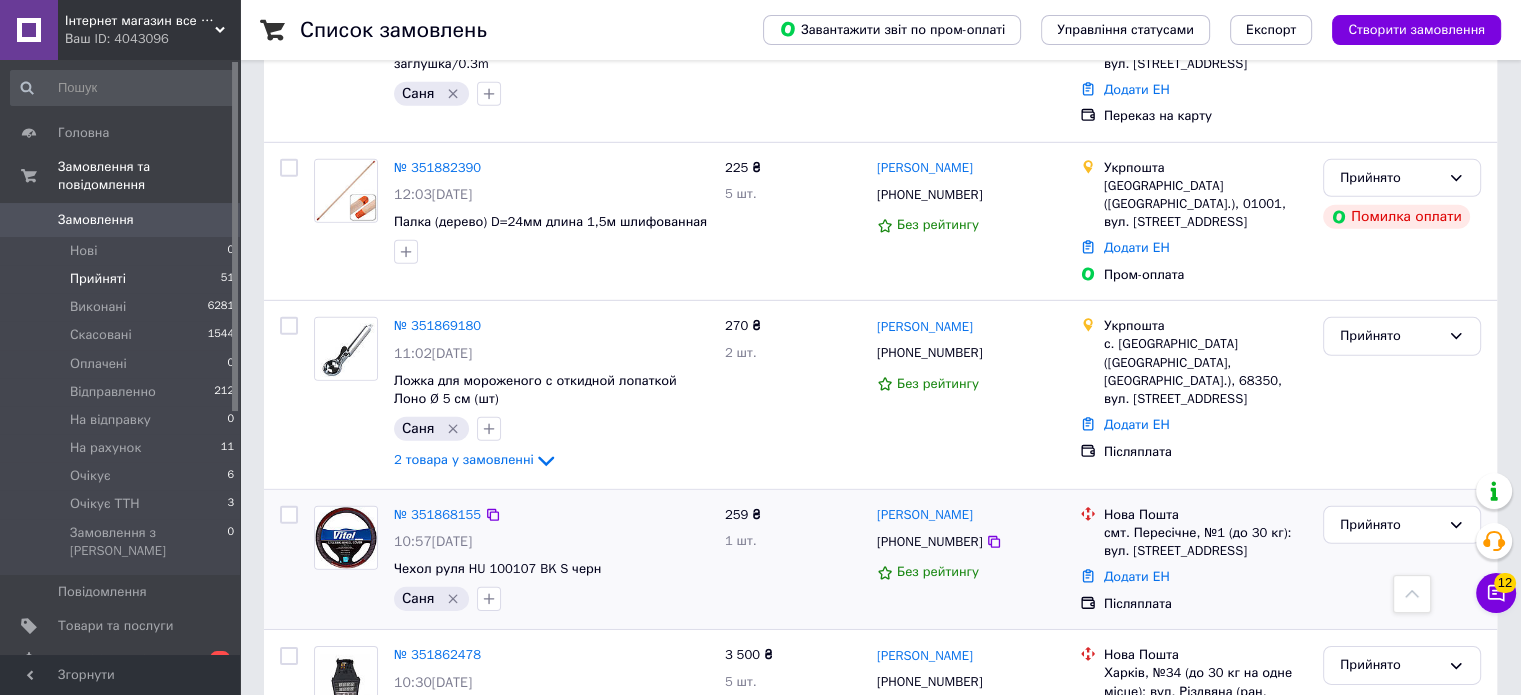 click on "259 ₴" at bounding box center (743, 514) 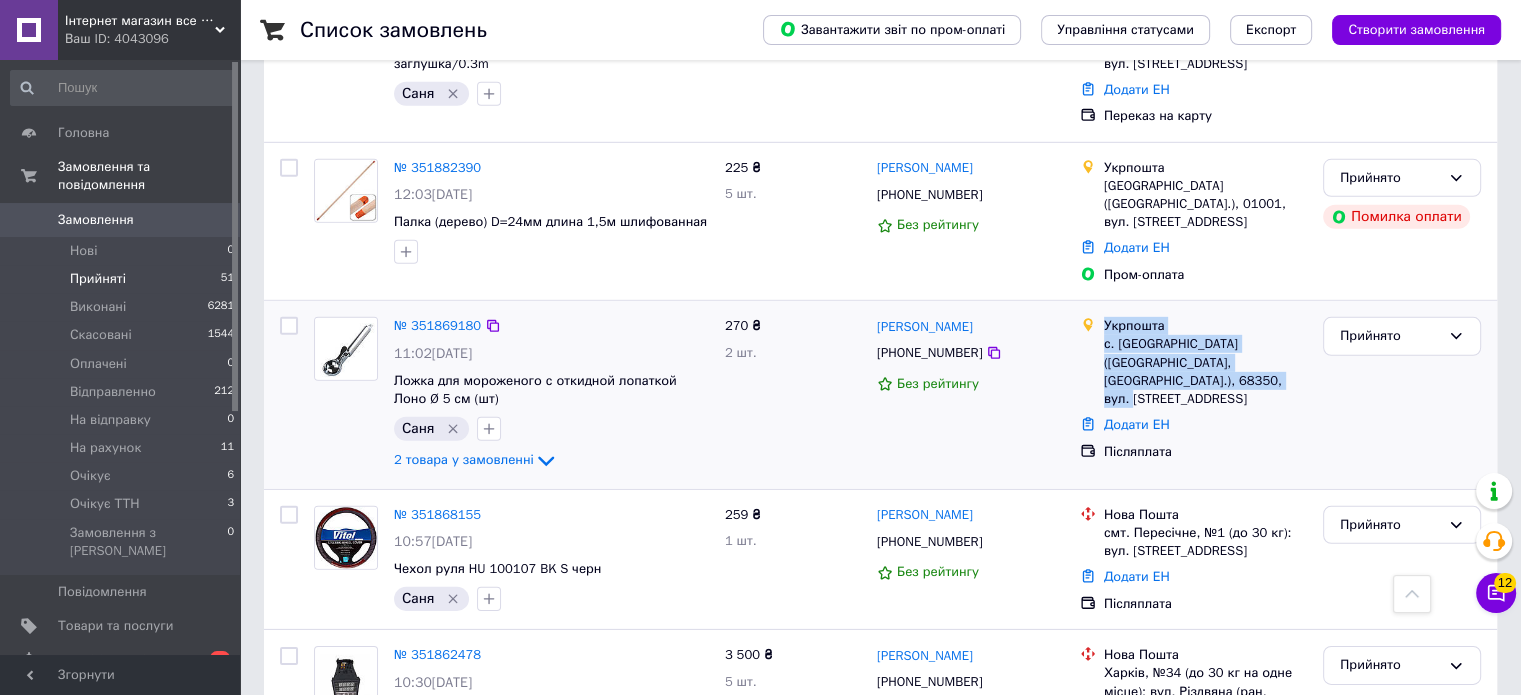 drag, startPoint x: 1144, startPoint y: 154, endPoint x: 1105, endPoint y: 116, distance: 54.451813 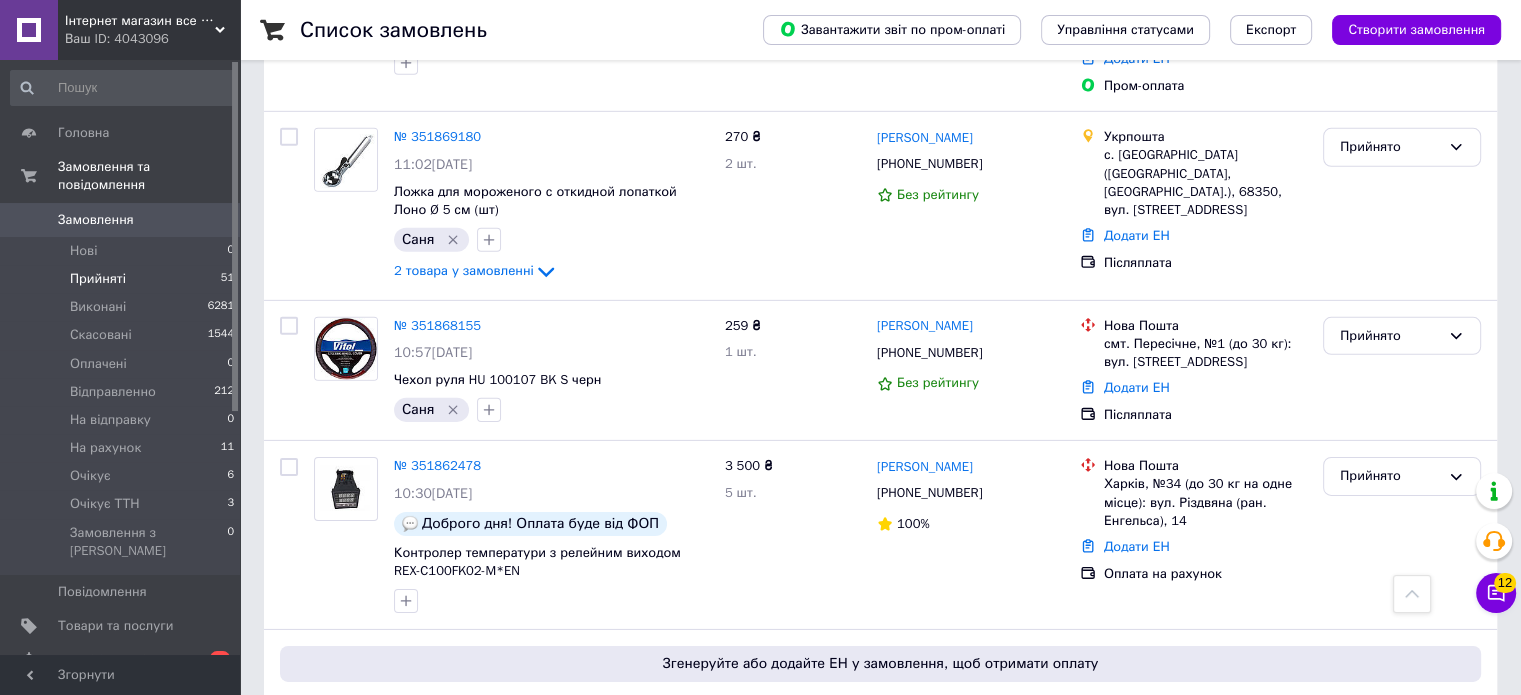 scroll, scrollTop: 6112, scrollLeft: 0, axis: vertical 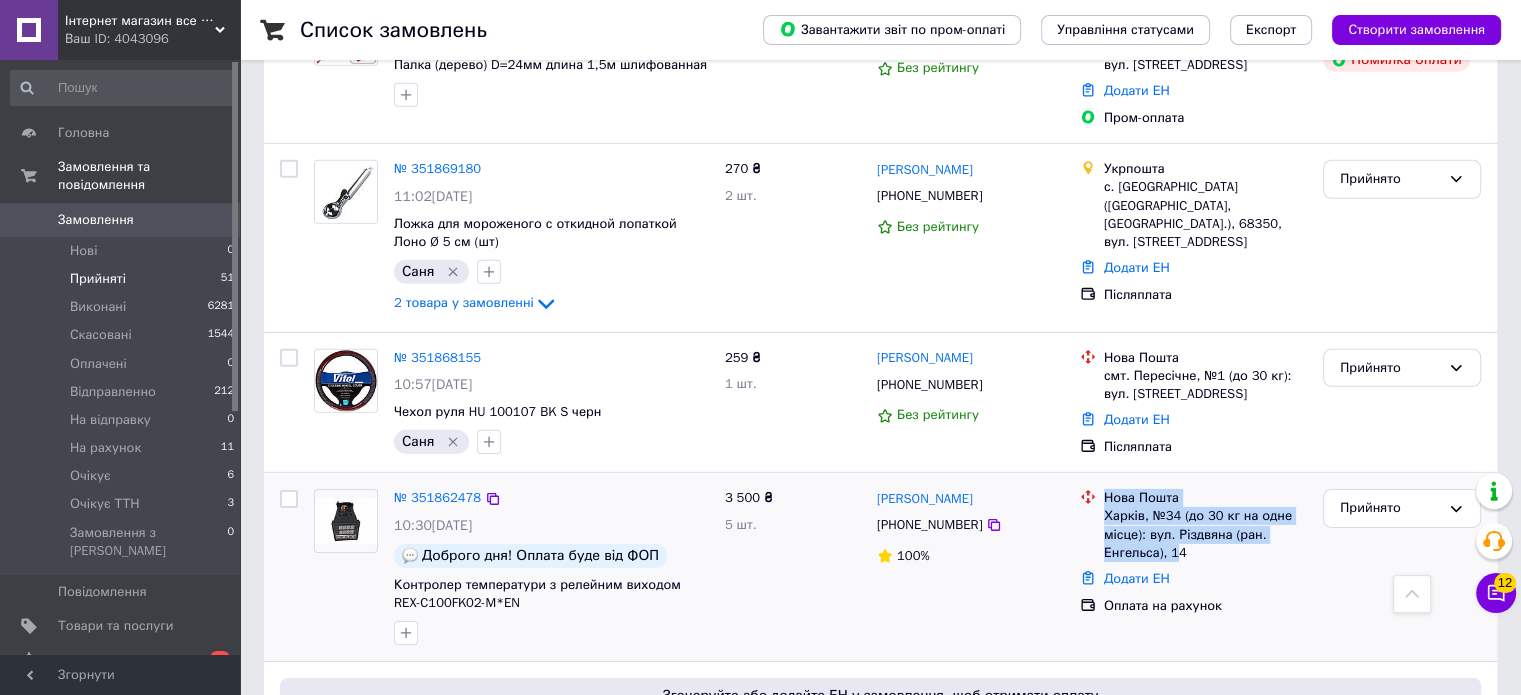 drag, startPoint x: 1104, startPoint y: 288, endPoint x: 1170, endPoint y: 335, distance: 81.02469 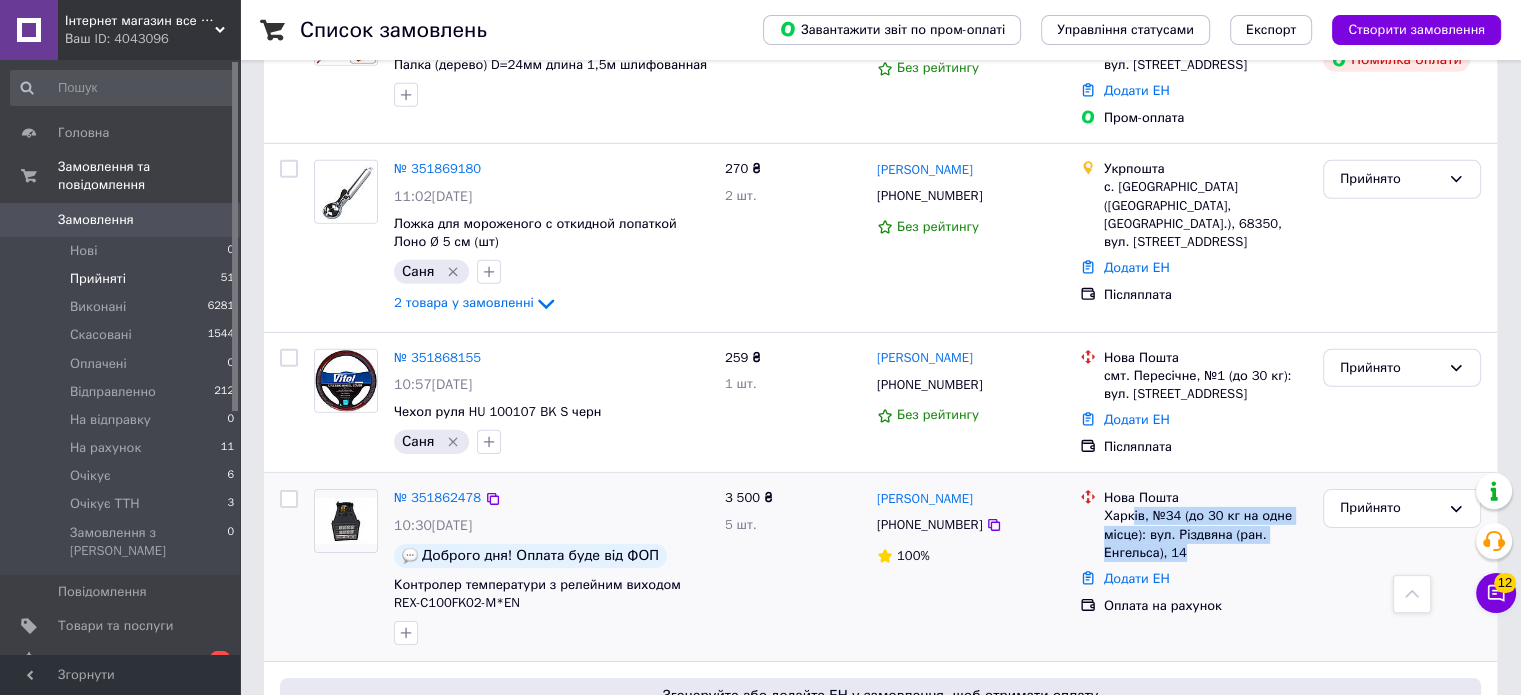 drag, startPoint x: 1184, startPoint y: 339, endPoint x: 1130, endPoint y: 303, distance: 64.899925 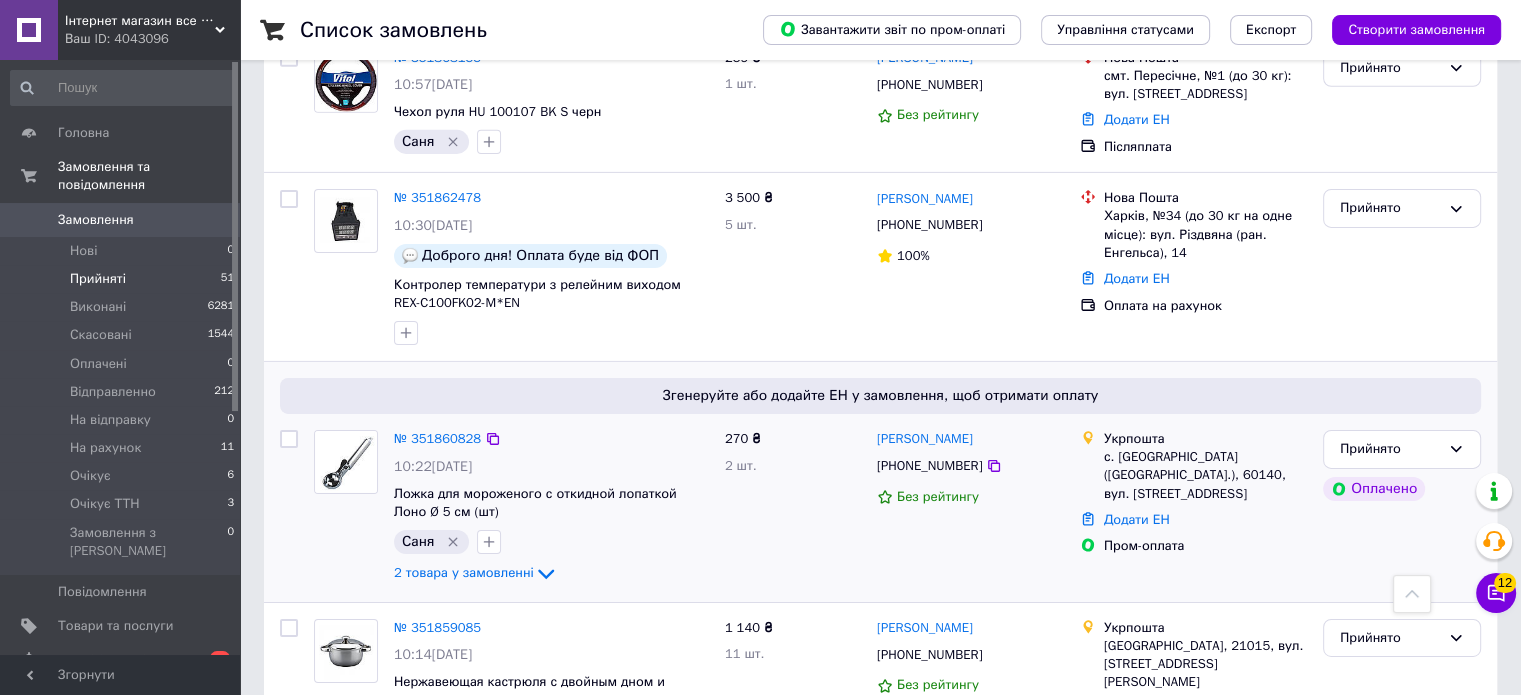 scroll, scrollTop: 6212, scrollLeft: 0, axis: vertical 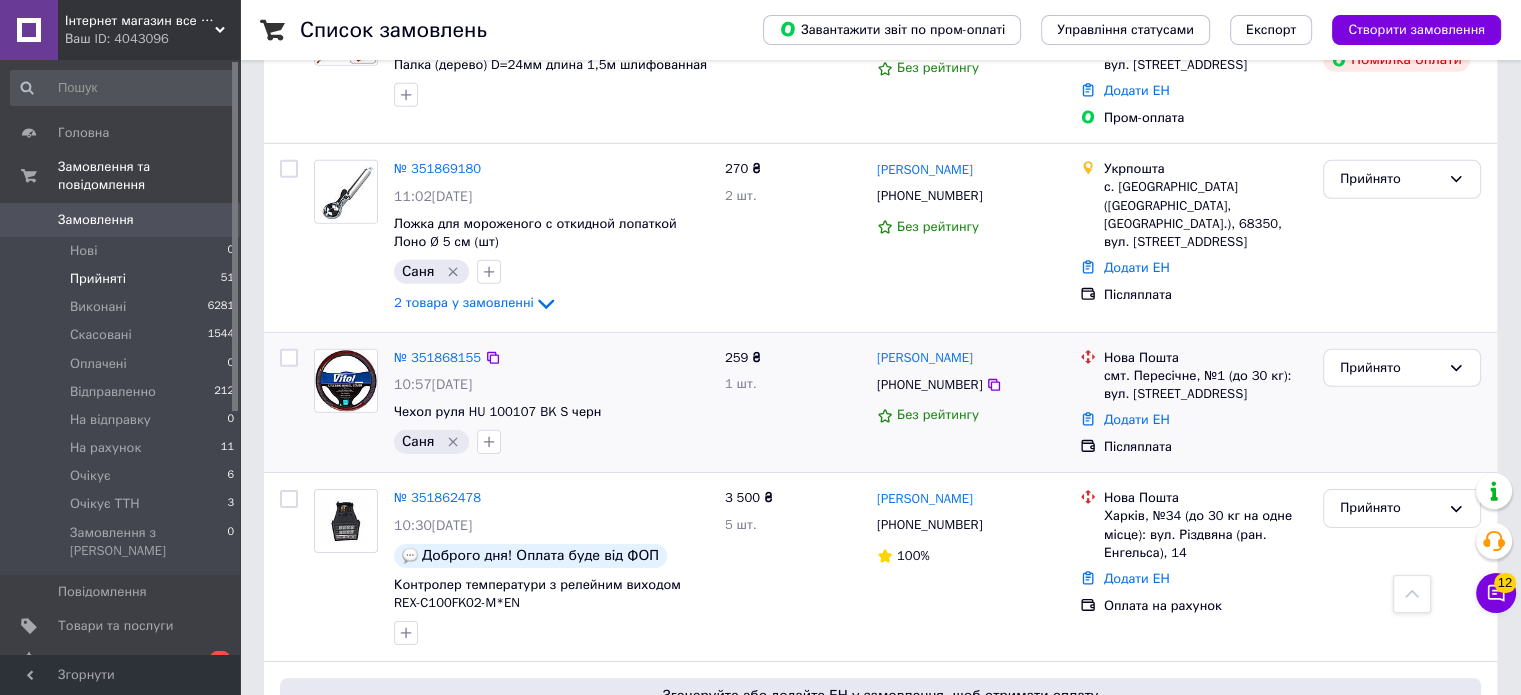 drag, startPoint x: 1263, startPoint y: 190, endPoint x: 1104, endPoint y: 138, distance: 167.28719 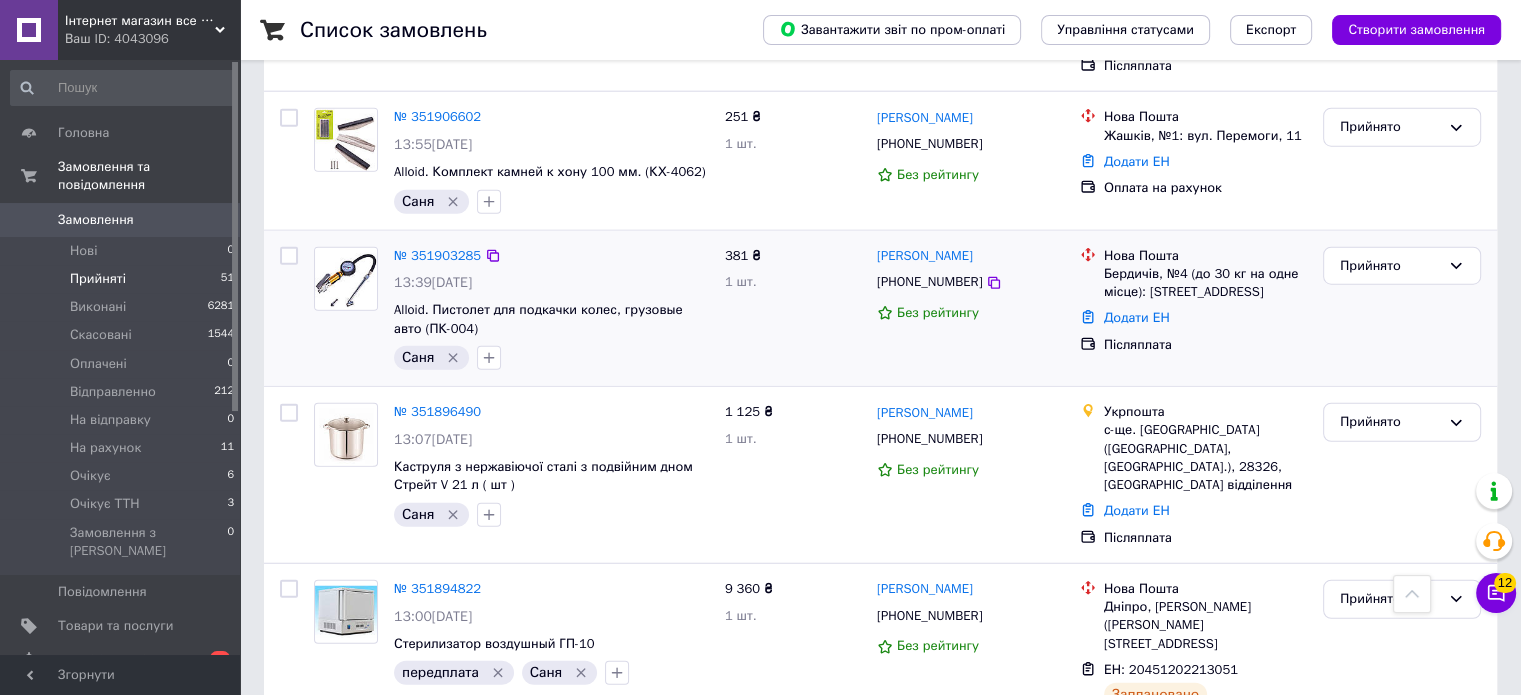 scroll, scrollTop: 4812, scrollLeft: 0, axis: vertical 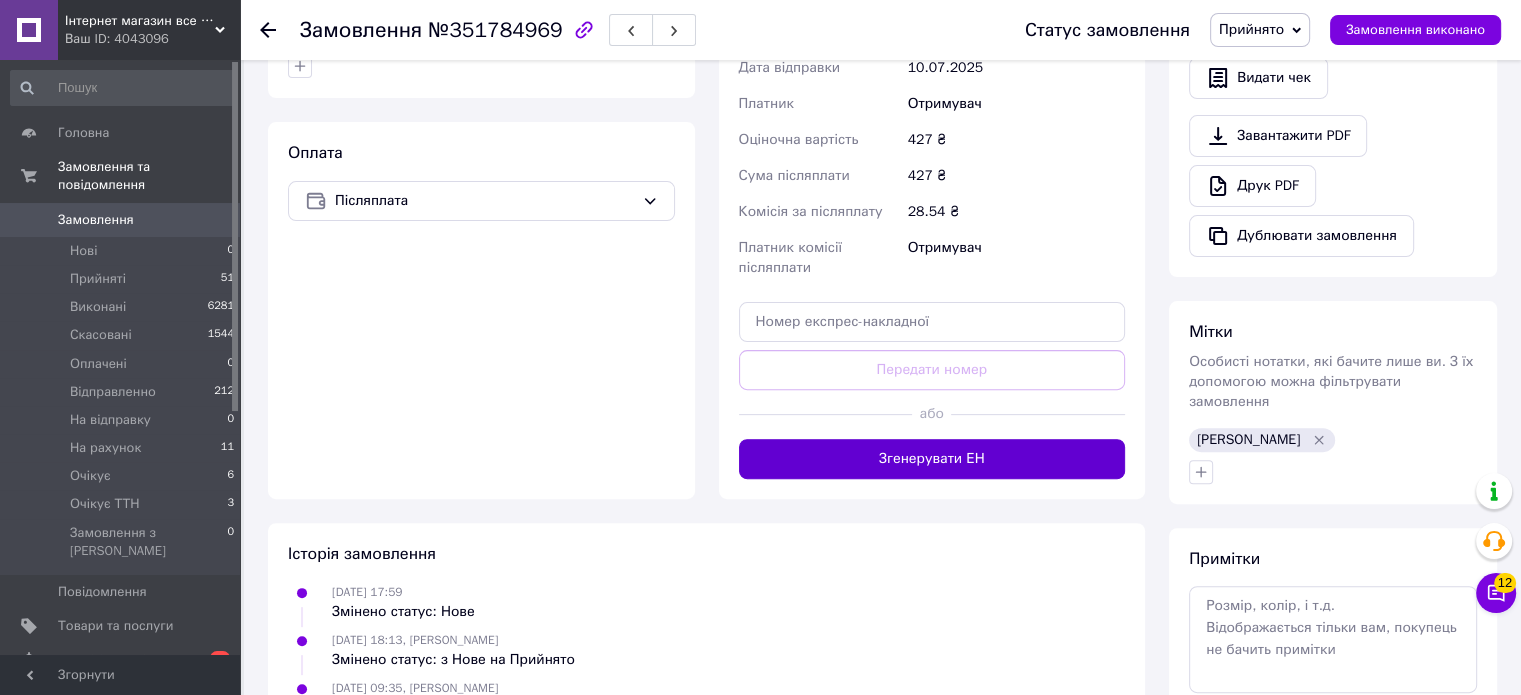click on "Згенерувати ЕН" at bounding box center [932, 459] 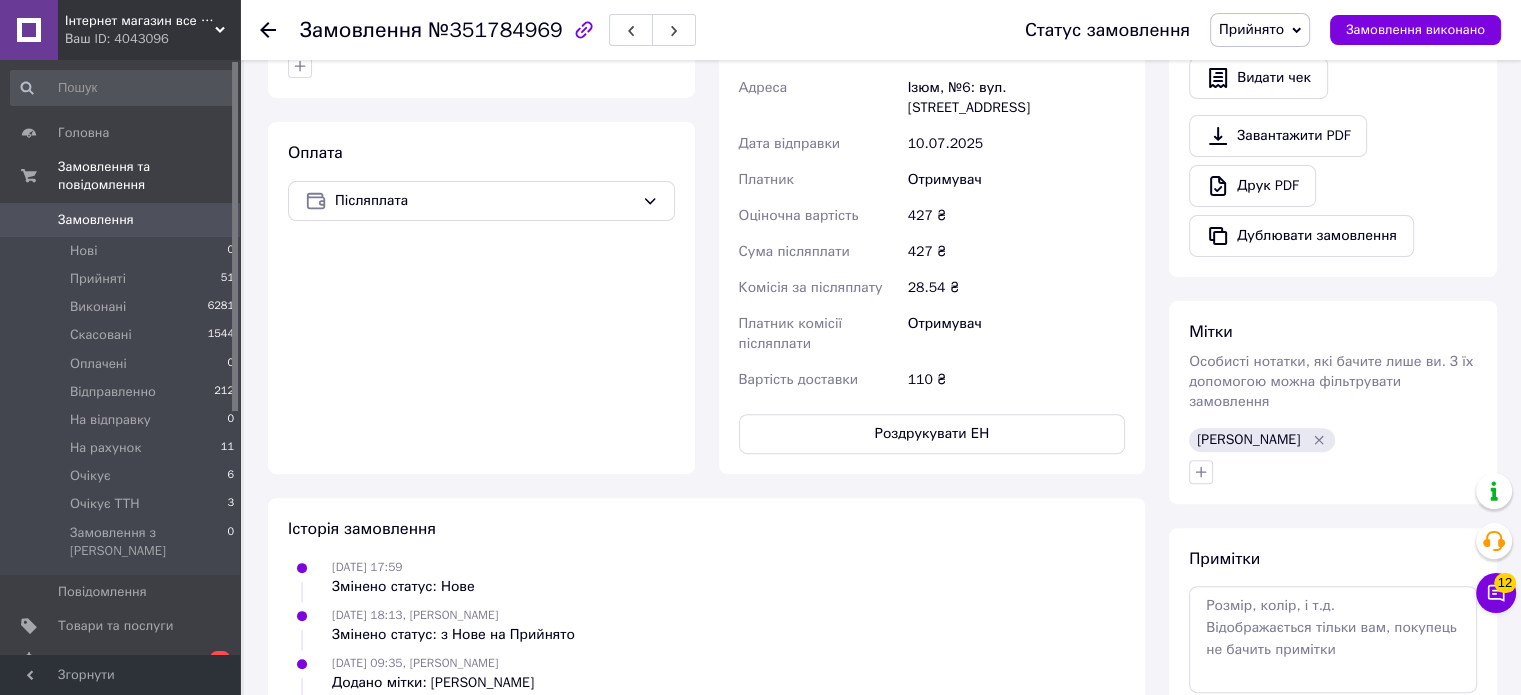 click on "Роздрукувати ЕН" at bounding box center [932, 434] 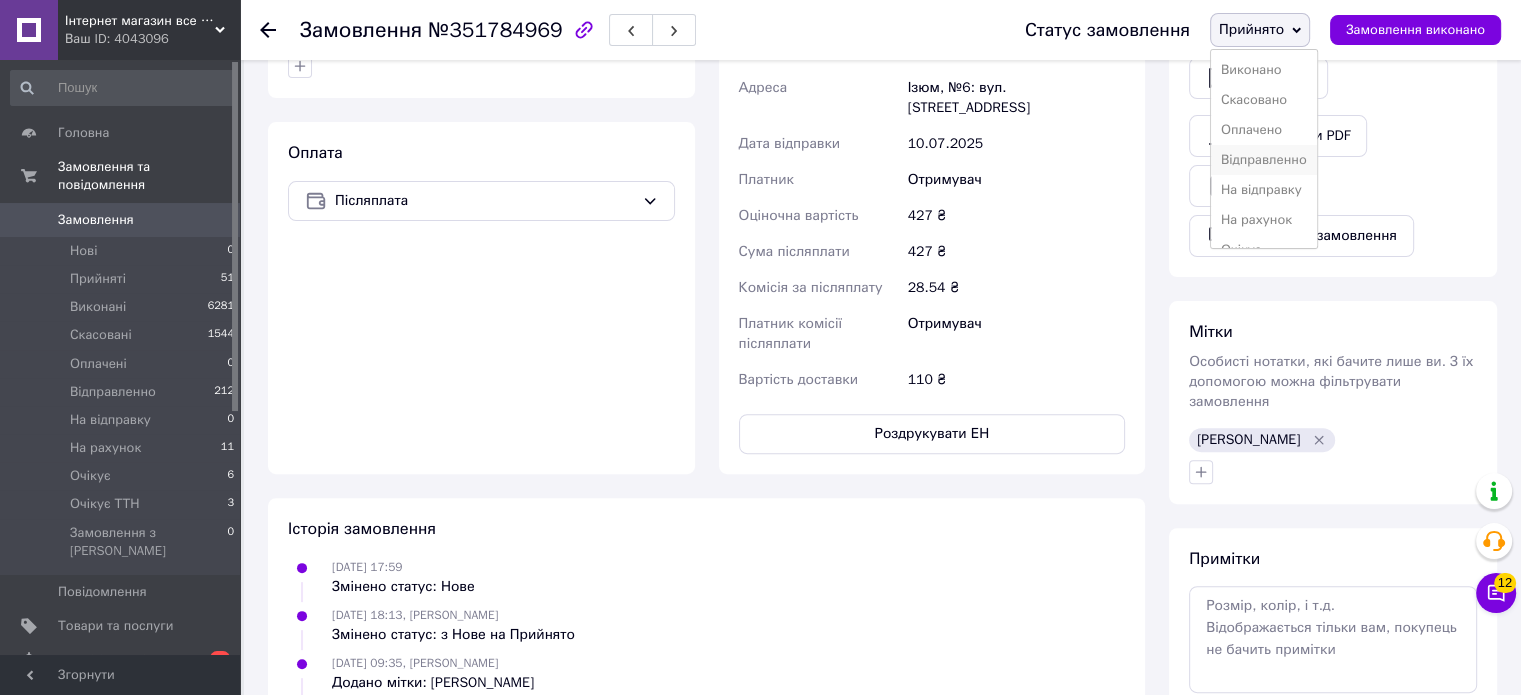click on "Відправленно" at bounding box center (1264, 160) 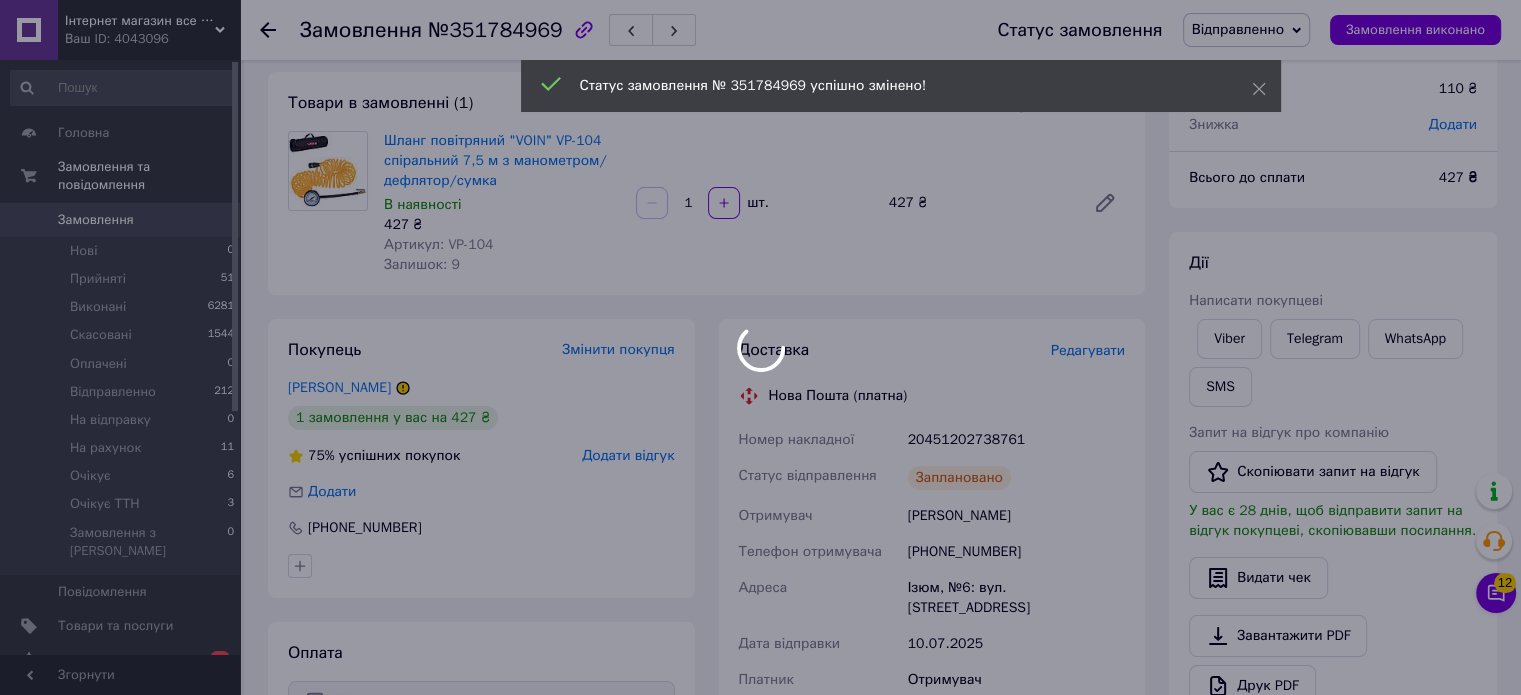 scroll, scrollTop: 0, scrollLeft: 0, axis: both 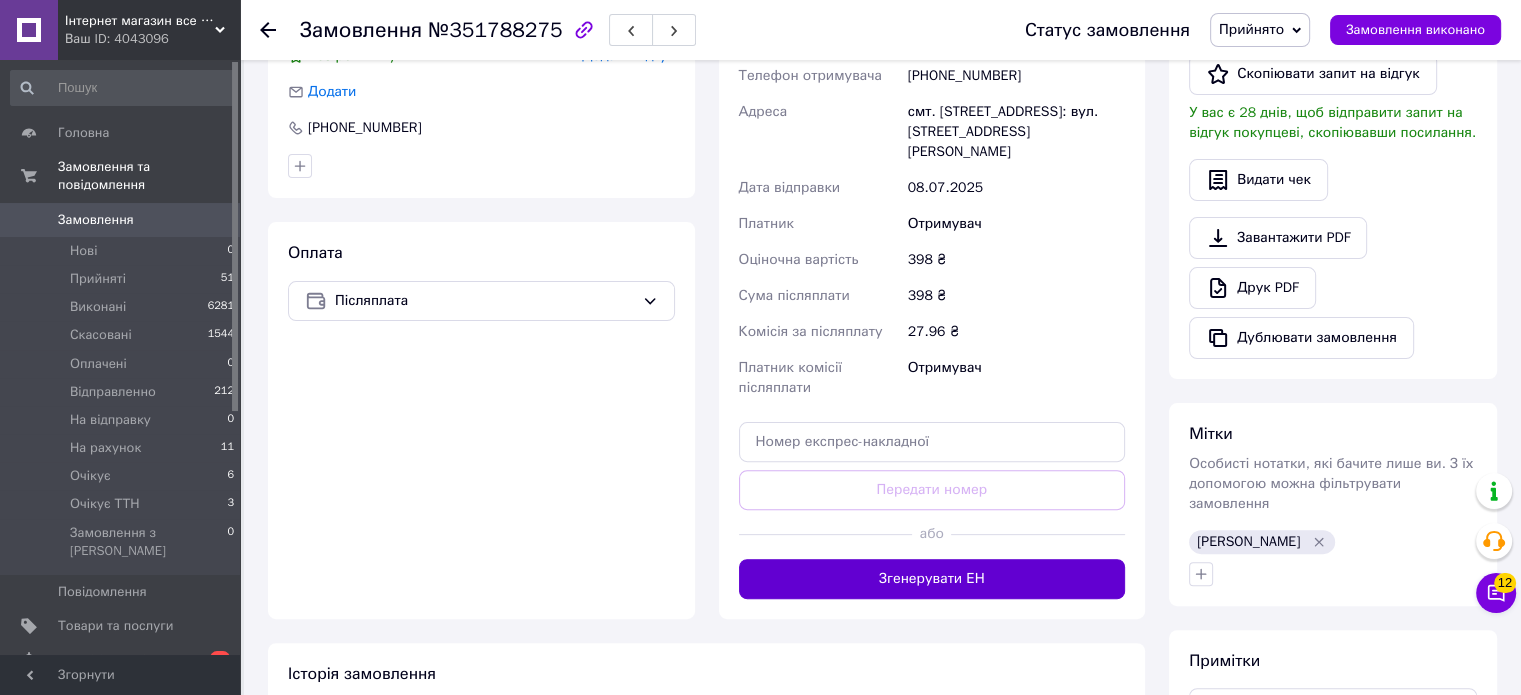 click on "Згенерувати ЕН" at bounding box center [932, 579] 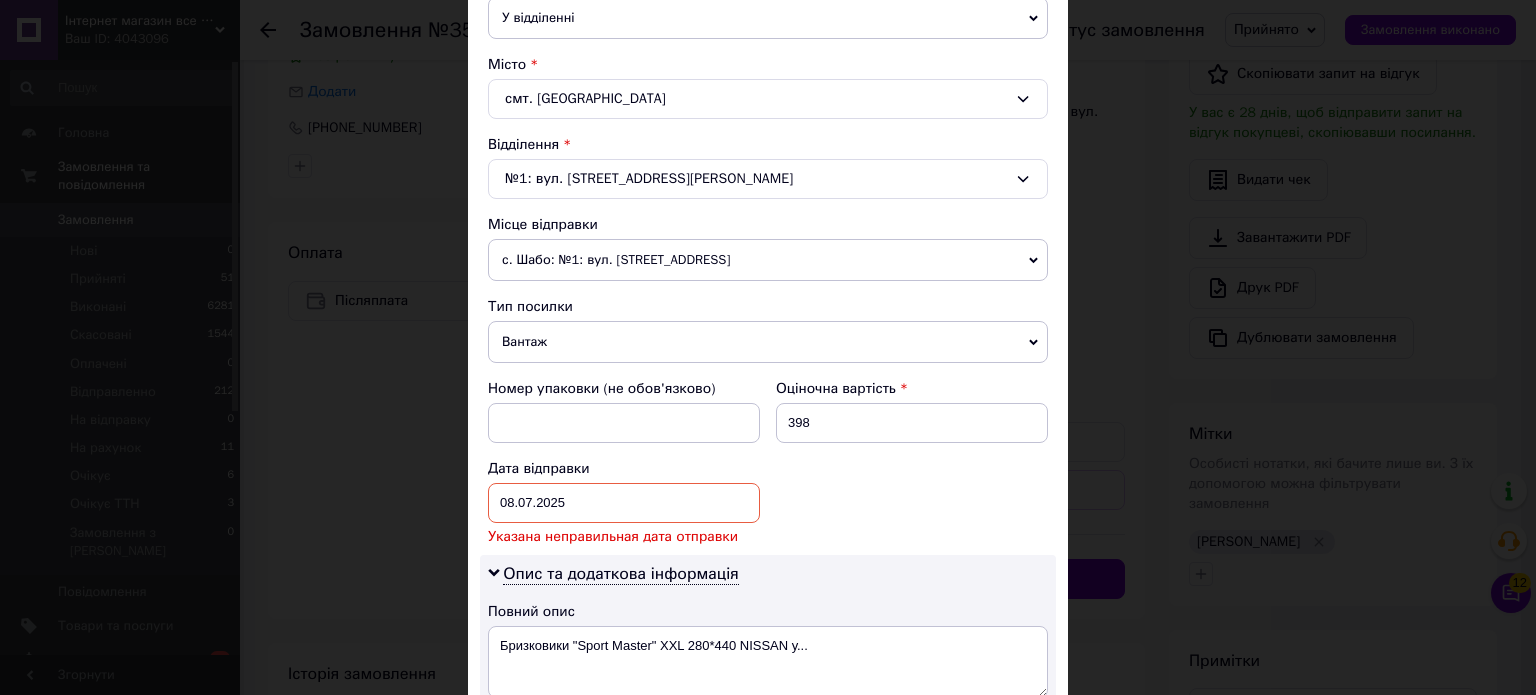 scroll, scrollTop: 800, scrollLeft: 0, axis: vertical 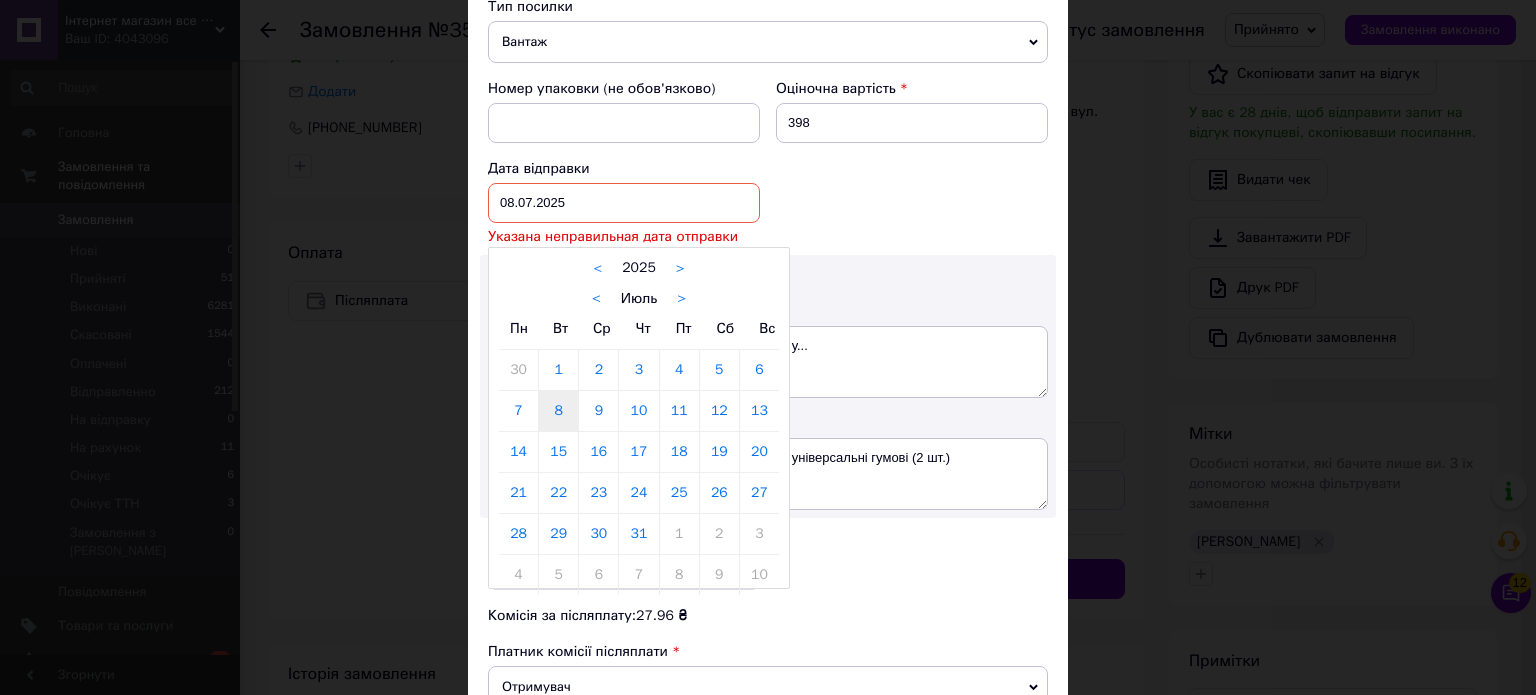 click on "[DATE] < 2025 > < Июль > Пн Вт Ср Чт Пт Сб Вс 30 1 2 3 4 5 6 7 8 9 10 11 12 13 14 15 16 17 18 19 20 21 22 23 24 25 26 27 28 29 30 31 1 2 3 4 5 6 7 8 9 10" at bounding box center [624, 203] 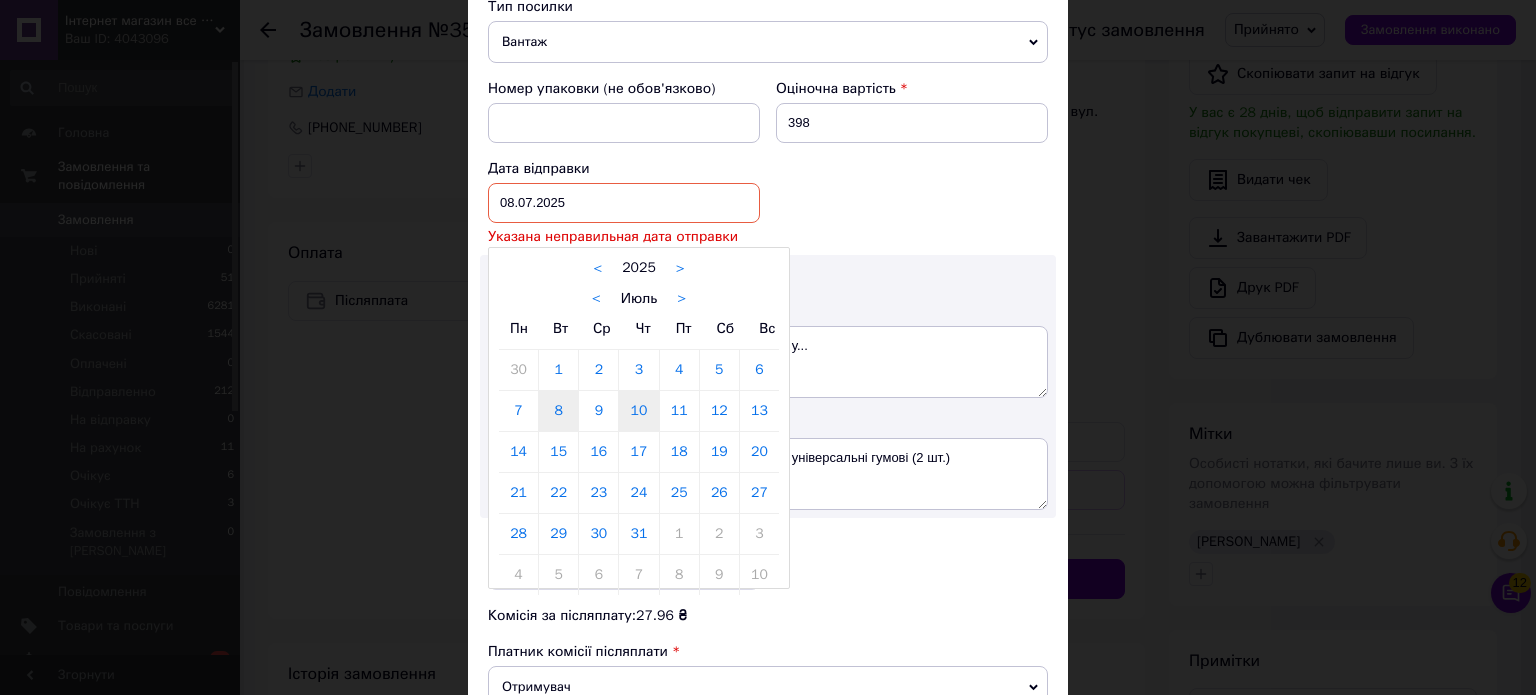 click on "10" at bounding box center (638, 411) 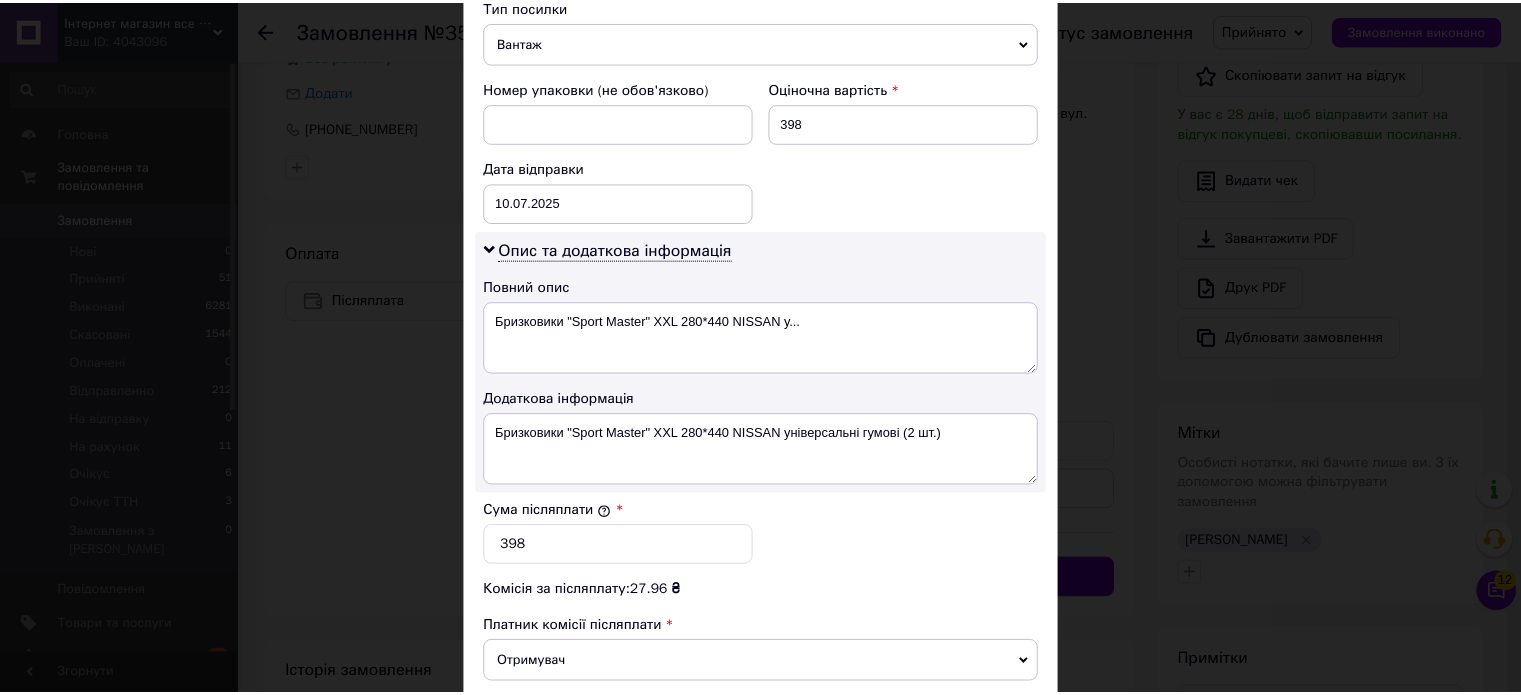 scroll, scrollTop: 1048, scrollLeft: 0, axis: vertical 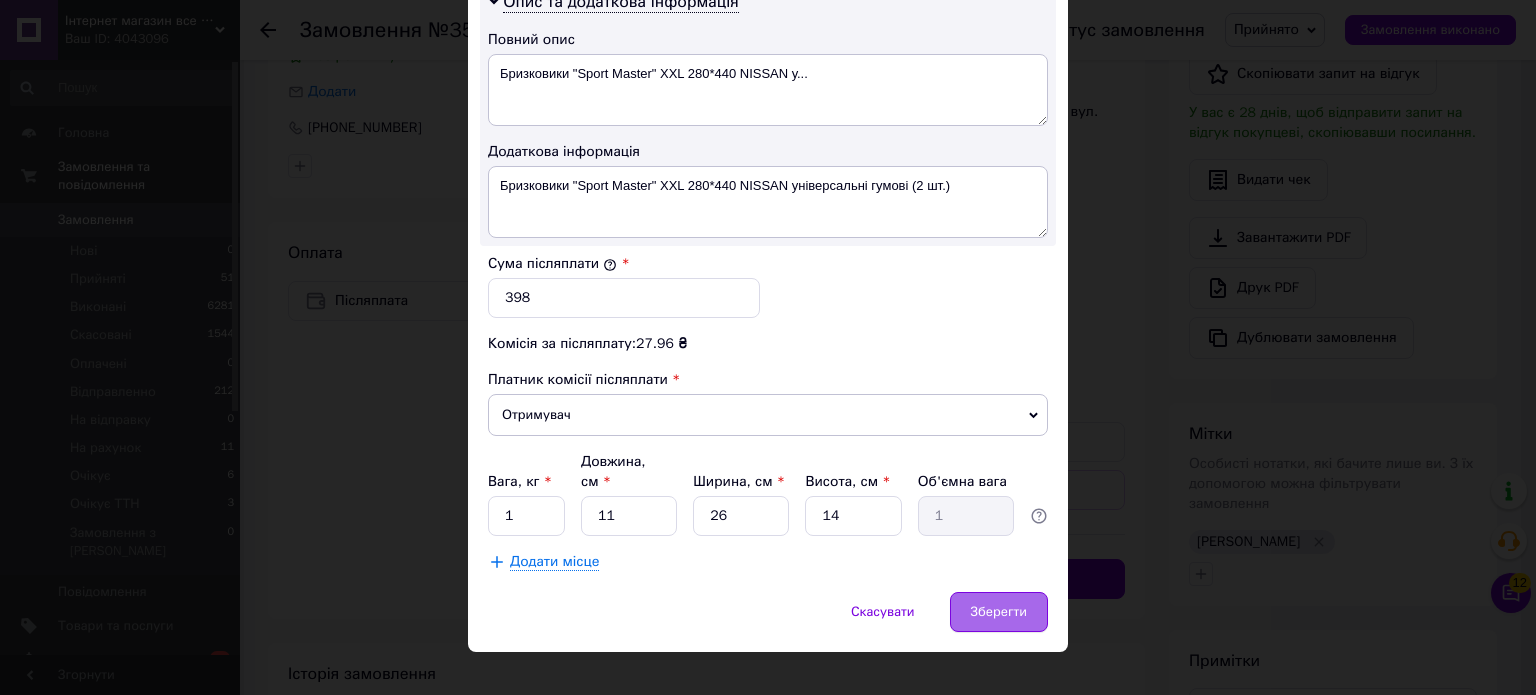 click on "Зберегти" at bounding box center [999, 612] 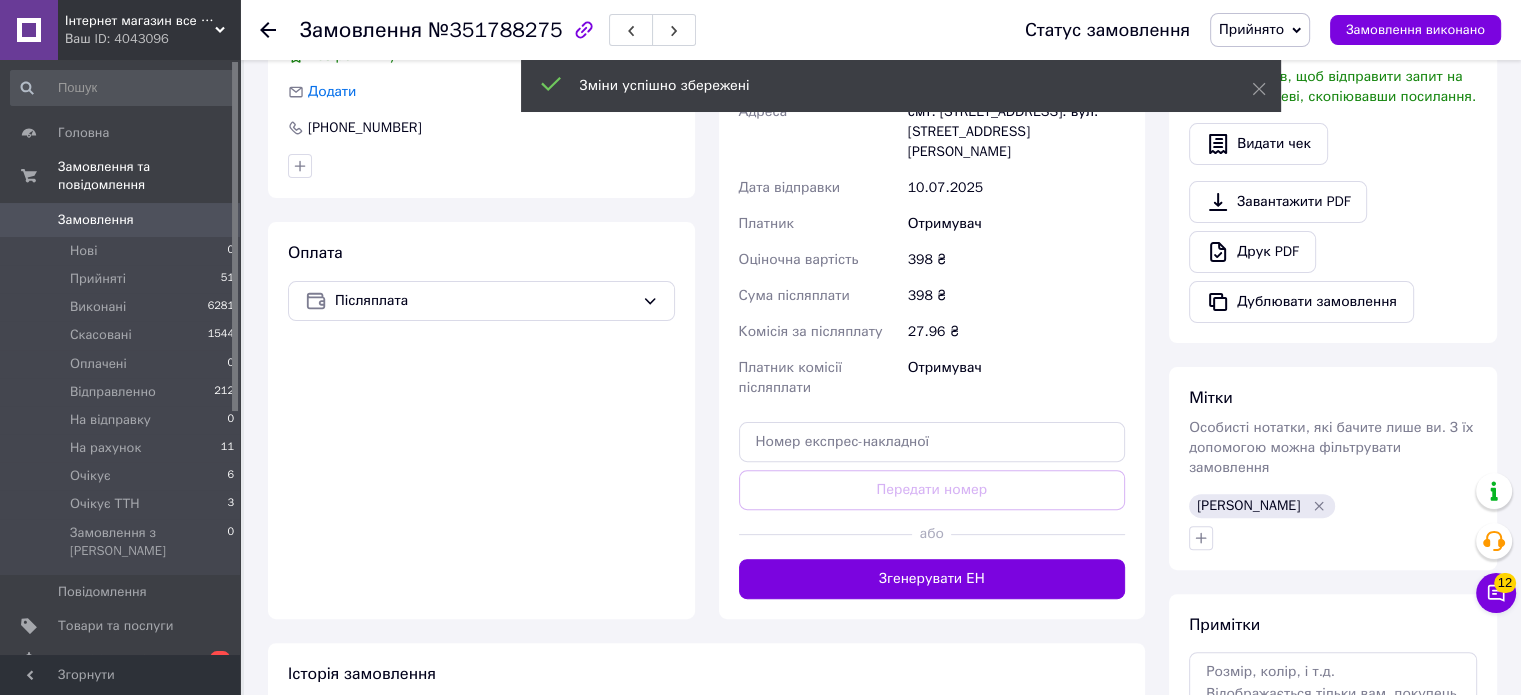 click on "Згенерувати ЕН" at bounding box center [932, 579] 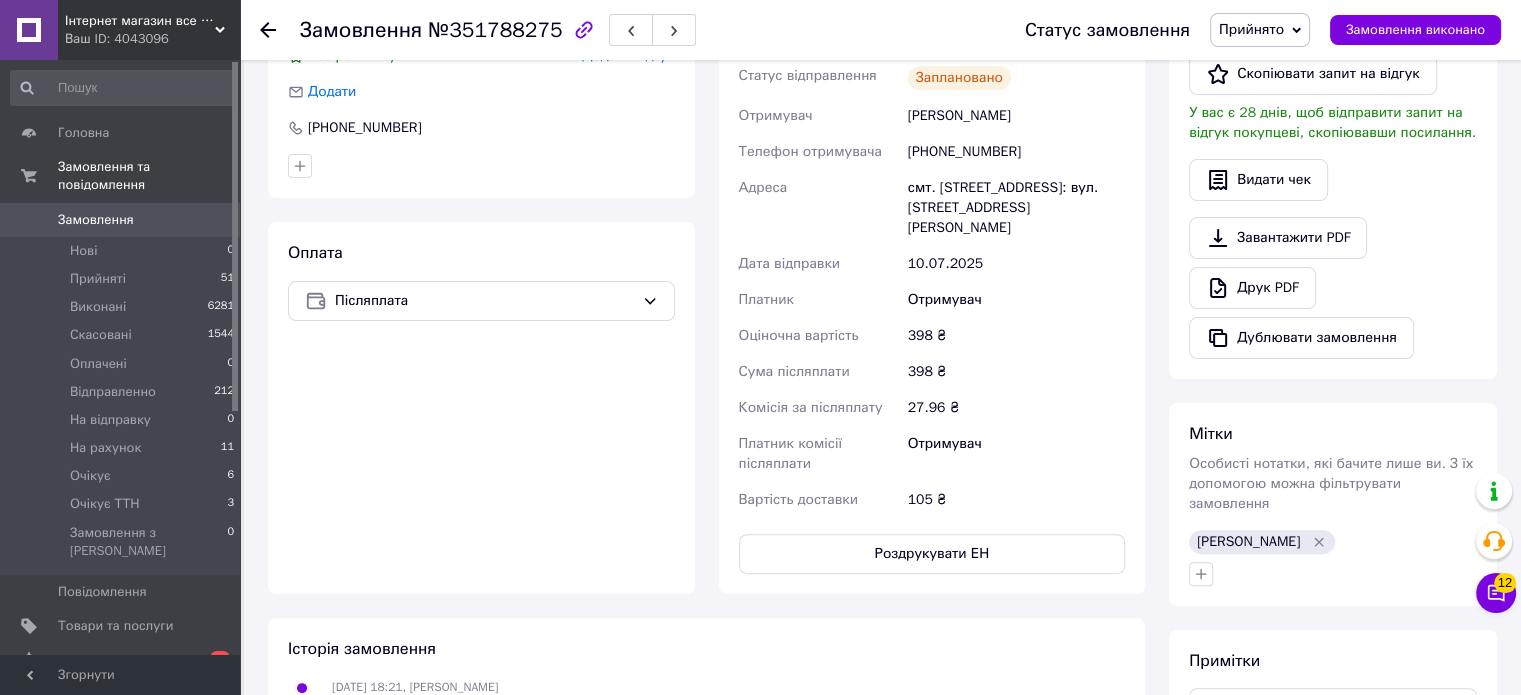 click on "Роздрукувати ЕН" at bounding box center [932, 554] 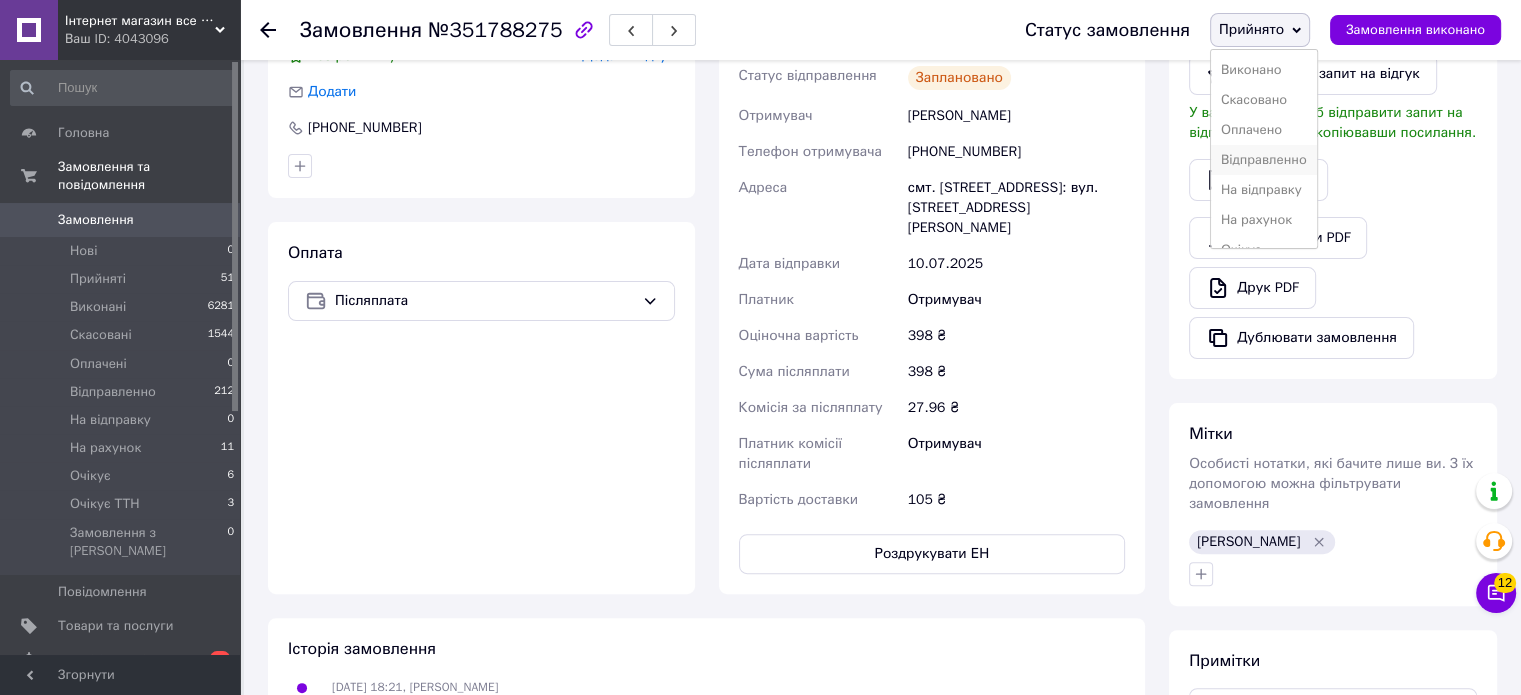 click on "Відправленно" at bounding box center (1264, 160) 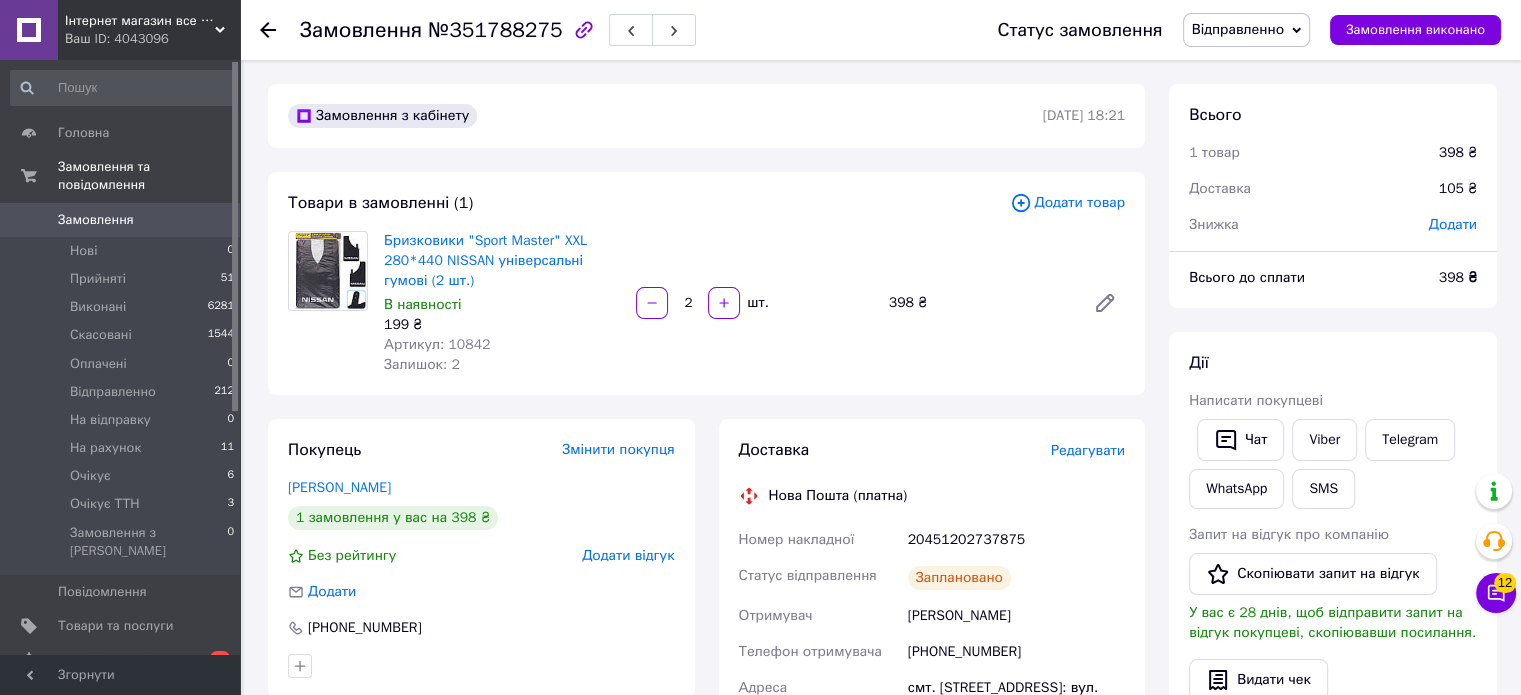 scroll, scrollTop: 500, scrollLeft: 0, axis: vertical 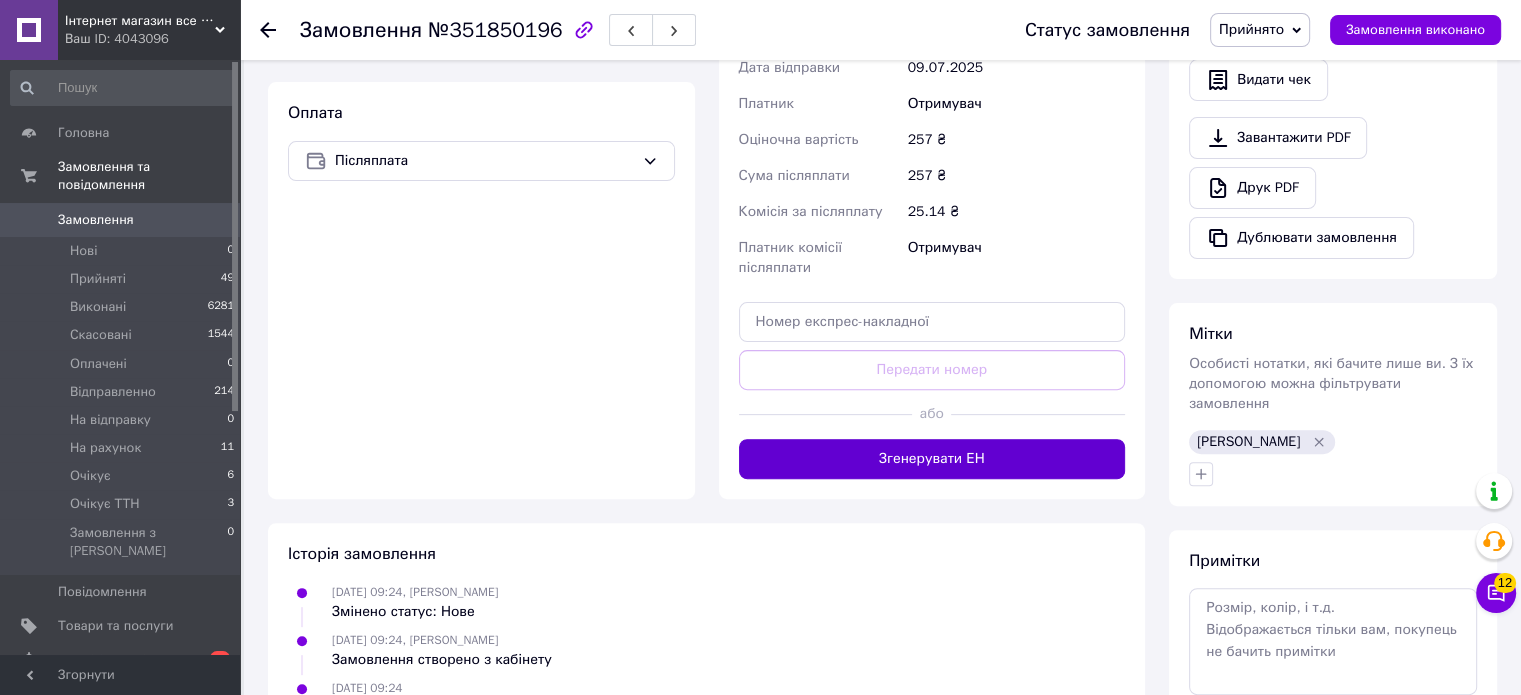 click on "Згенерувати ЕН" at bounding box center [932, 459] 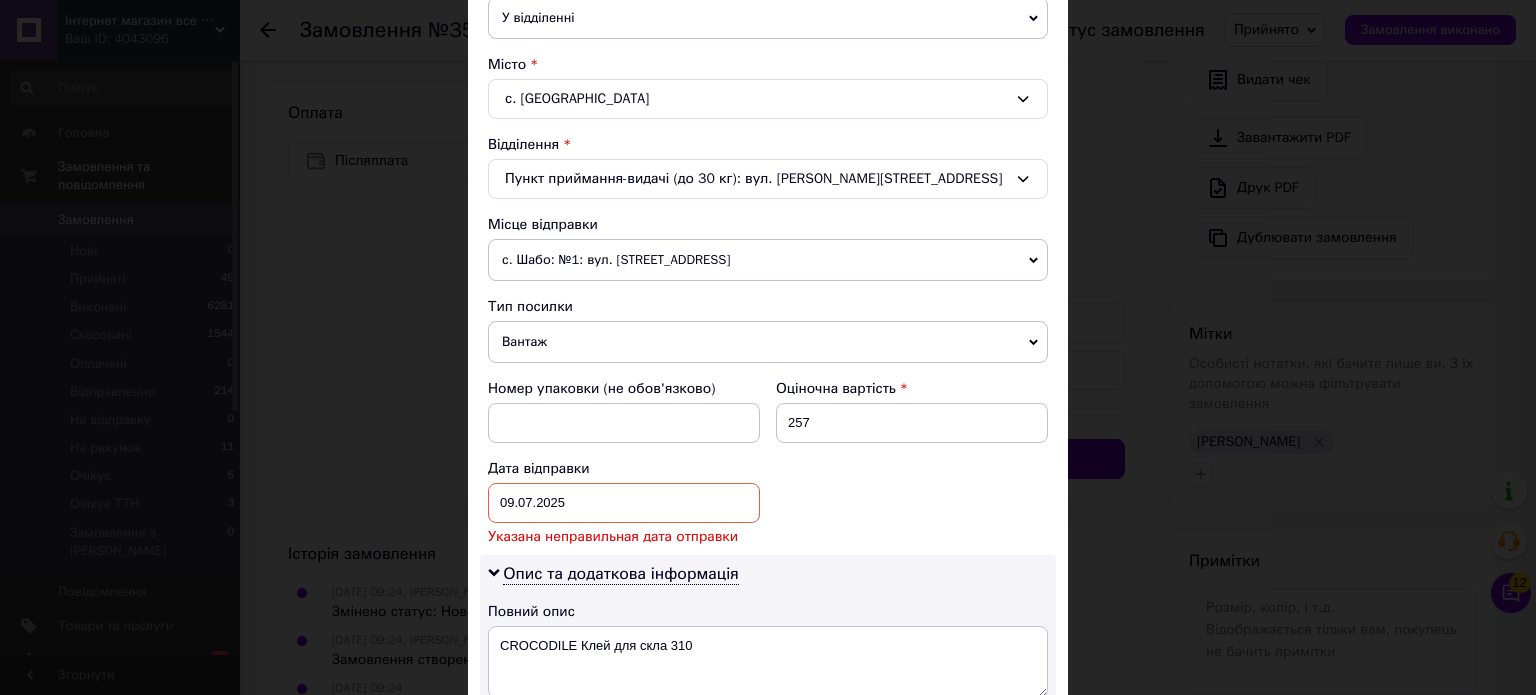 scroll, scrollTop: 700, scrollLeft: 0, axis: vertical 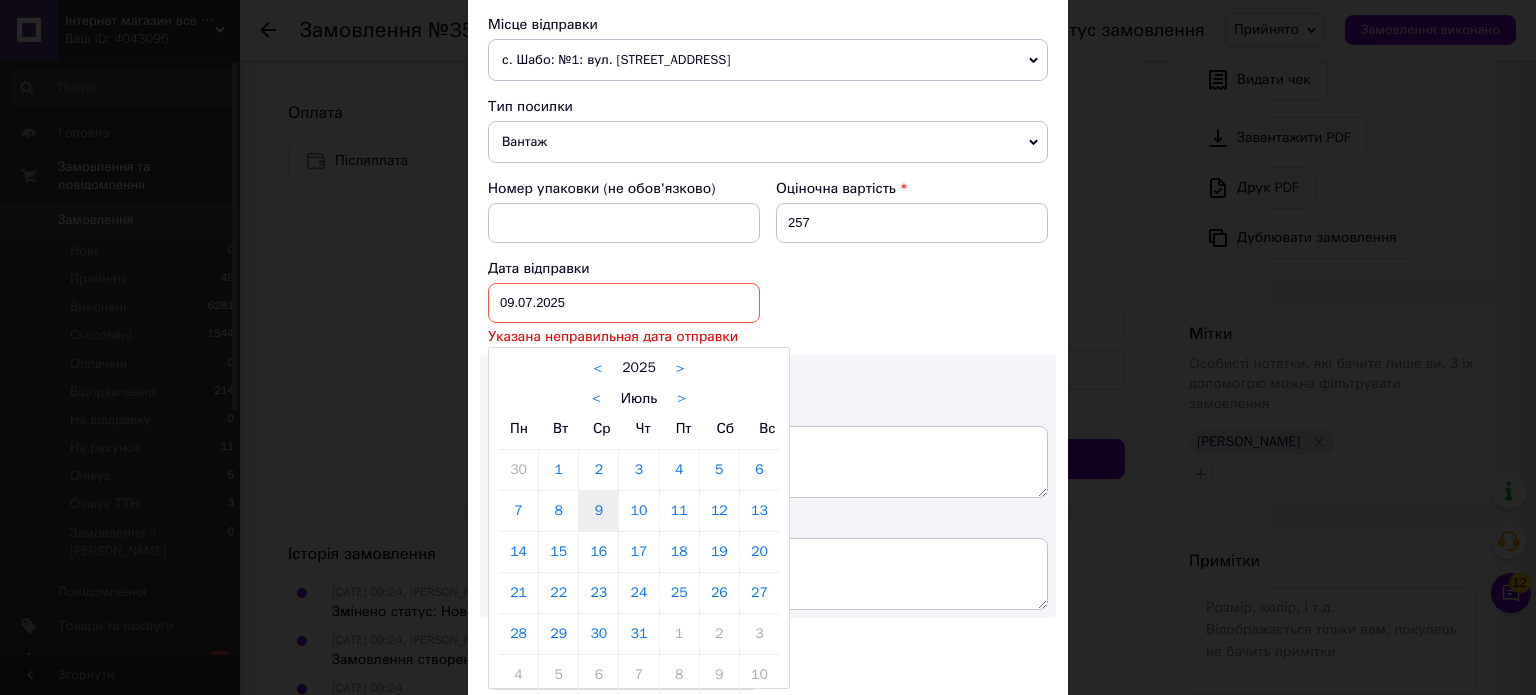 click on "[DATE] < 2025 > < Июль > Пн Вт Ср Чт Пт Сб Вс 30 1 2 3 4 5 6 7 8 9 10 11 12 13 14 15 16 17 18 19 20 21 22 23 24 25 26 27 28 29 30 31 1 2 3 4 5 6 7 8 9 10" at bounding box center [624, 303] 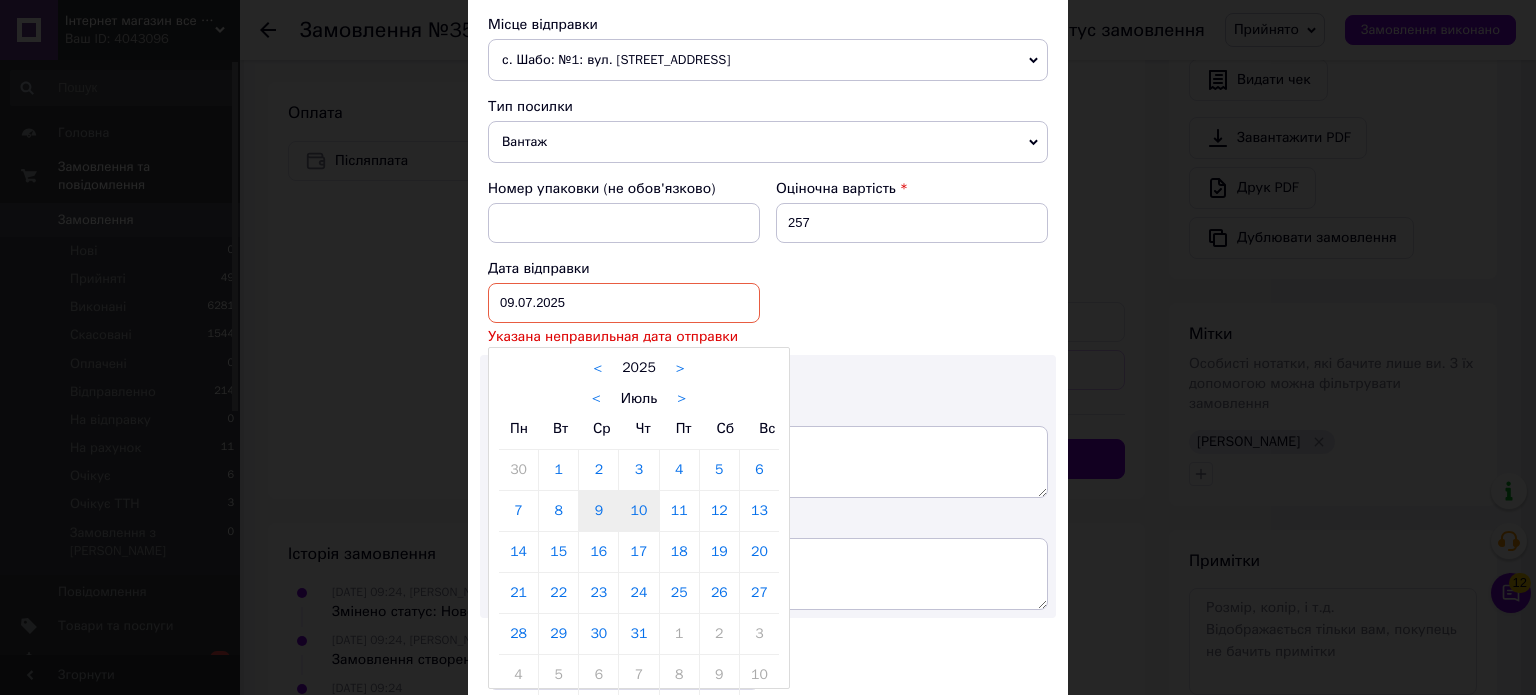click on "10" at bounding box center [638, 511] 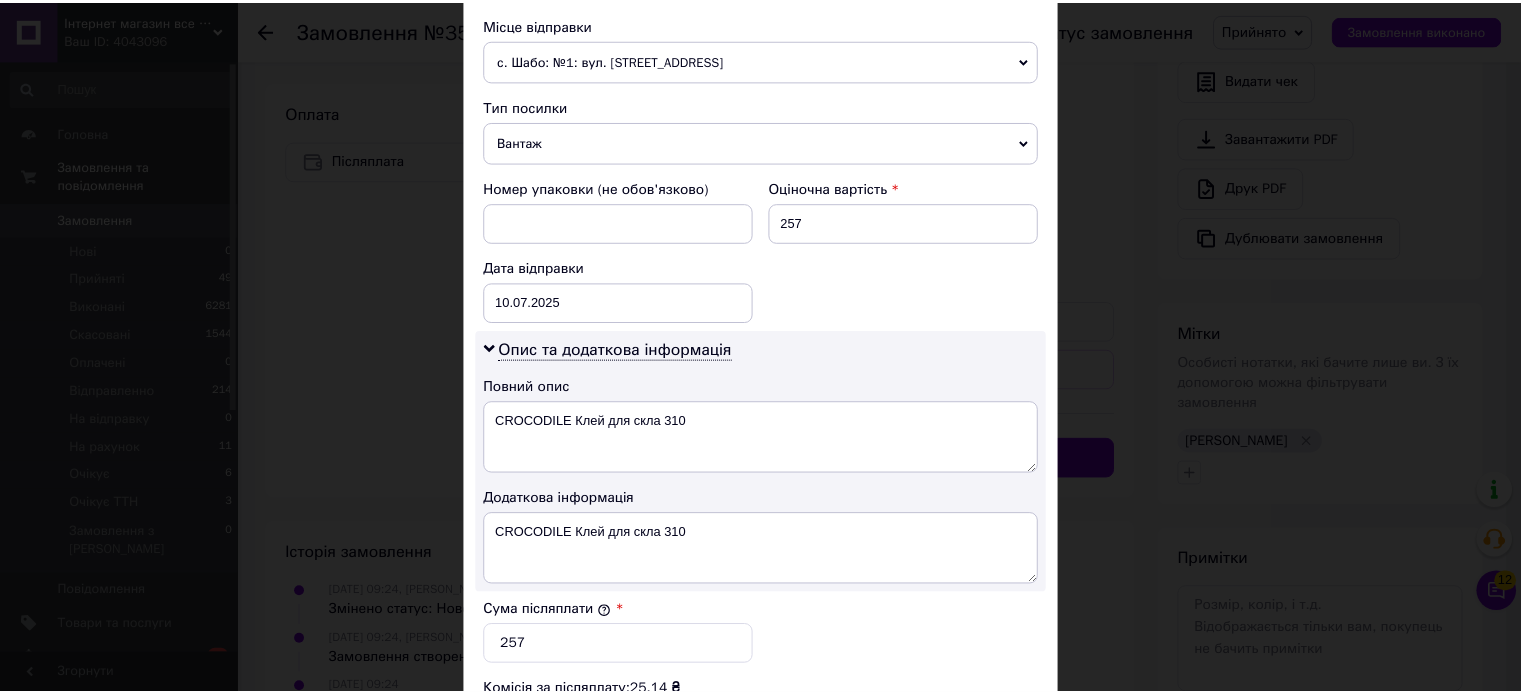 scroll, scrollTop: 1048, scrollLeft: 0, axis: vertical 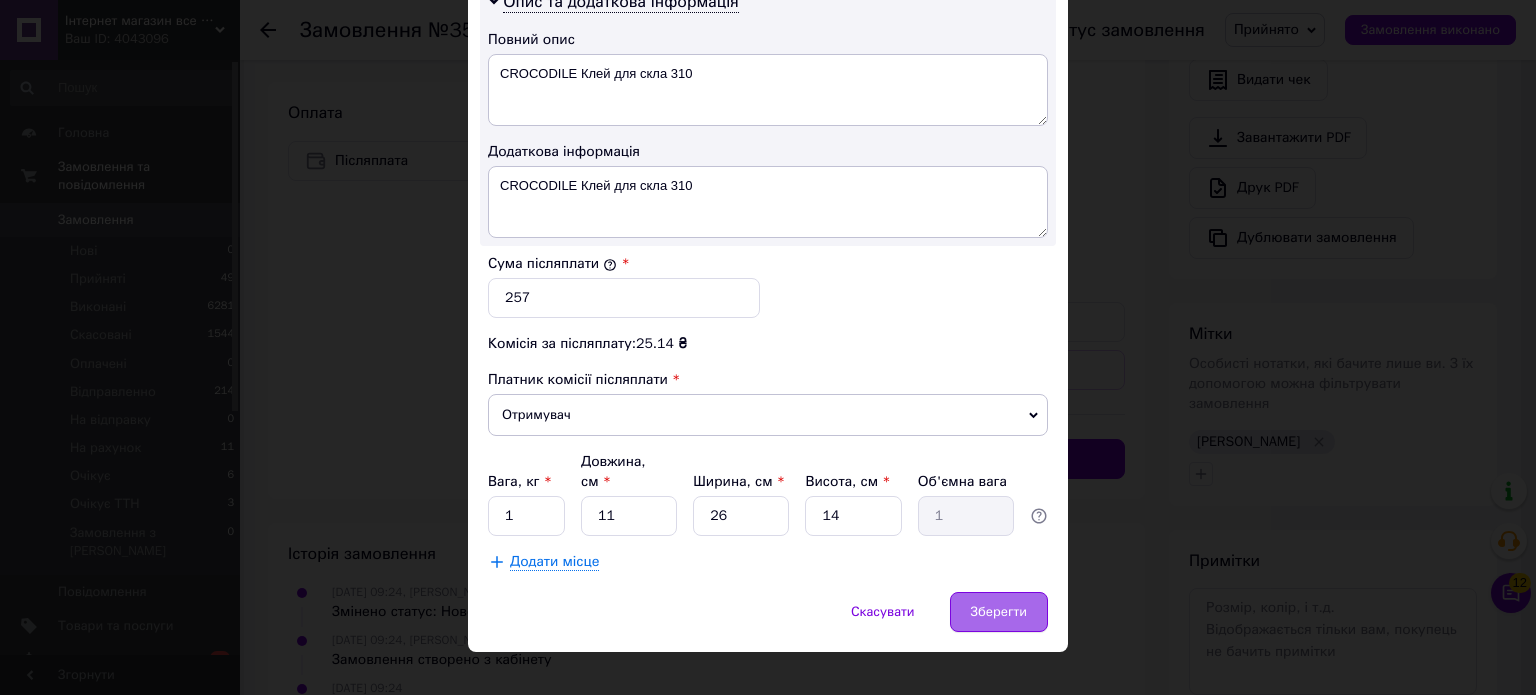 click on "Зберегти" at bounding box center (999, 612) 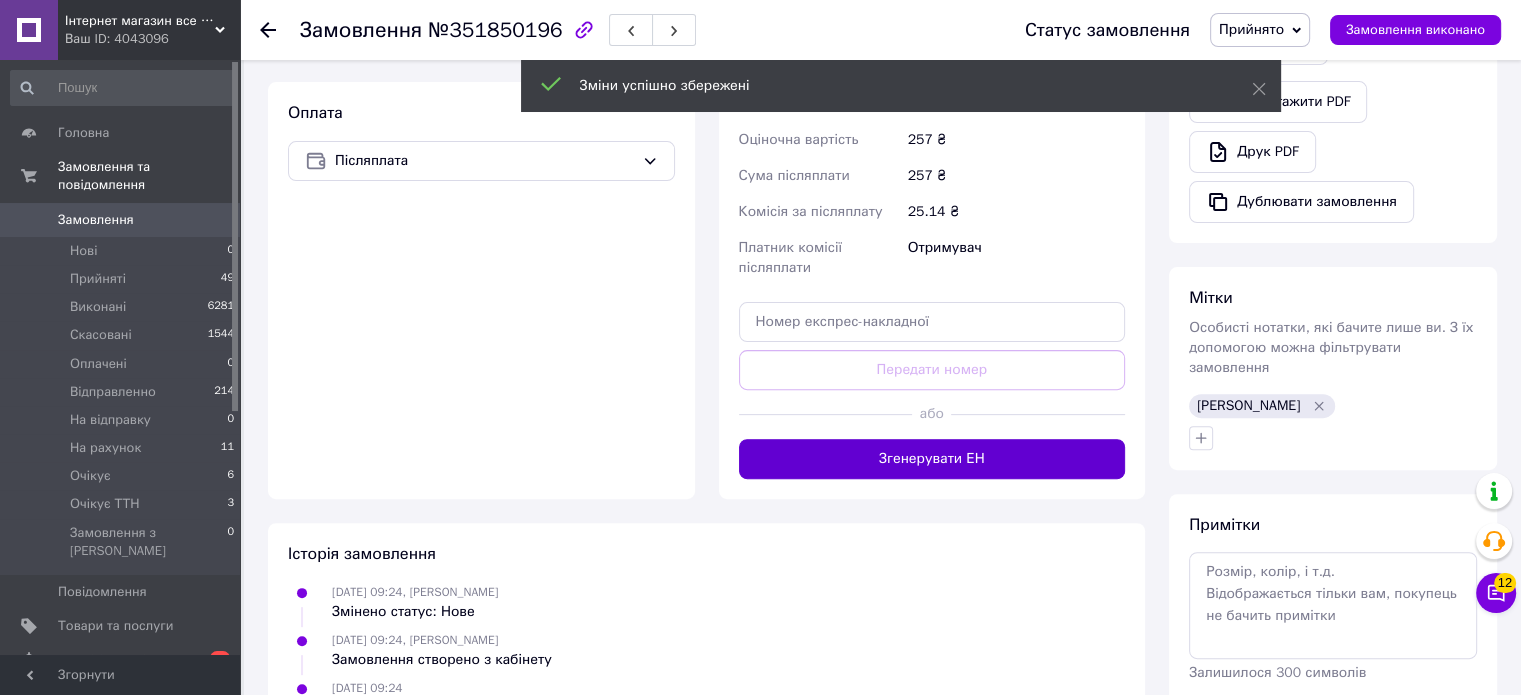 click on "Згенерувати ЕН" at bounding box center (932, 459) 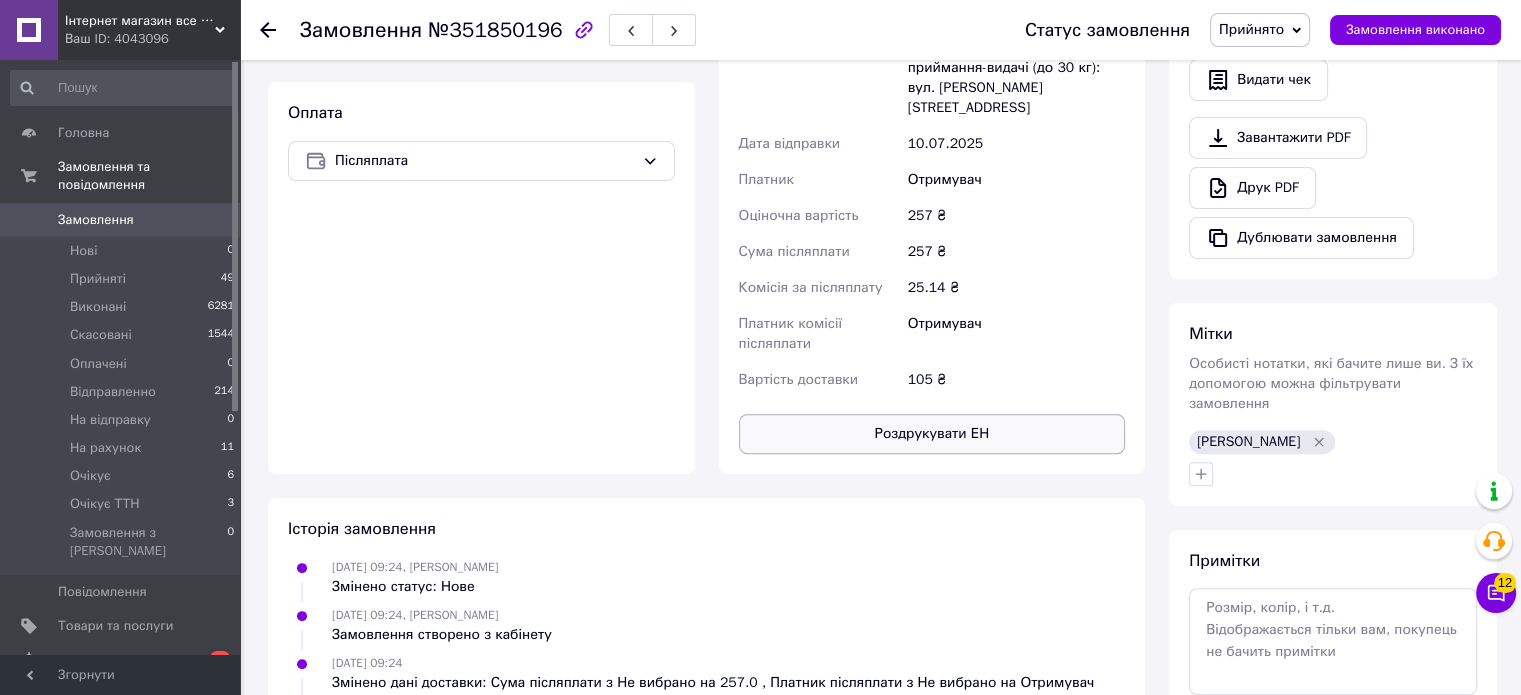 click on "Роздрукувати ЕН" at bounding box center [932, 434] 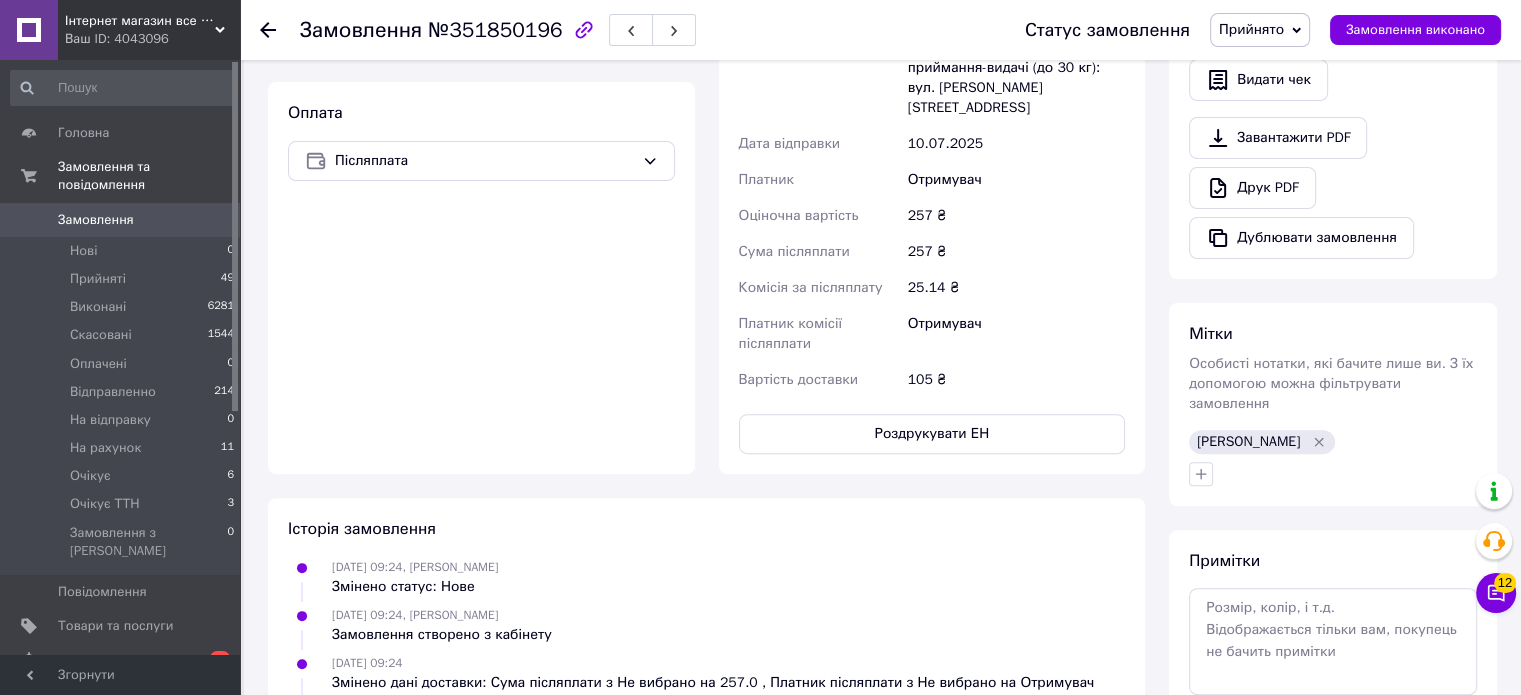 click on "Прийнято" at bounding box center (1251, 29) 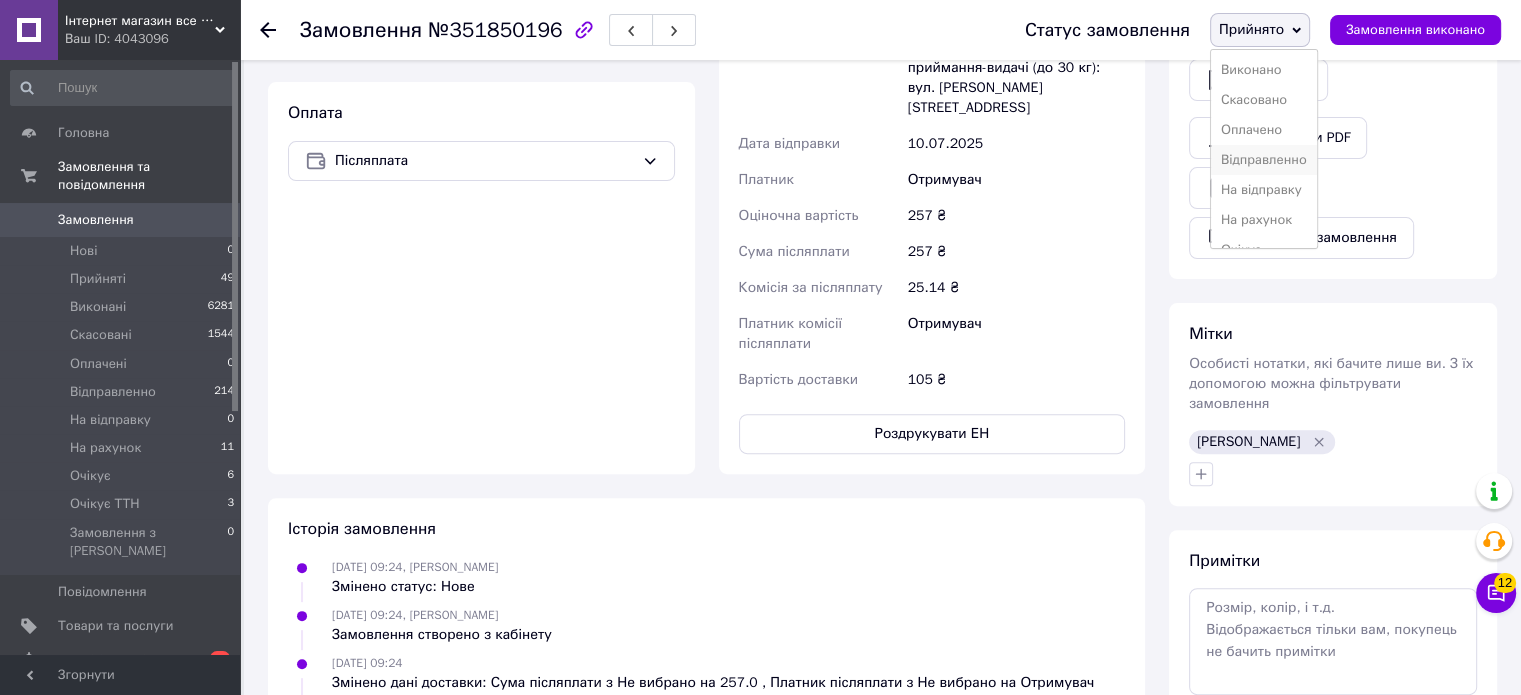 click on "Відправленно" at bounding box center (1264, 160) 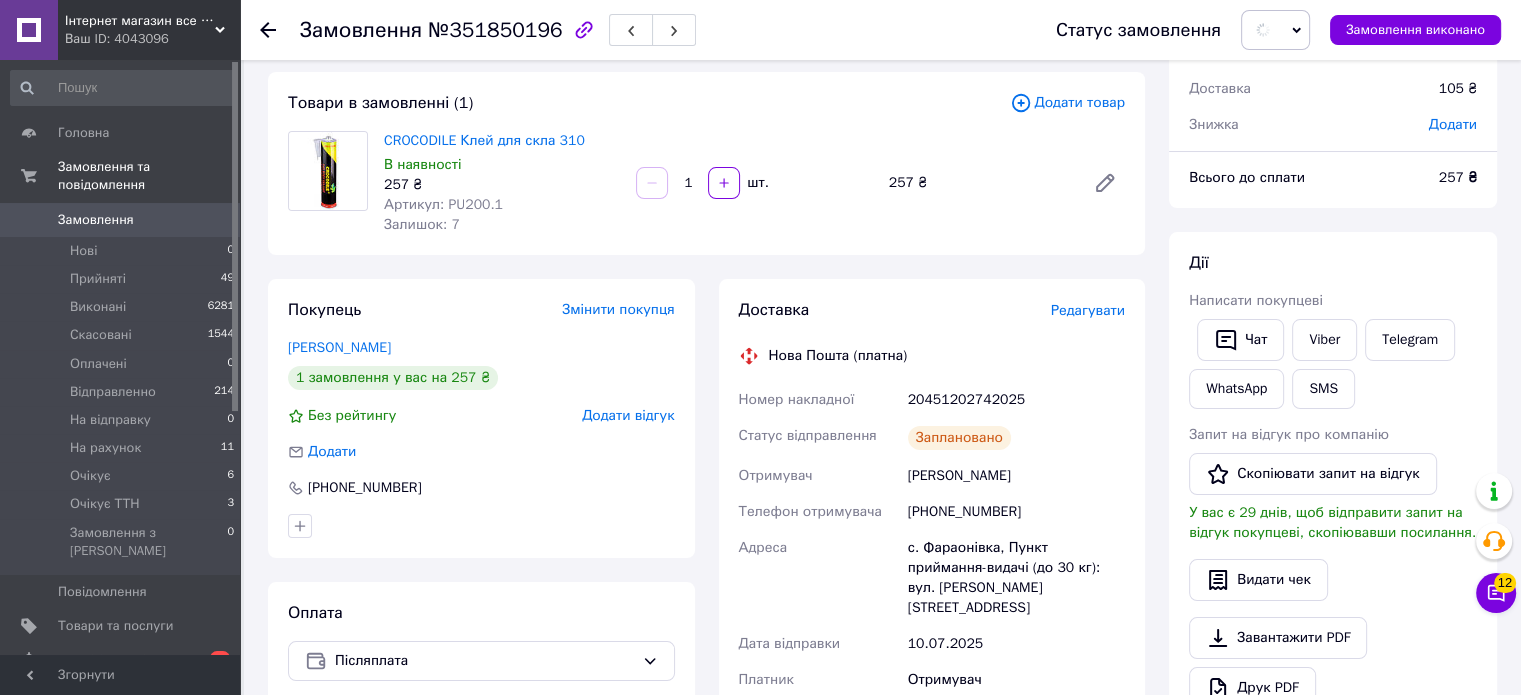 scroll, scrollTop: 0, scrollLeft: 0, axis: both 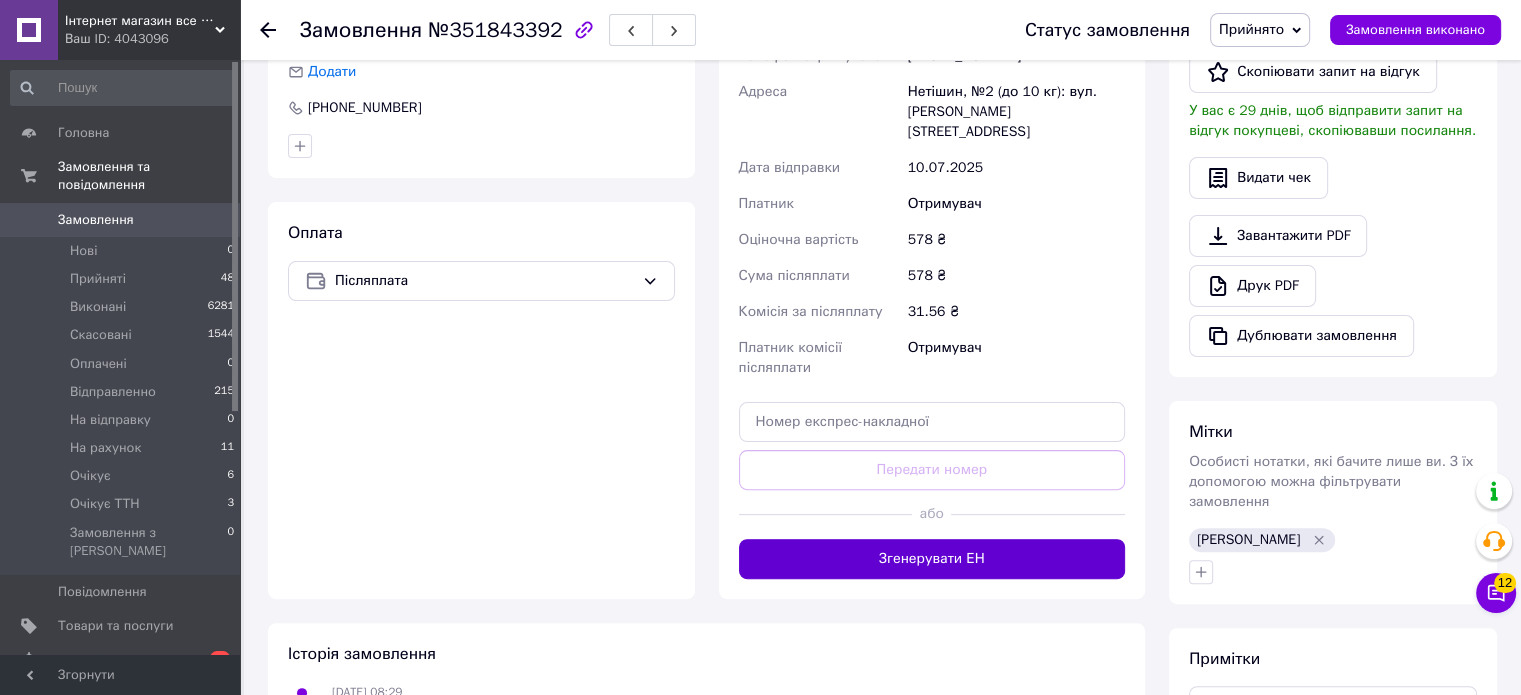 click on "Згенерувати ЕН" at bounding box center [932, 559] 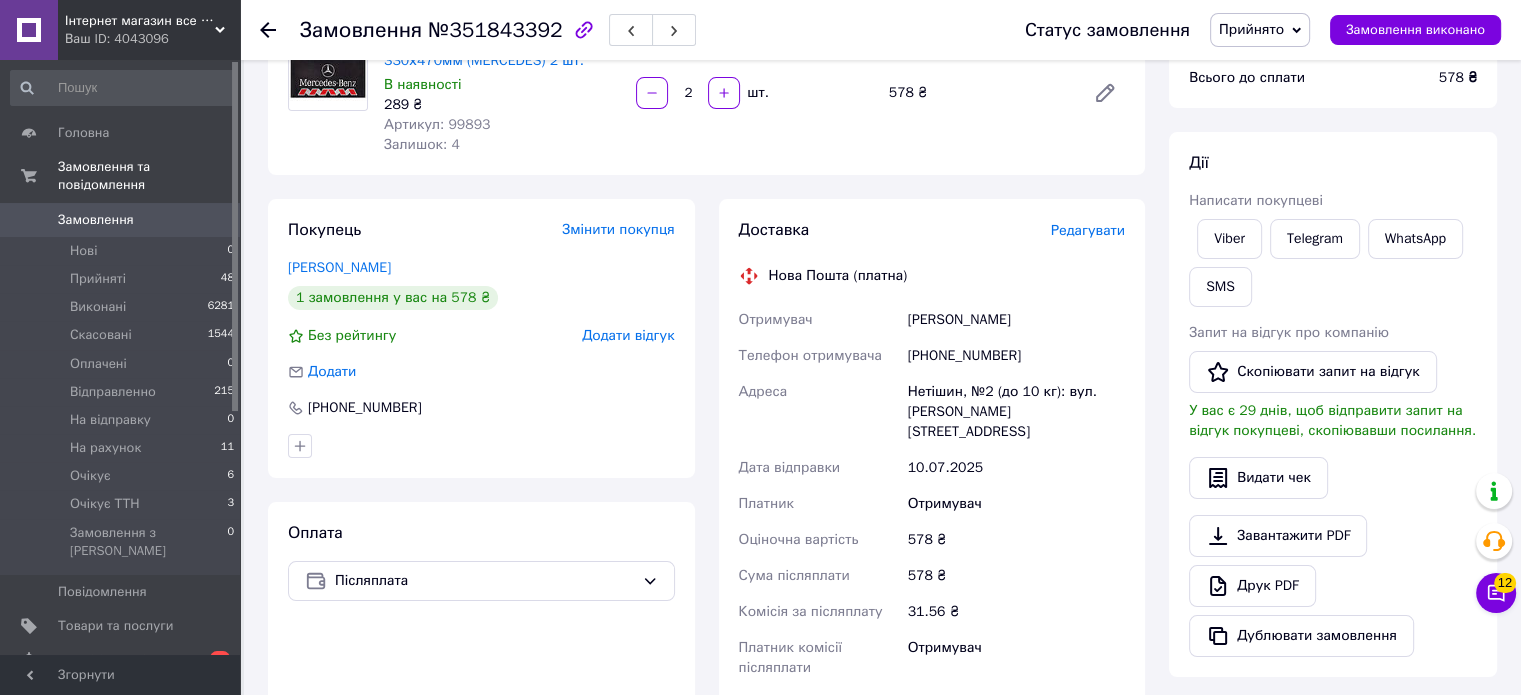 scroll, scrollTop: 500, scrollLeft: 0, axis: vertical 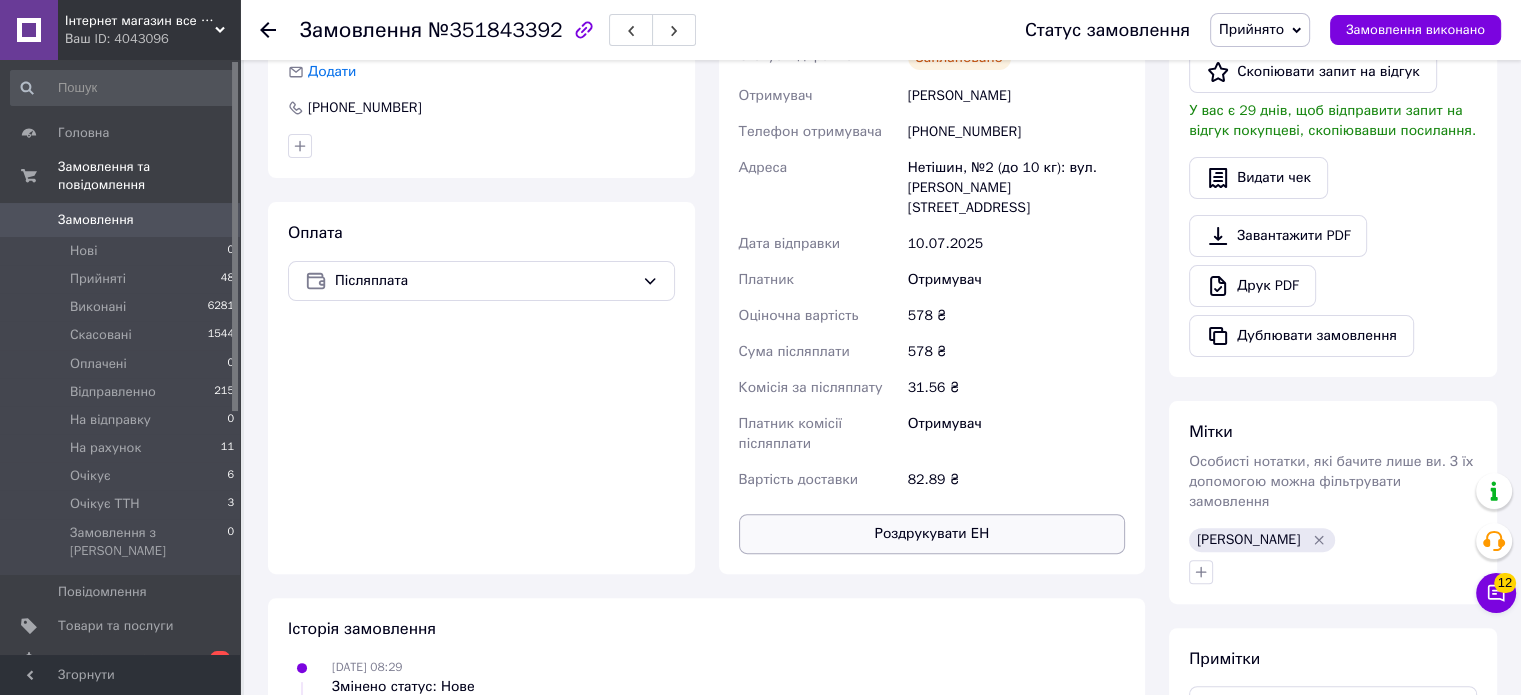 click on "Роздрукувати ЕН" at bounding box center (932, 534) 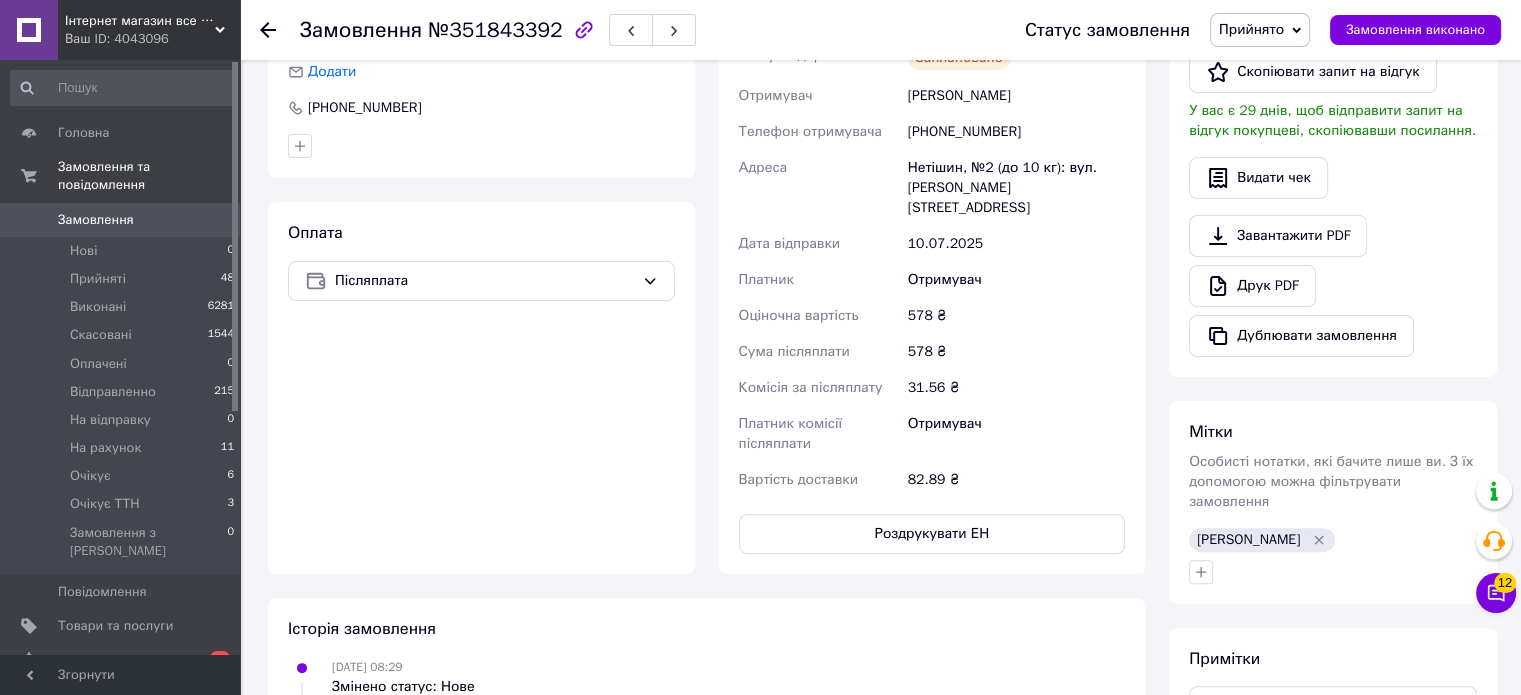 click on "Прийнято" at bounding box center (1251, 29) 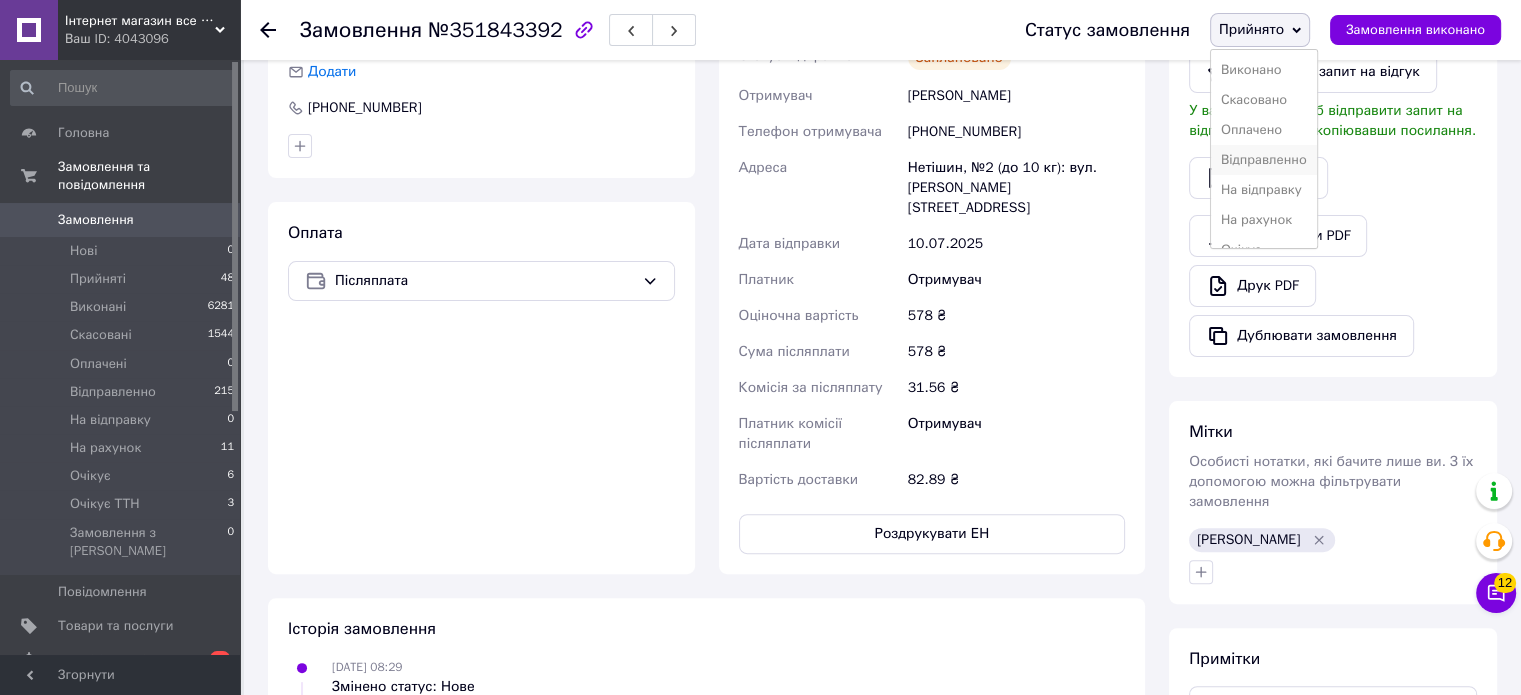 click on "Відправленно" at bounding box center [1264, 160] 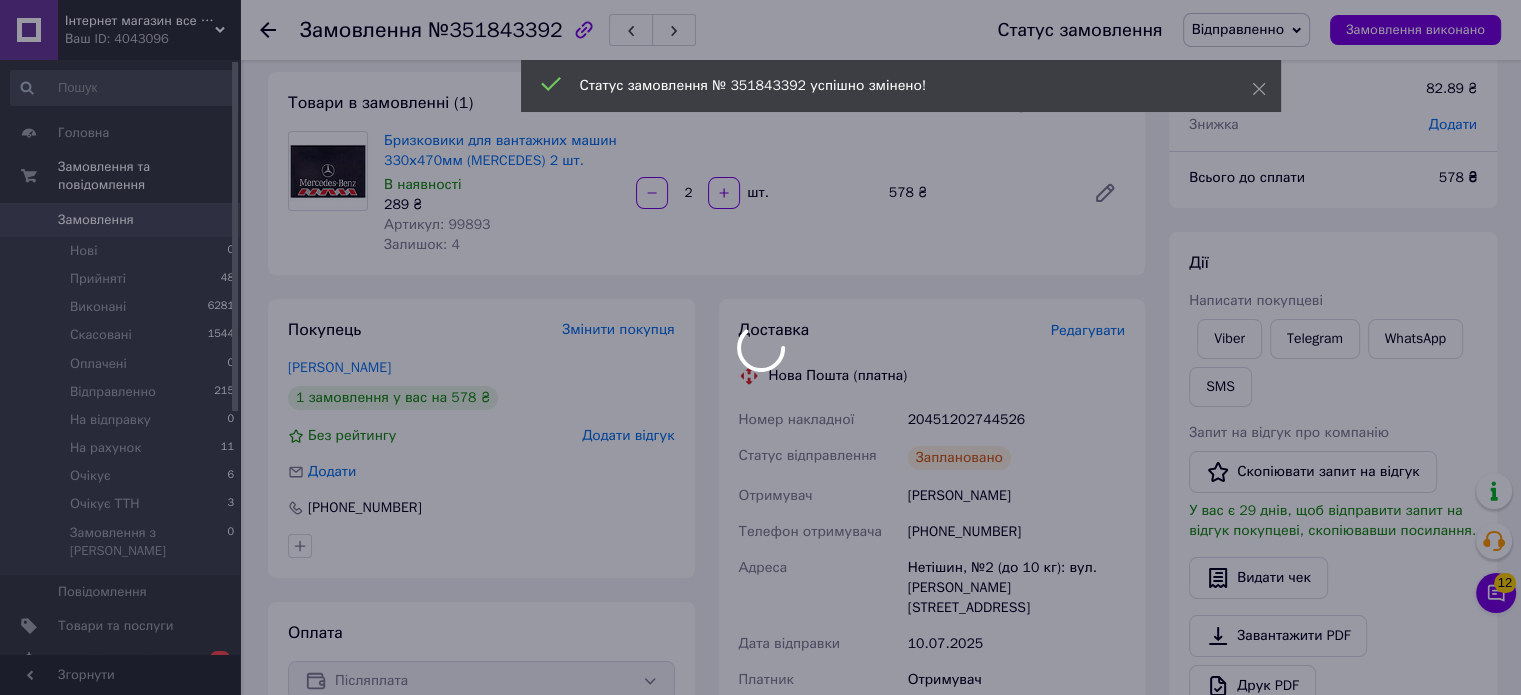 scroll, scrollTop: 0, scrollLeft: 0, axis: both 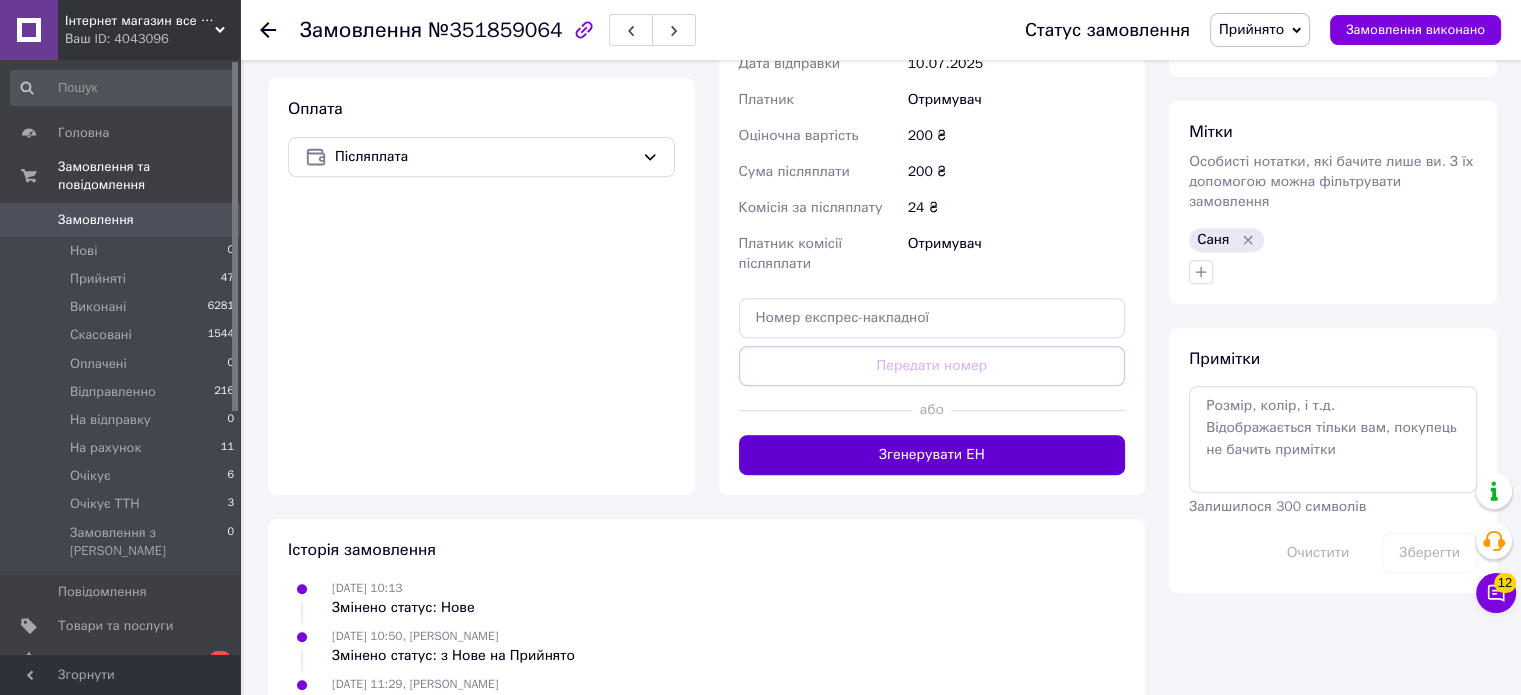 click on "Згенерувати ЕН" at bounding box center (932, 455) 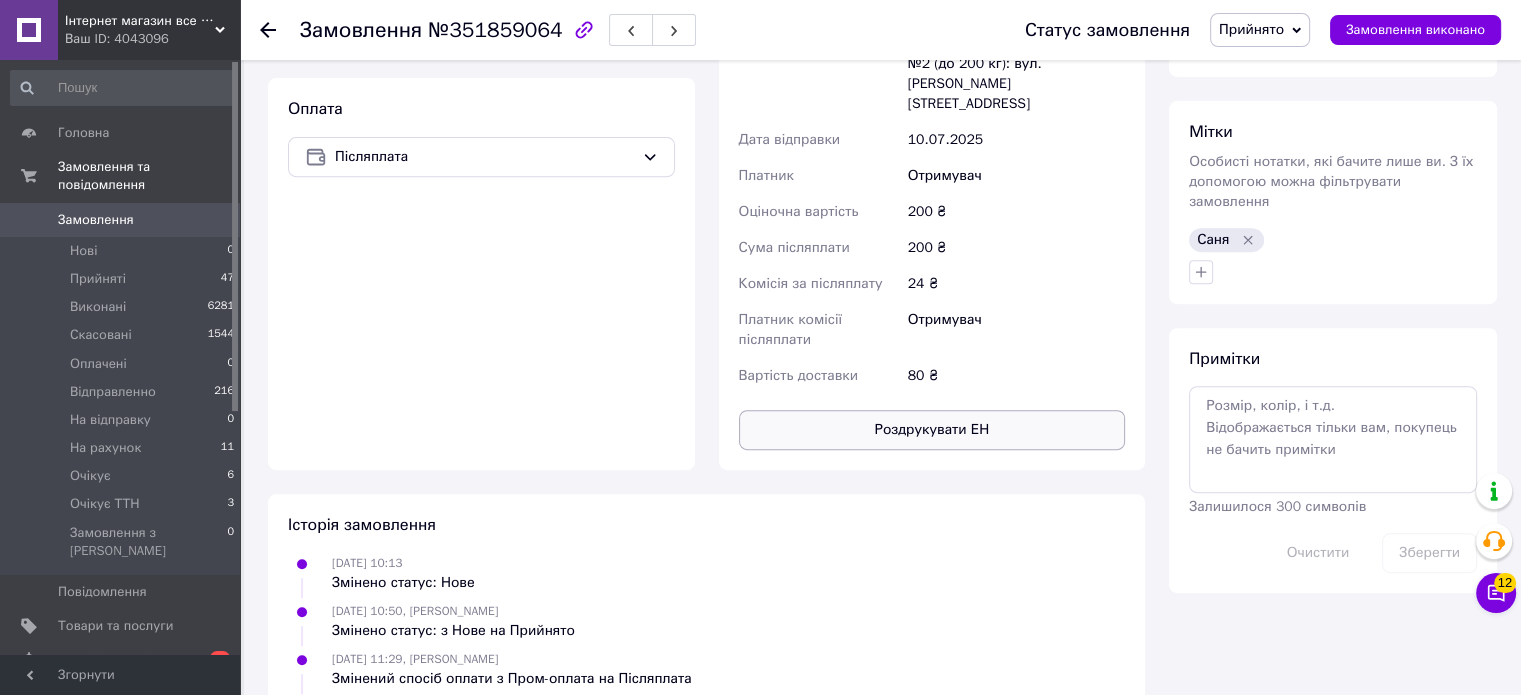 click on "Роздрукувати ЕН" at bounding box center [932, 430] 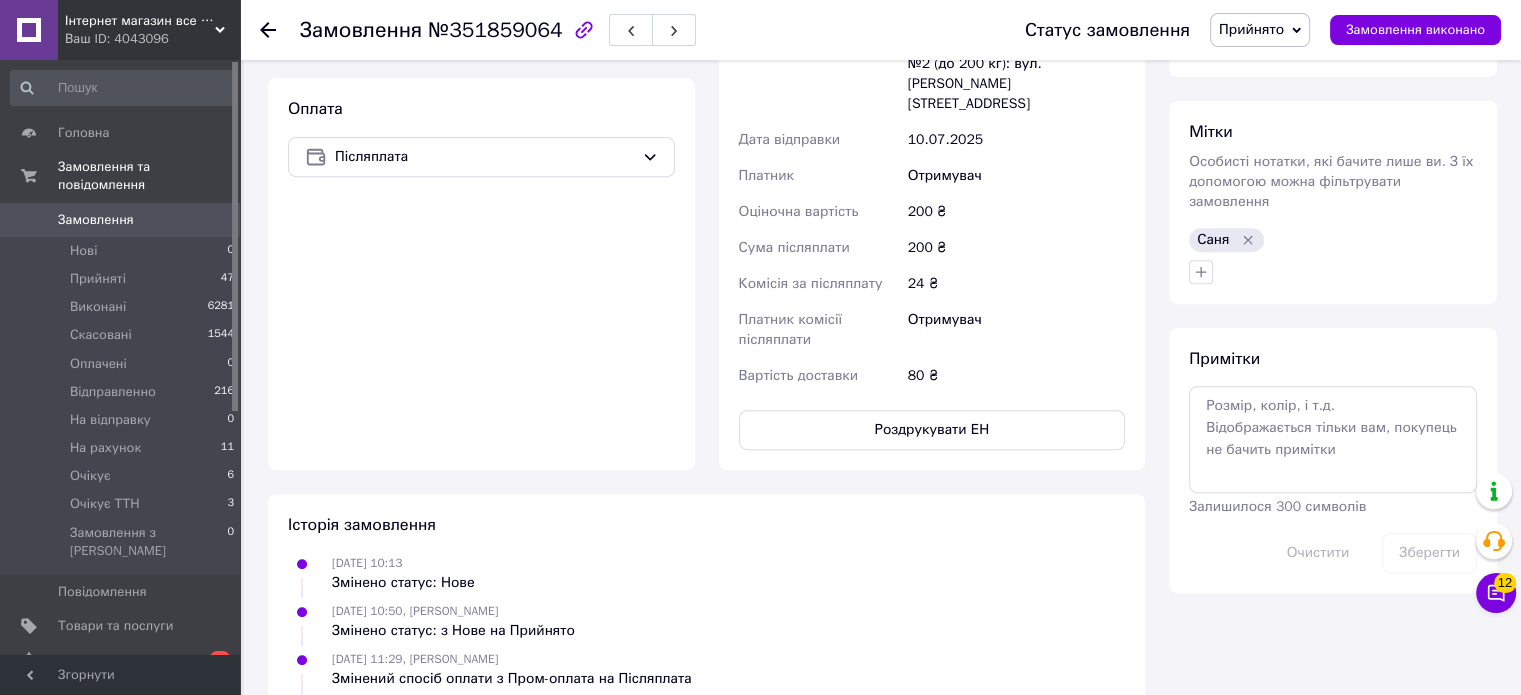 click on "Прийнято" at bounding box center [1251, 29] 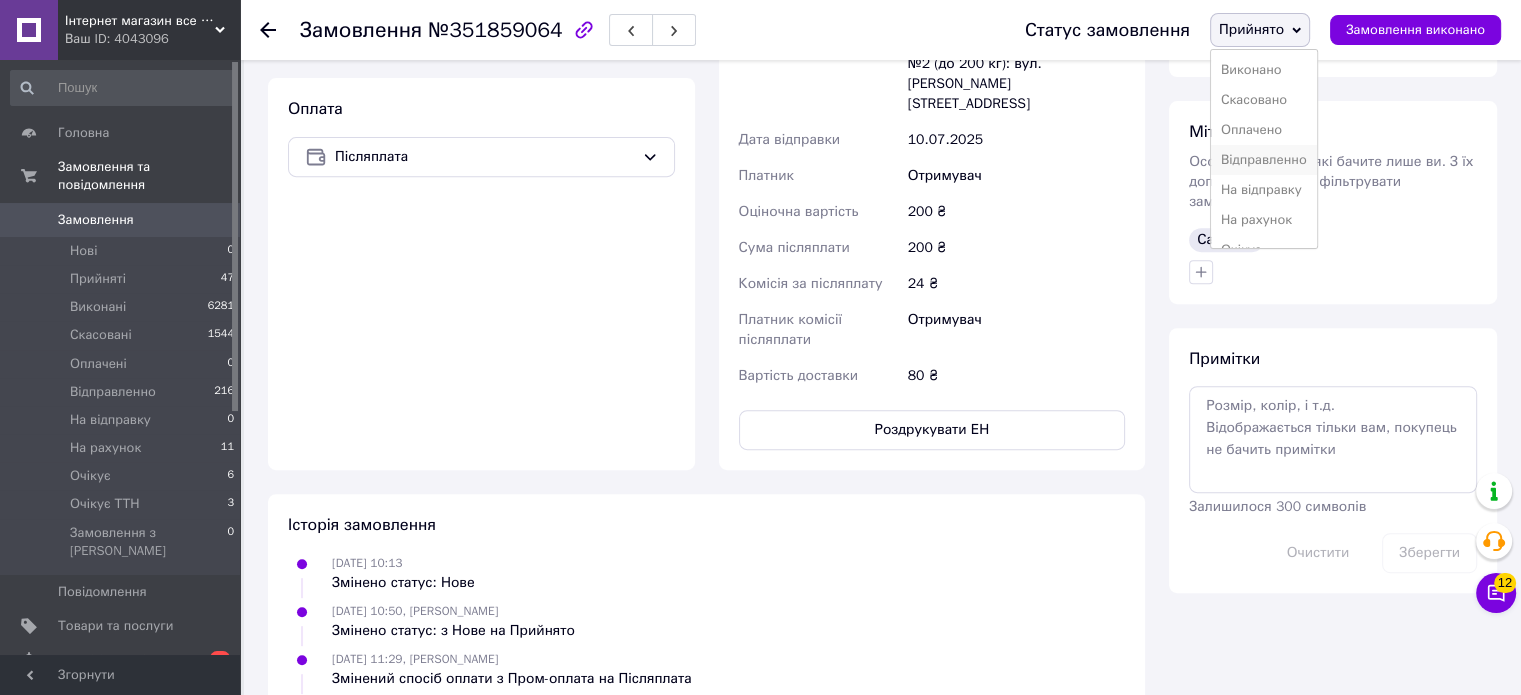 click on "Відправленно" at bounding box center (1264, 160) 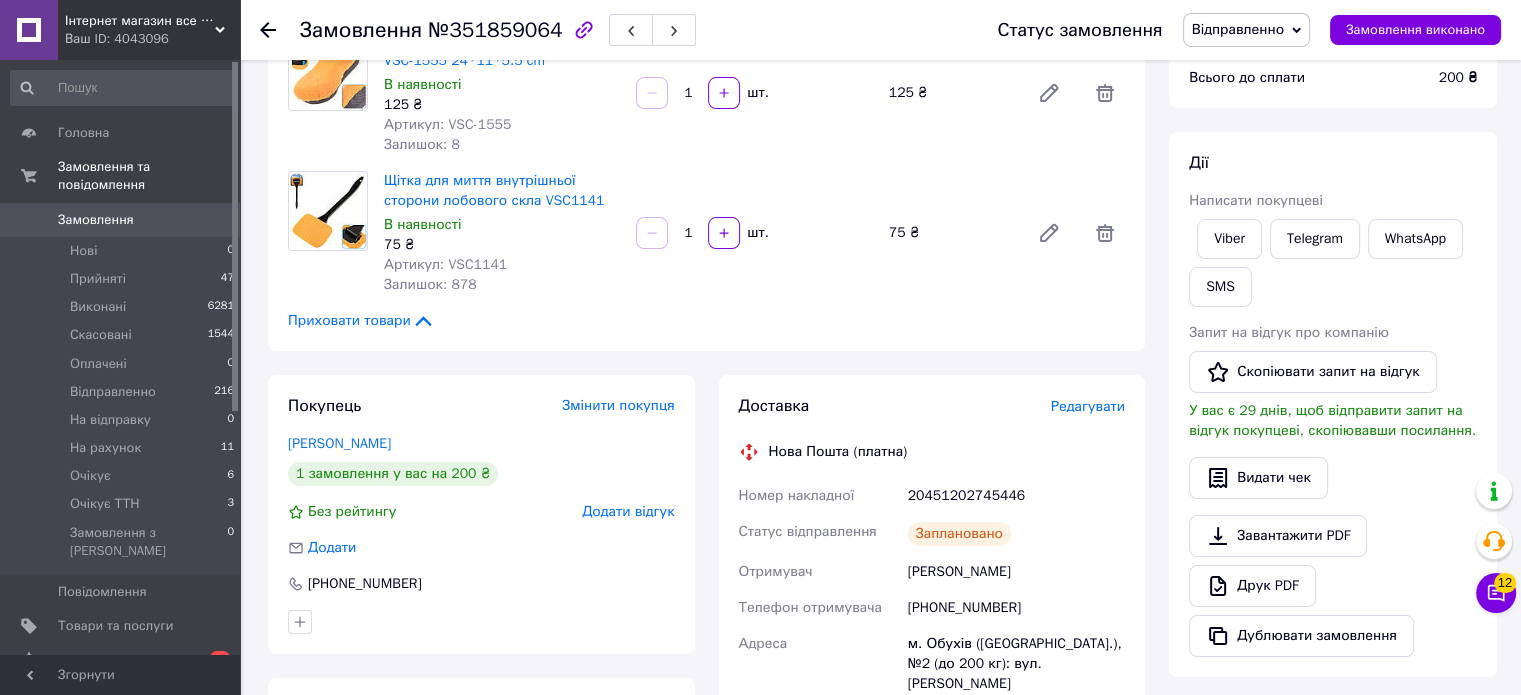scroll, scrollTop: 0, scrollLeft: 0, axis: both 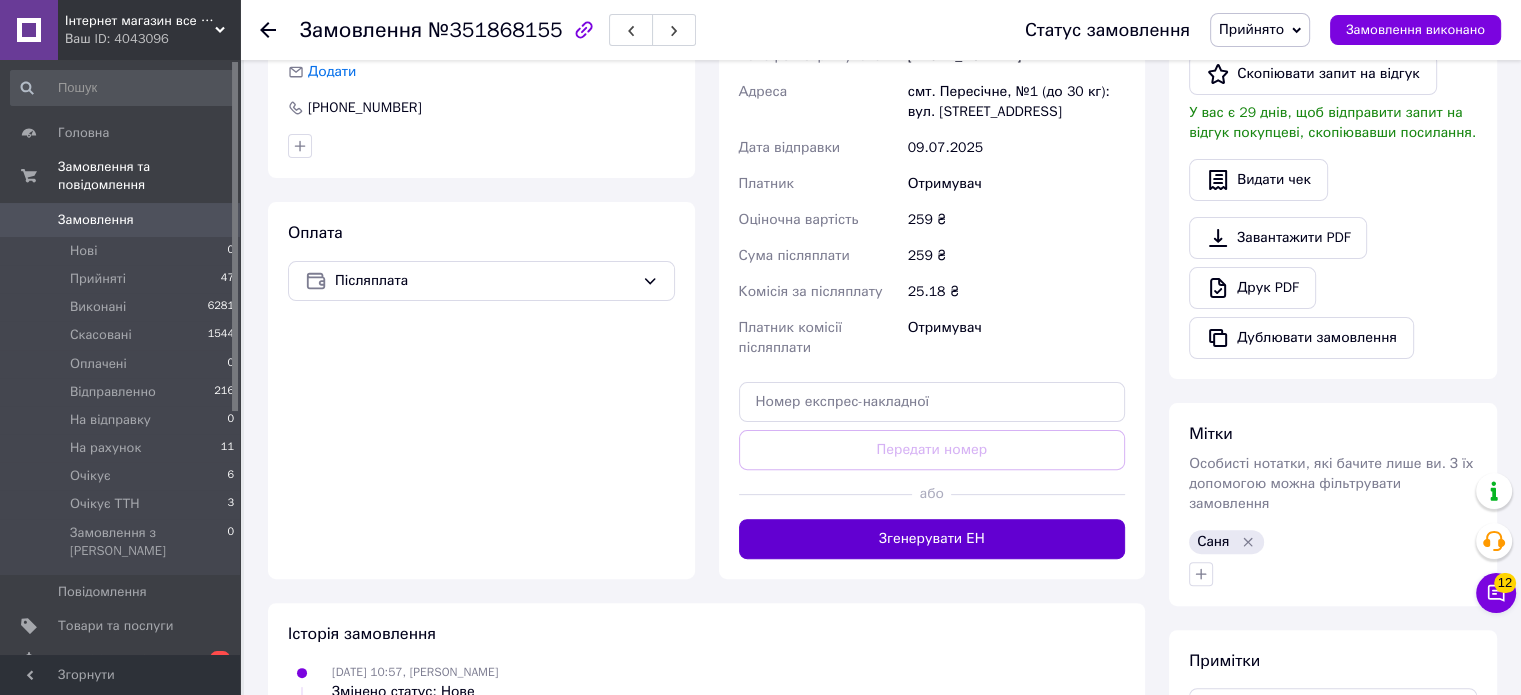 click on "Згенерувати ЕН" at bounding box center (932, 539) 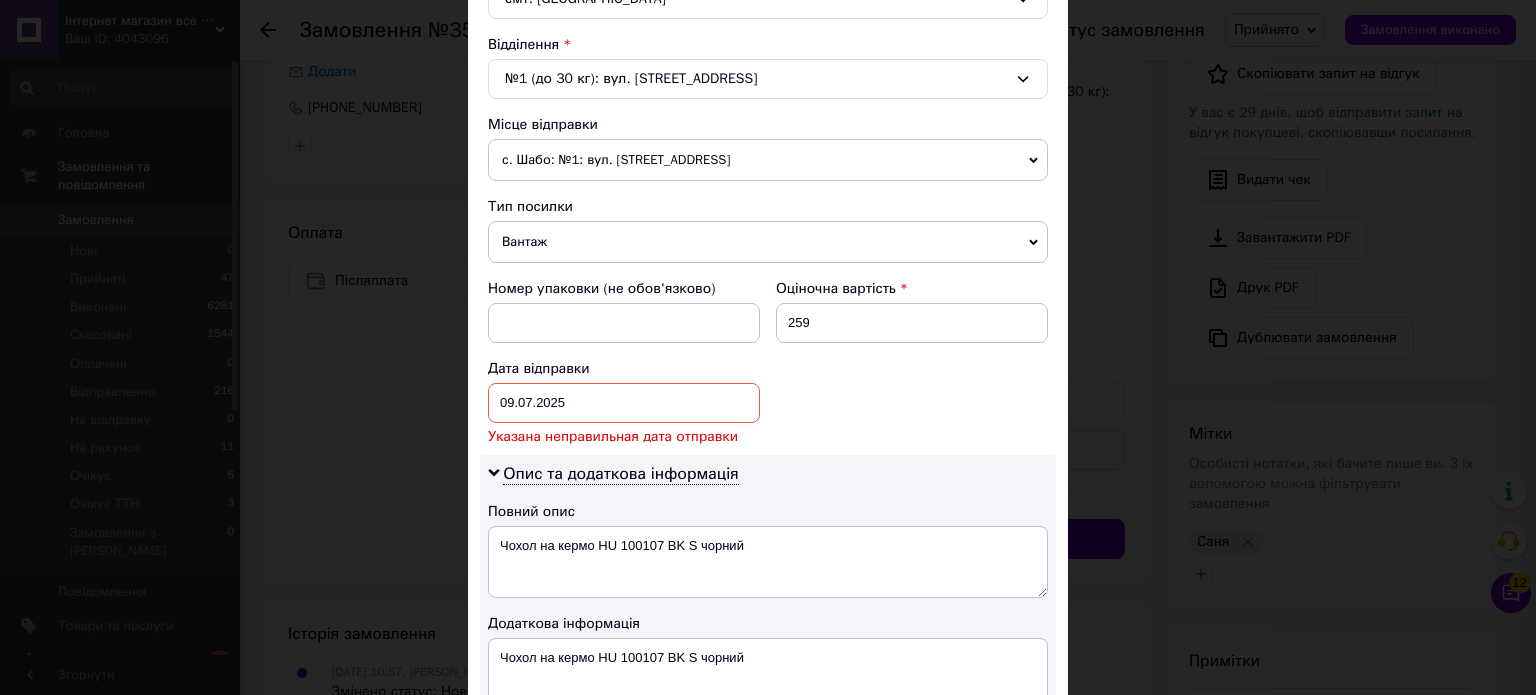 scroll, scrollTop: 700, scrollLeft: 0, axis: vertical 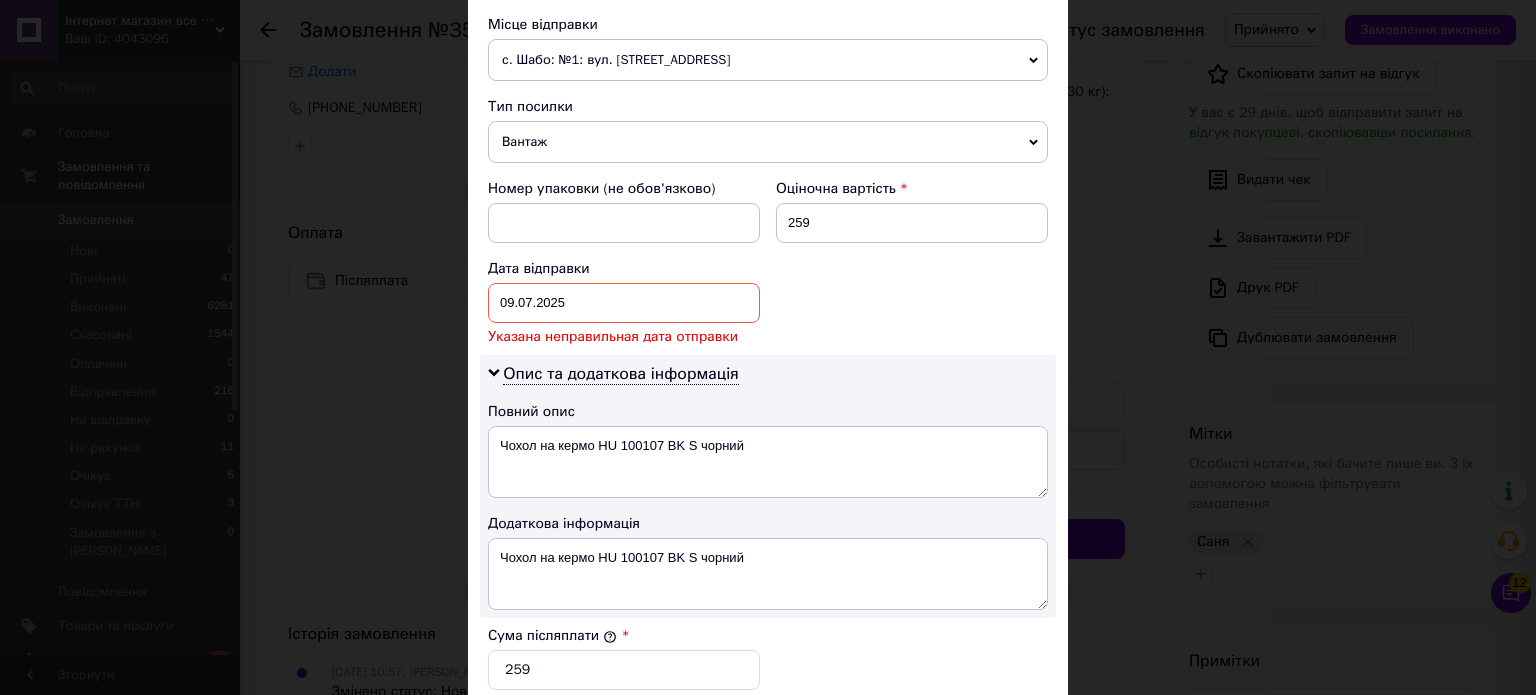click on "[DATE] < 2025 > < Июль > Пн Вт Ср Чт Пт Сб Вс 30 1 2 3 4 5 6 7 8 9 10 11 12 13 14 15 16 17 18 19 20 21 22 23 24 25 26 27 28 29 30 31 1 2 3 4 5 6 7 8 9 10" at bounding box center (624, 303) 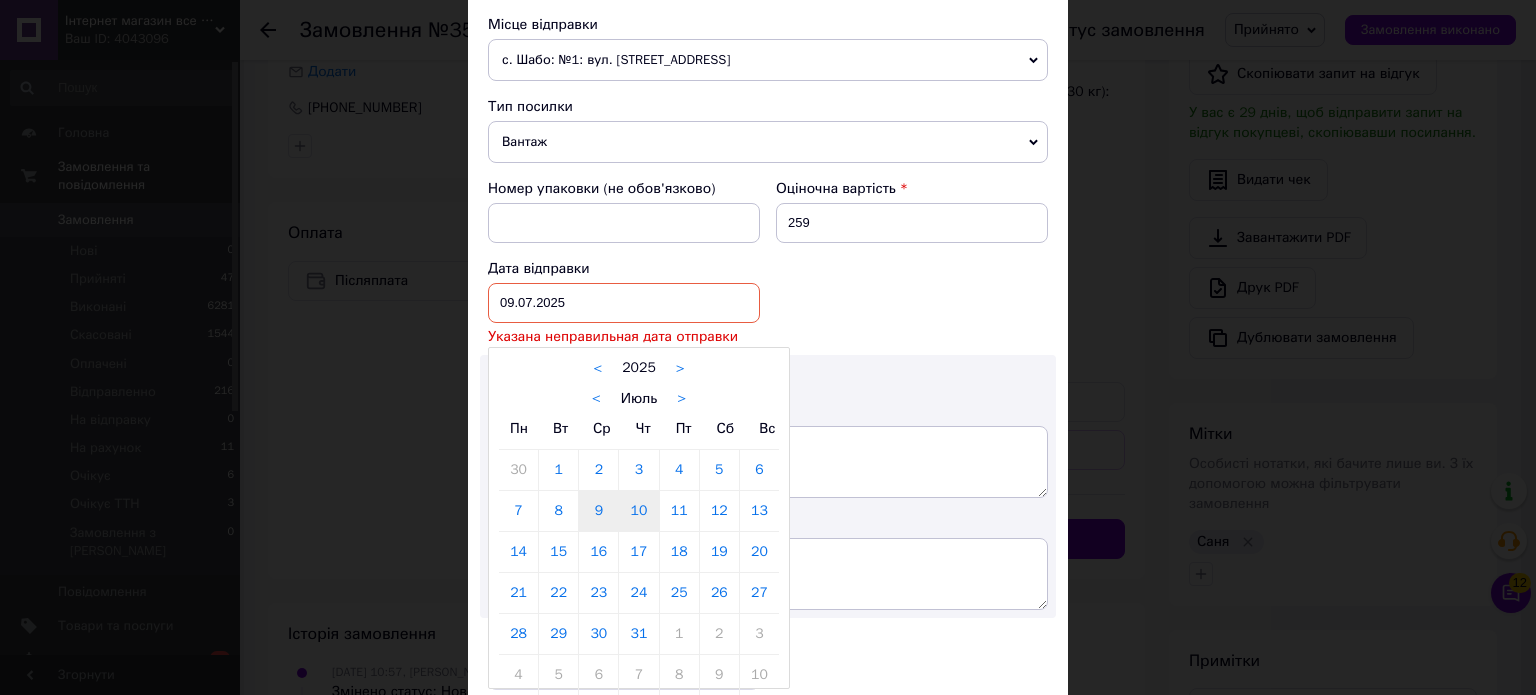 click on "10" at bounding box center (638, 511) 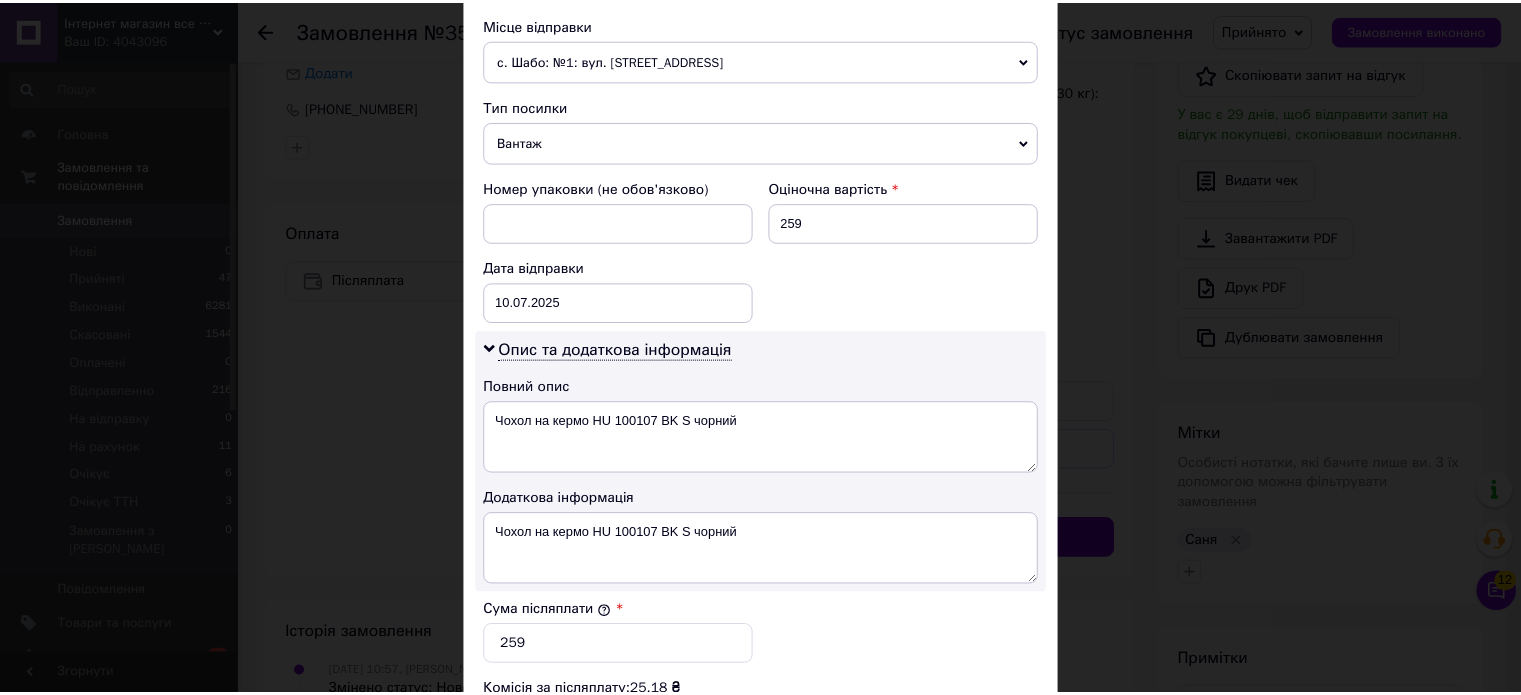 scroll, scrollTop: 1048, scrollLeft: 0, axis: vertical 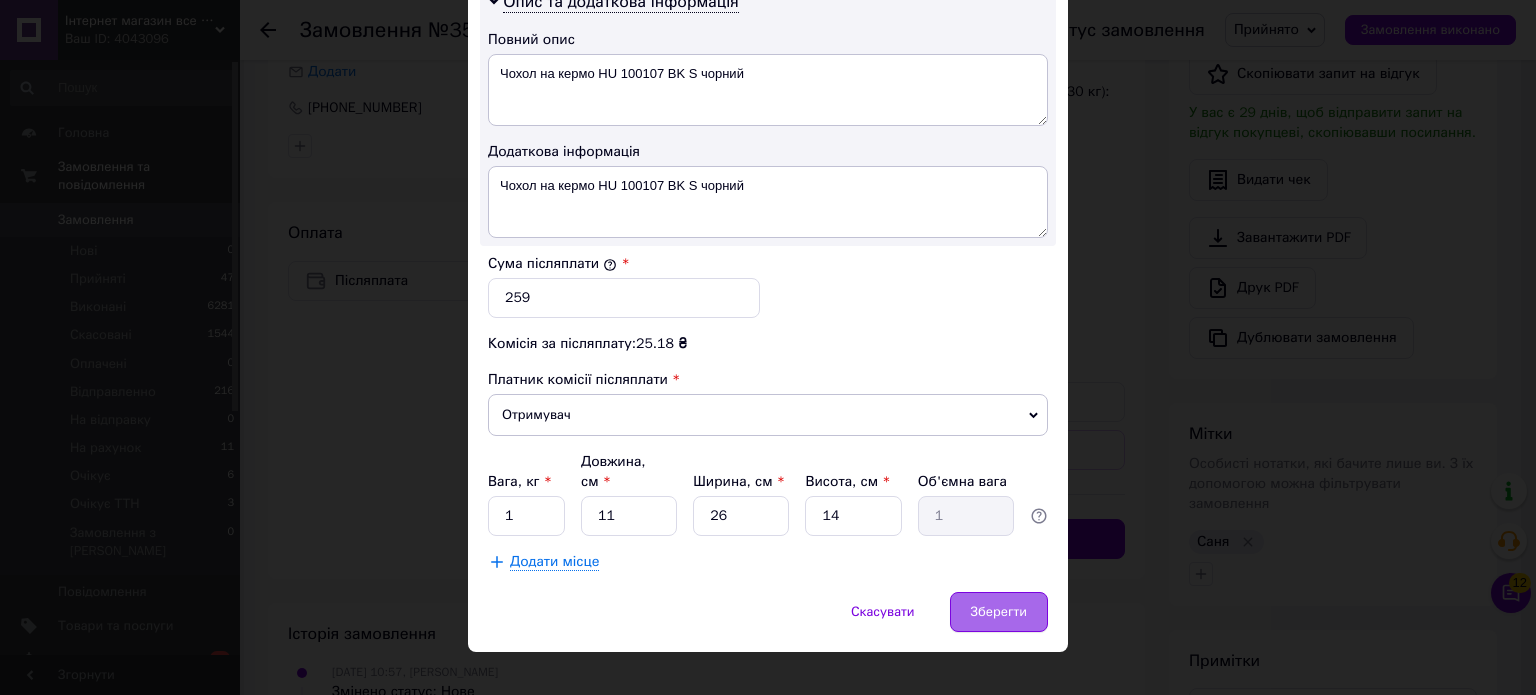 click on "Зберегти" at bounding box center (999, 612) 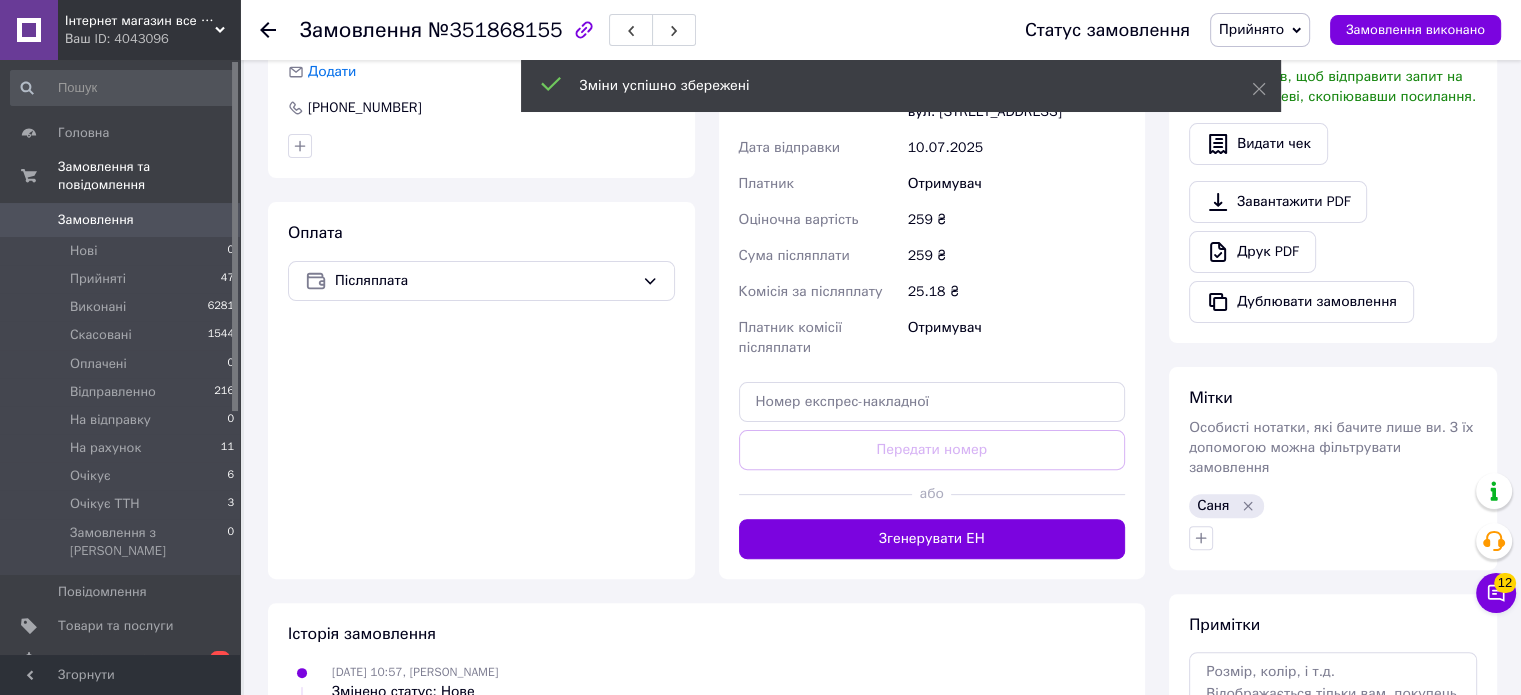 click on "Згенерувати ЕН" at bounding box center [932, 539] 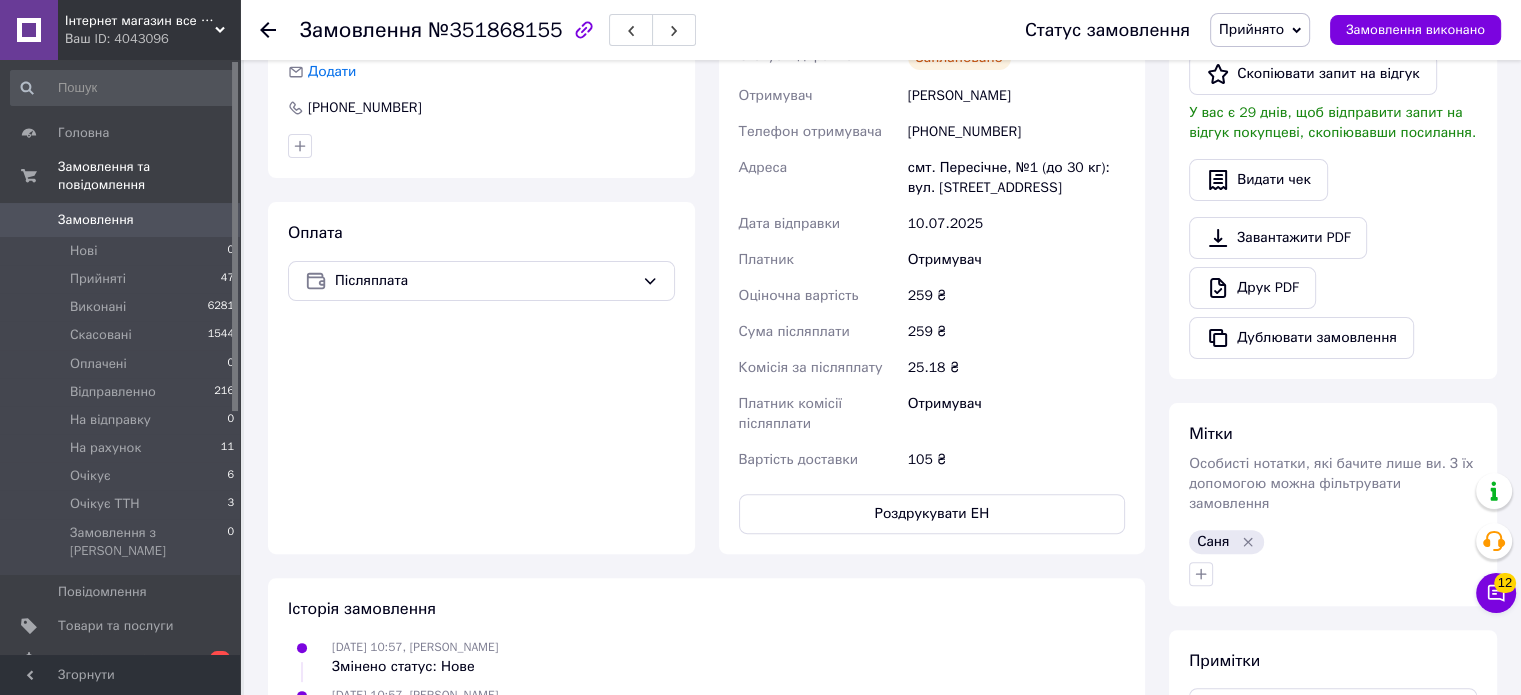 click on "Роздрукувати ЕН" at bounding box center [932, 514] 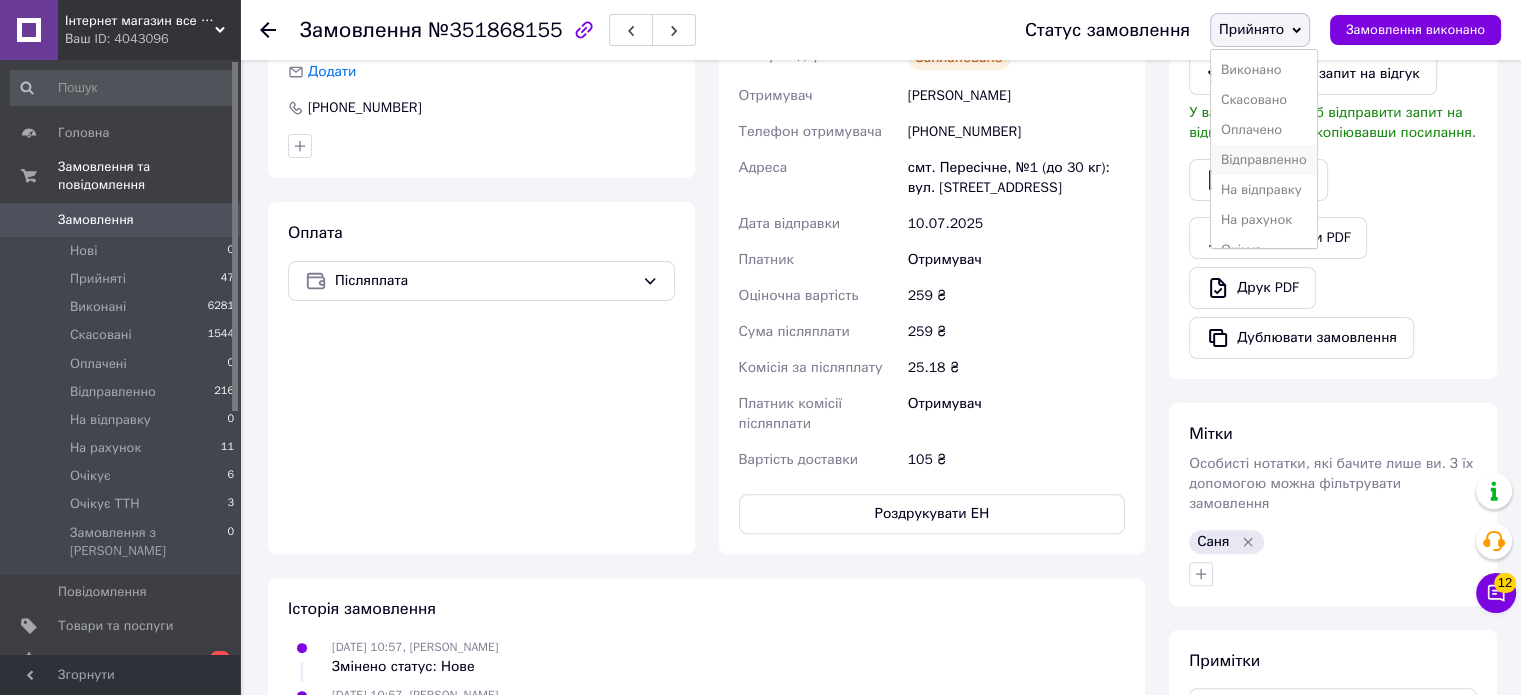 click on "Відправленно" at bounding box center (1264, 160) 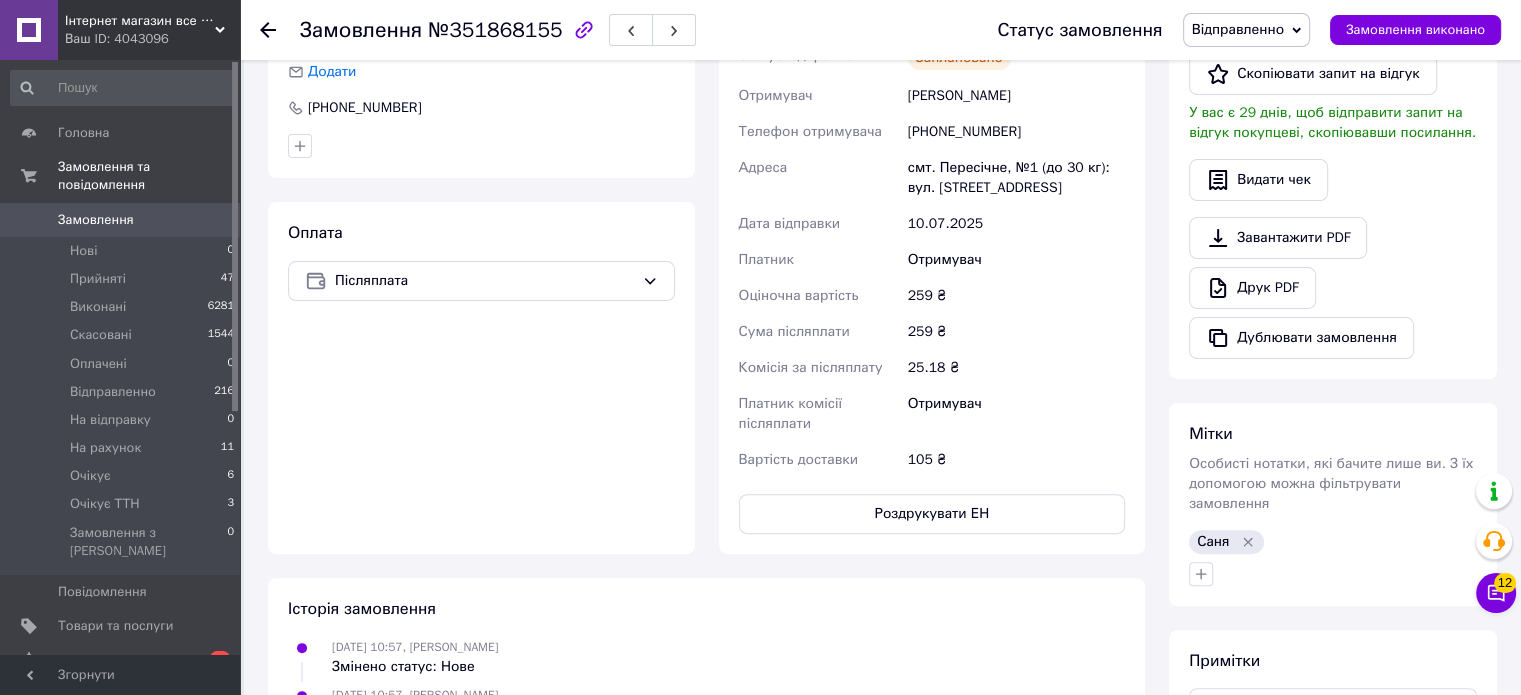 scroll, scrollTop: 0, scrollLeft: 0, axis: both 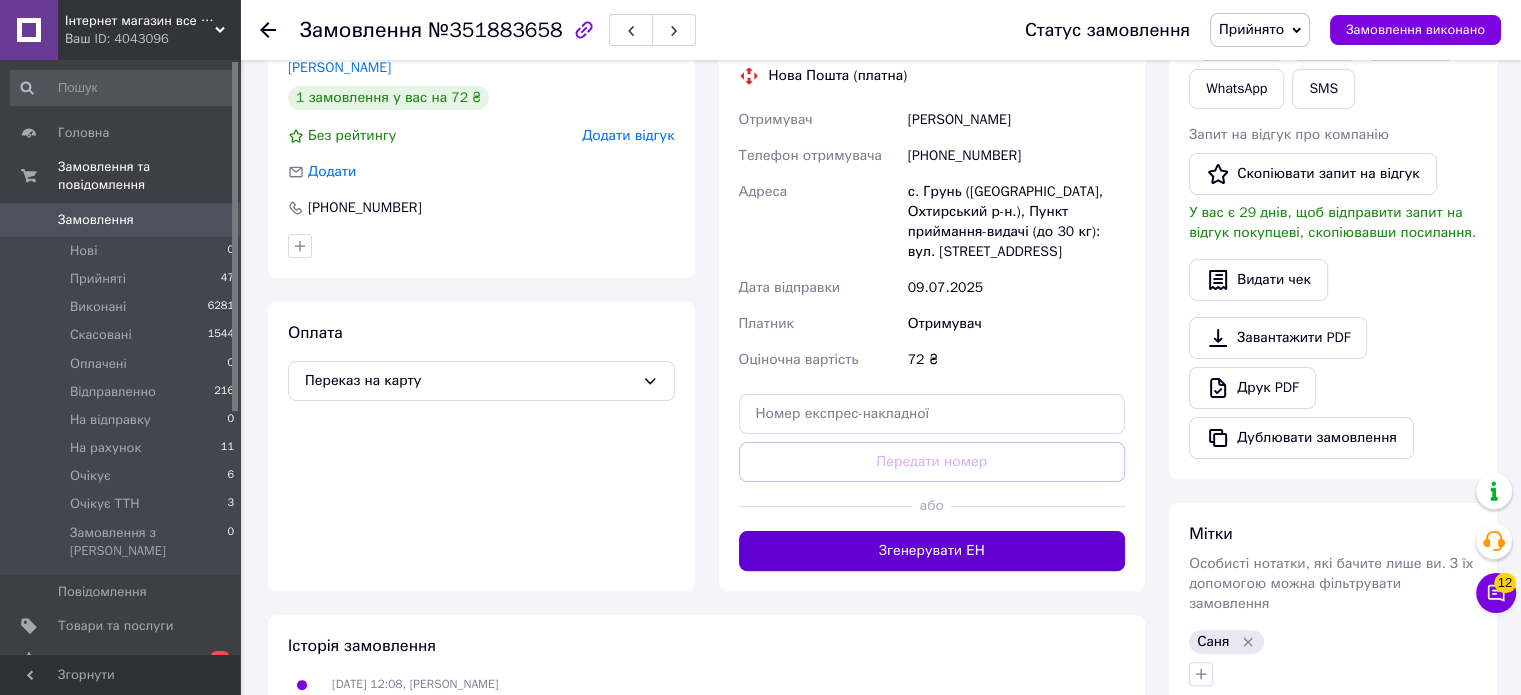 click on "Згенерувати ЕН" at bounding box center (932, 551) 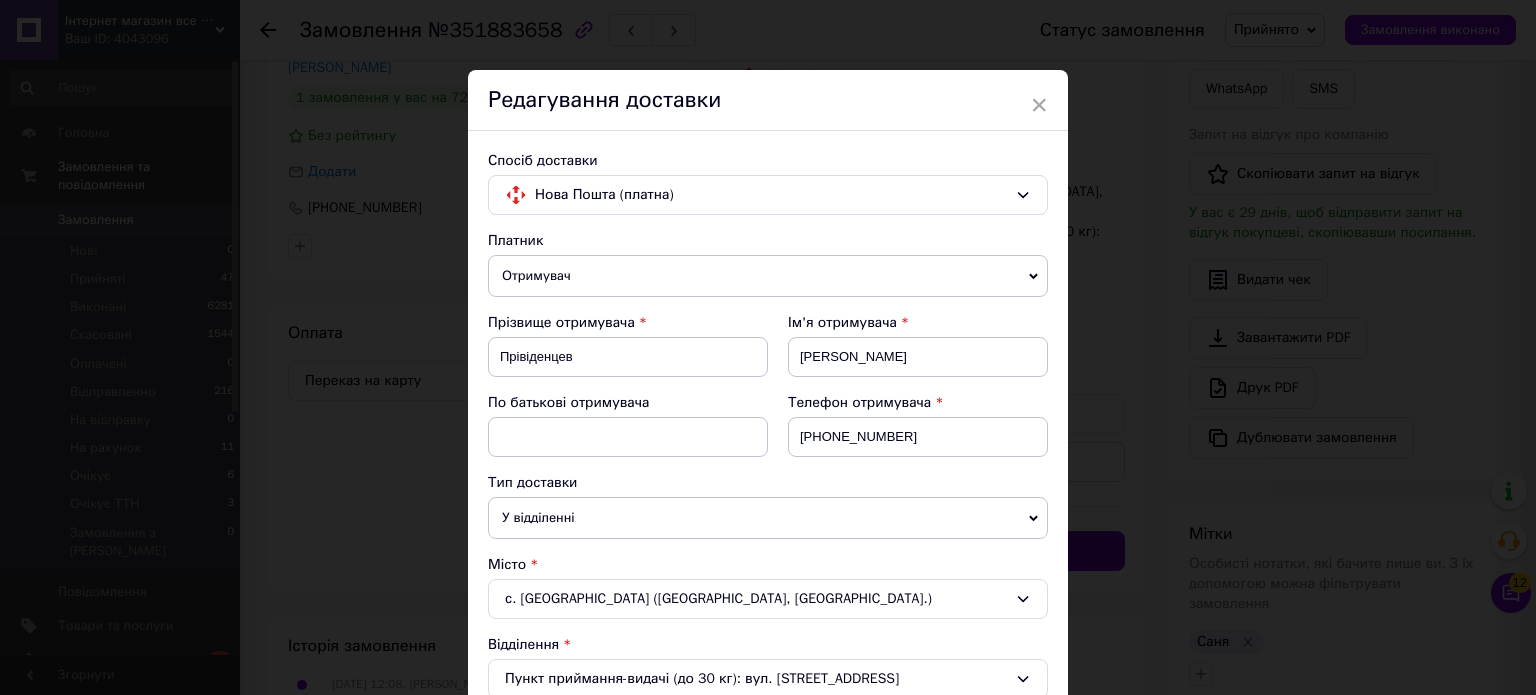 scroll, scrollTop: 600, scrollLeft: 0, axis: vertical 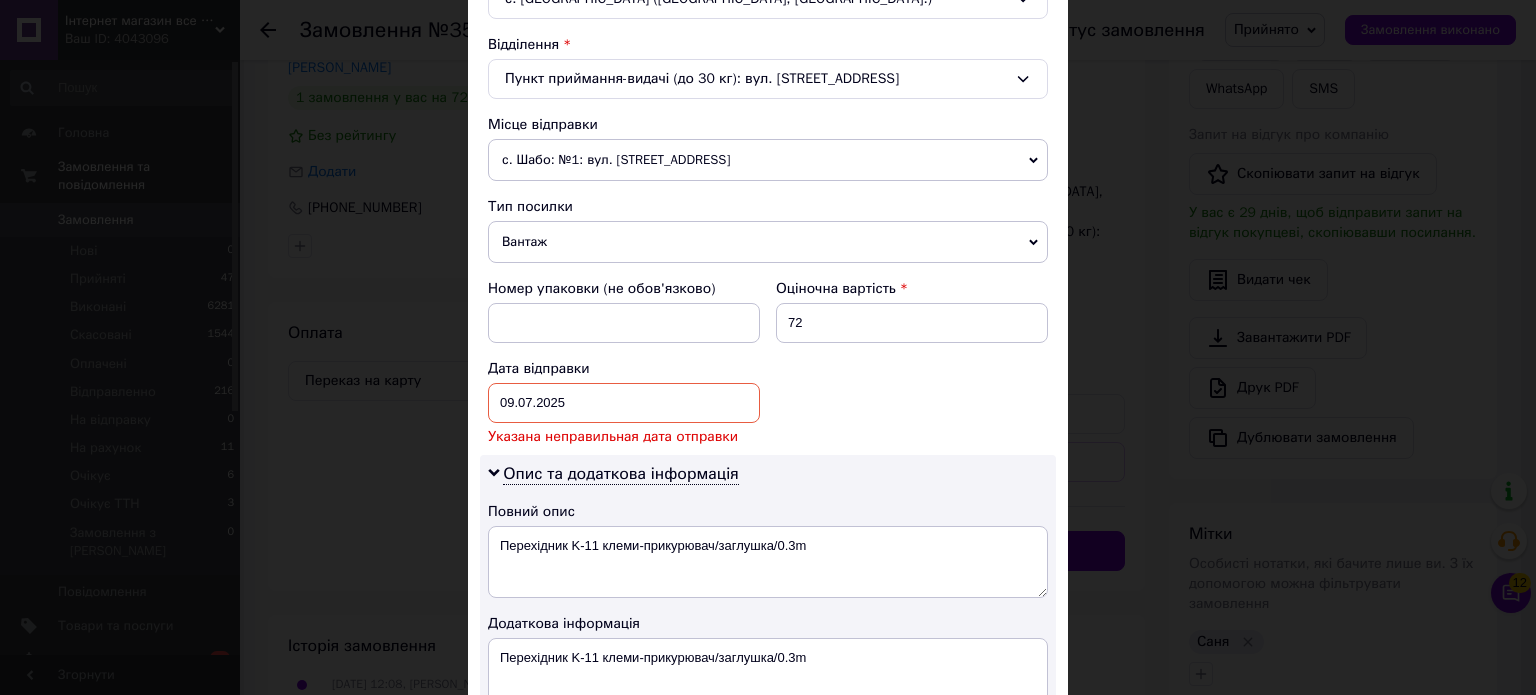 click on "[DATE] < 2025 > < Июль > Пн Вт Ср Чт Пт Сб Вс 30 1 2 3 4 5 6 7 8 9 10 11 12 13 14 15 16 17 18 19 20 21 22 23 24 25 26 27 28 29 30 31 1 2 3 4 5 6 7 8 9 10" at bounding box center [624, 403] 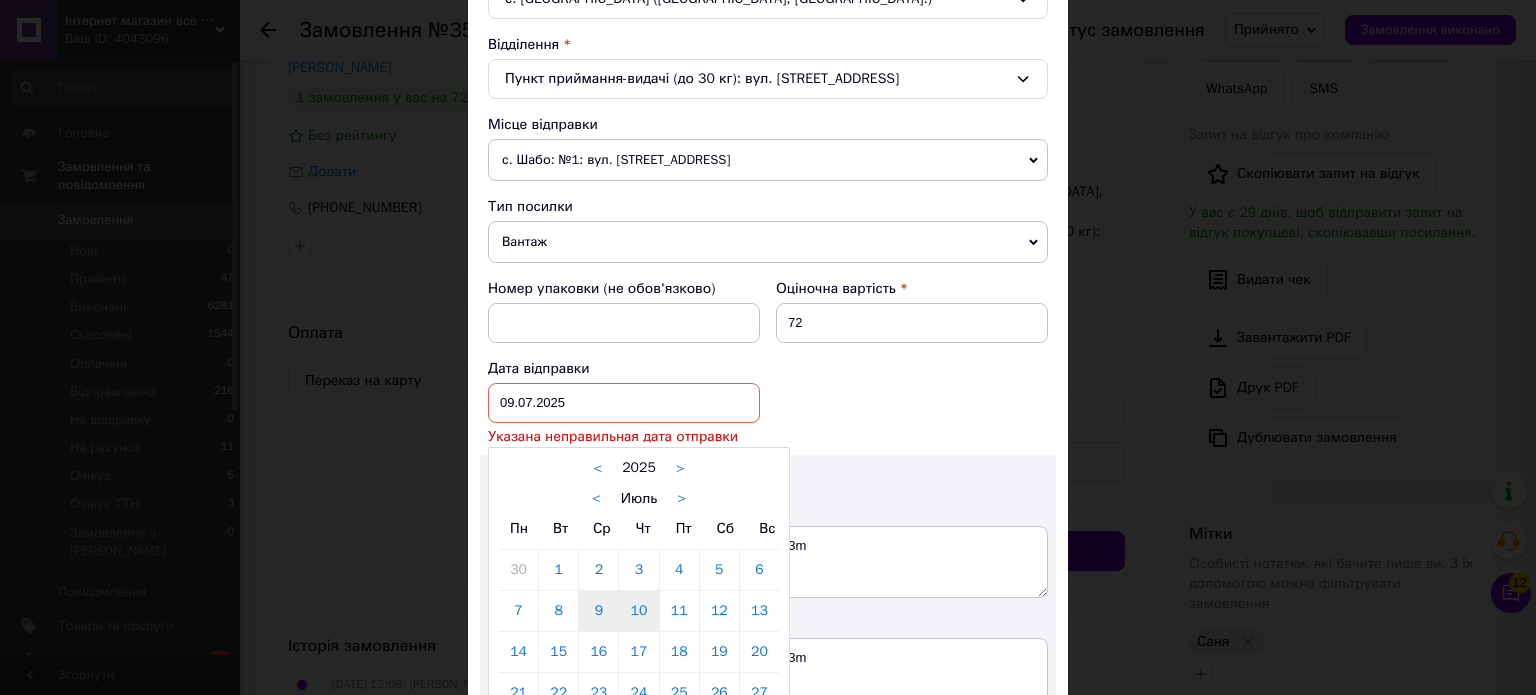 click on "10" at bounding box center (638, 611) 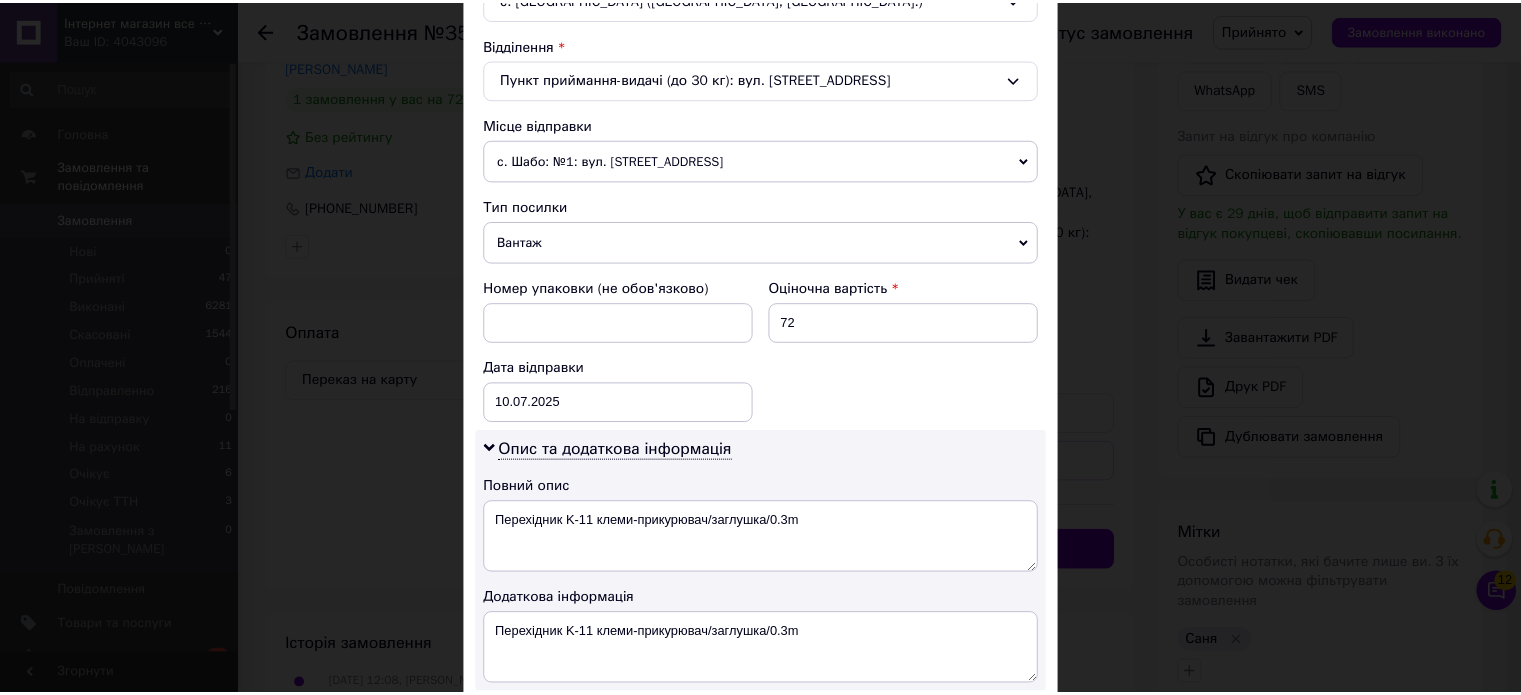 scroll, scrollTop: 886, scrollLeft: 0, axis: vertical 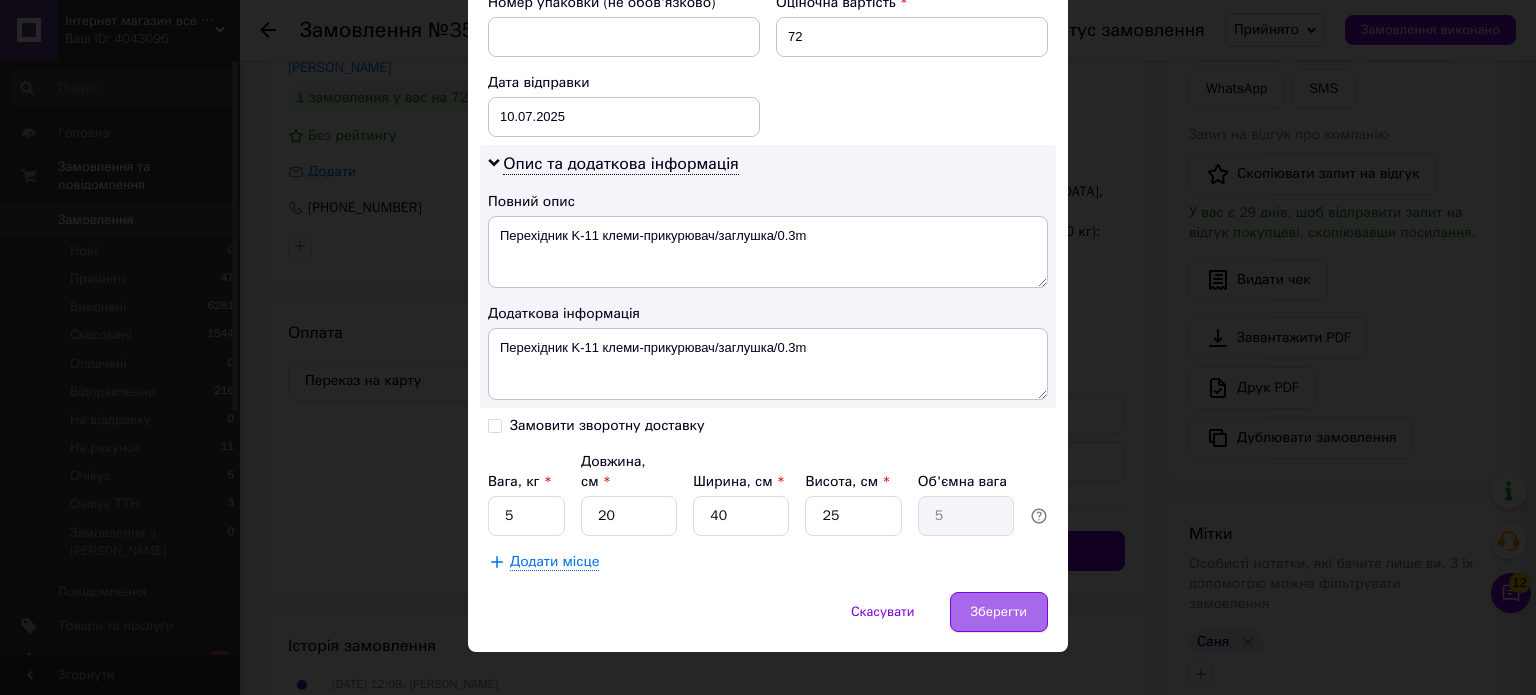 click on "Зберегти" at bounding box center (999, 612) 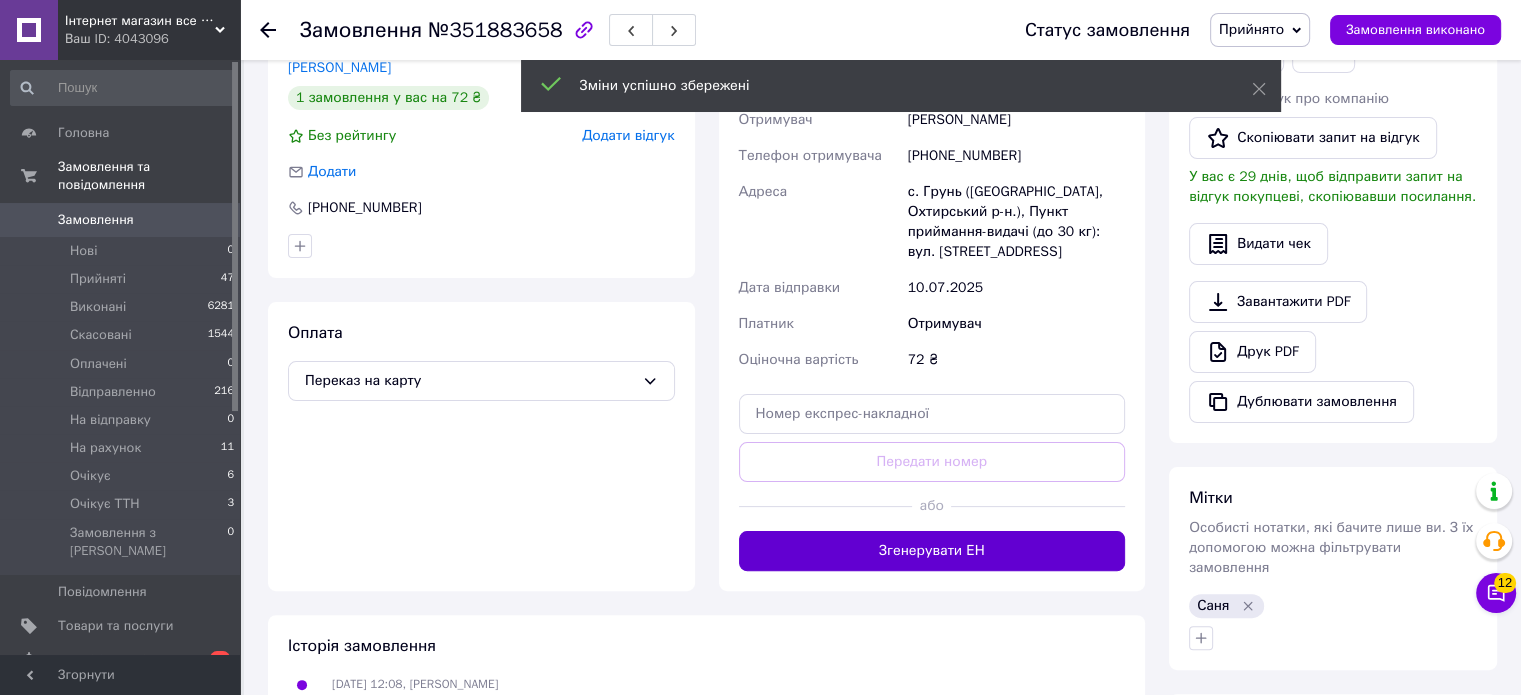 click on "Згенерувати ЕН" at bounding box center (932, 551) 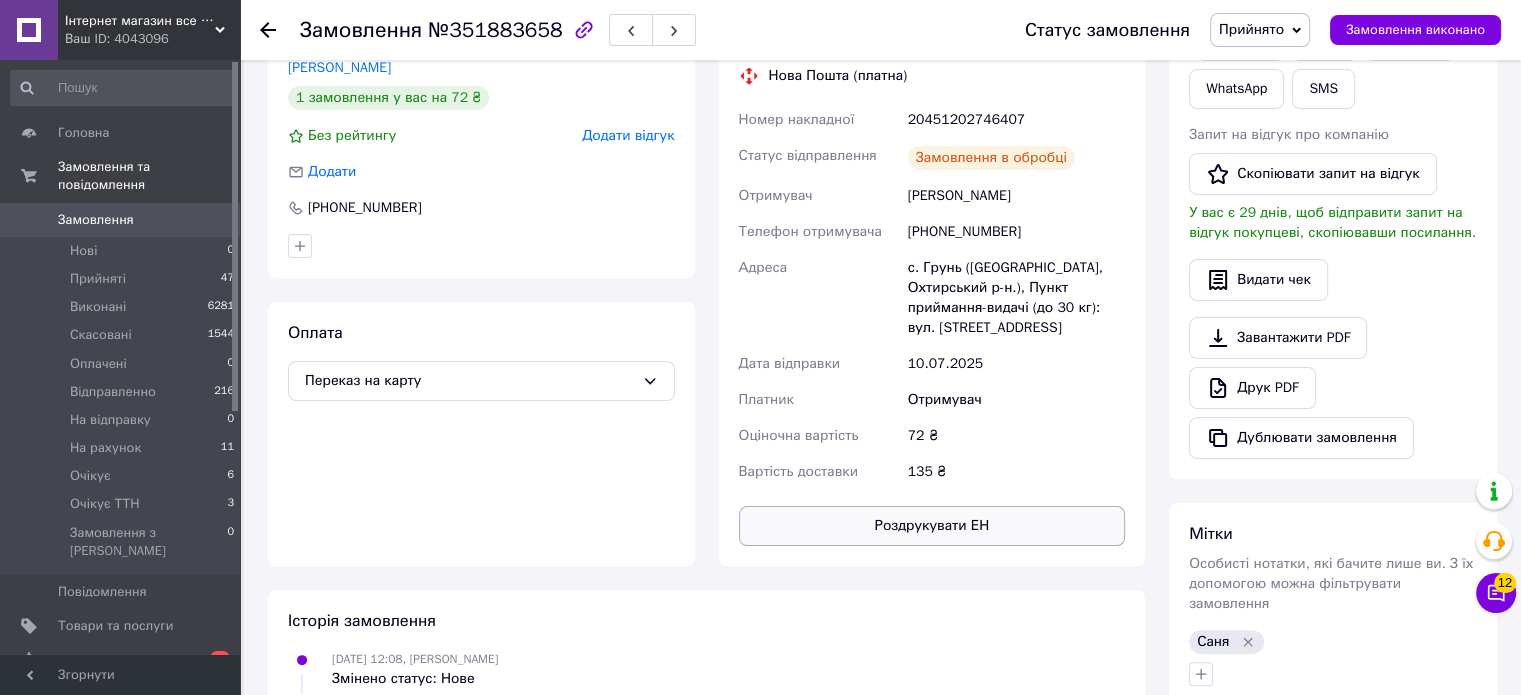 click on "Роздрукувати ЕН" at bounding box center [932, 526] 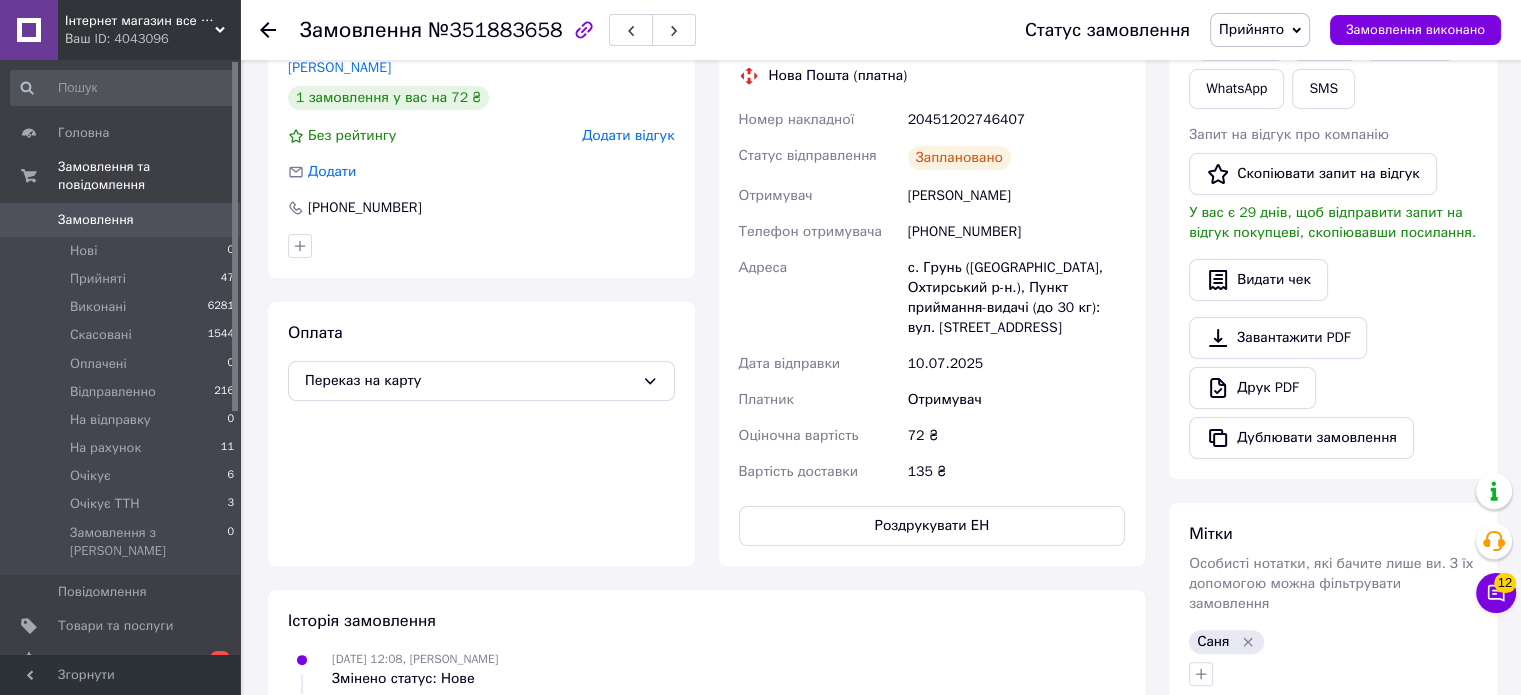 click on "Прийнято" at bounding box center (1251, 29) 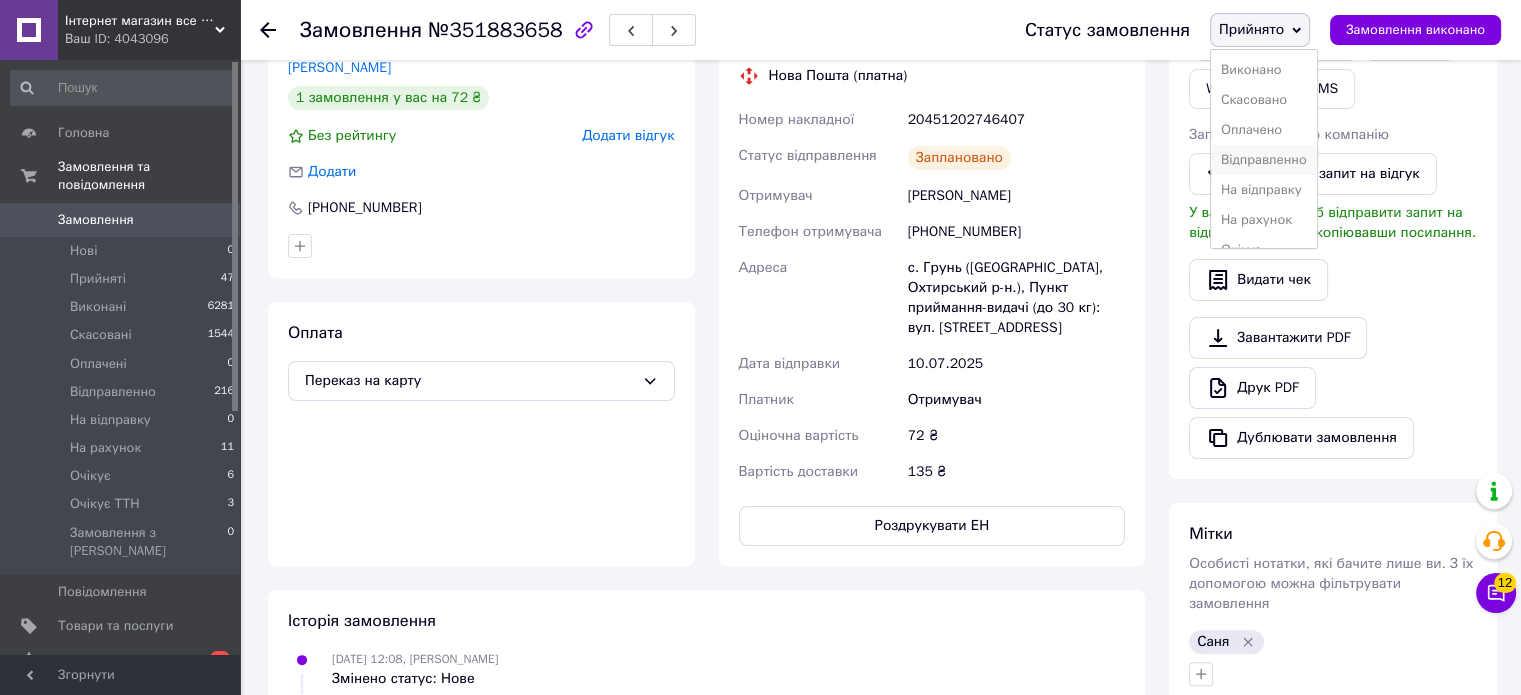 click on "Відправленно" at bounding box center (1264, 160) 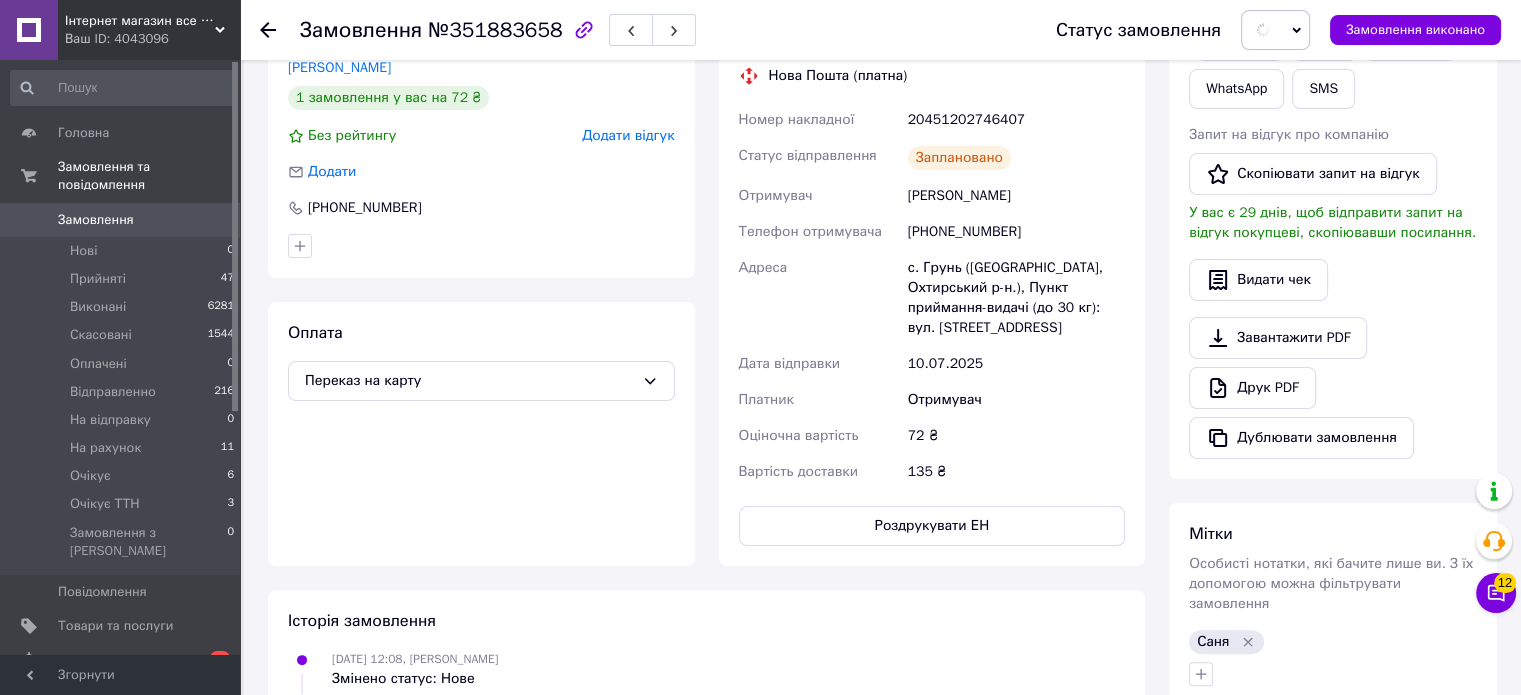 scroll, scrollTop: 0, scrollLeft: 0, axis: both 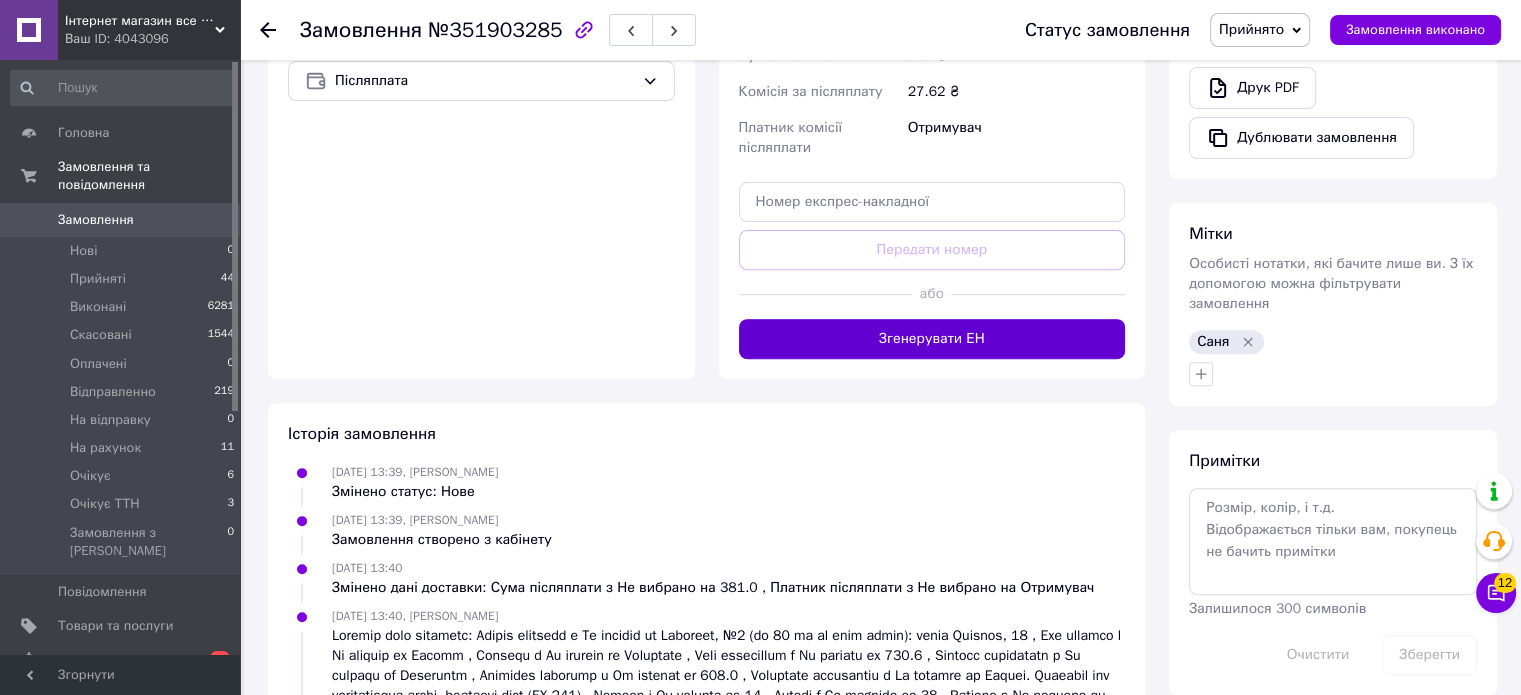 click on "Згенерувати ЕН" at bounding box center (932, 339) 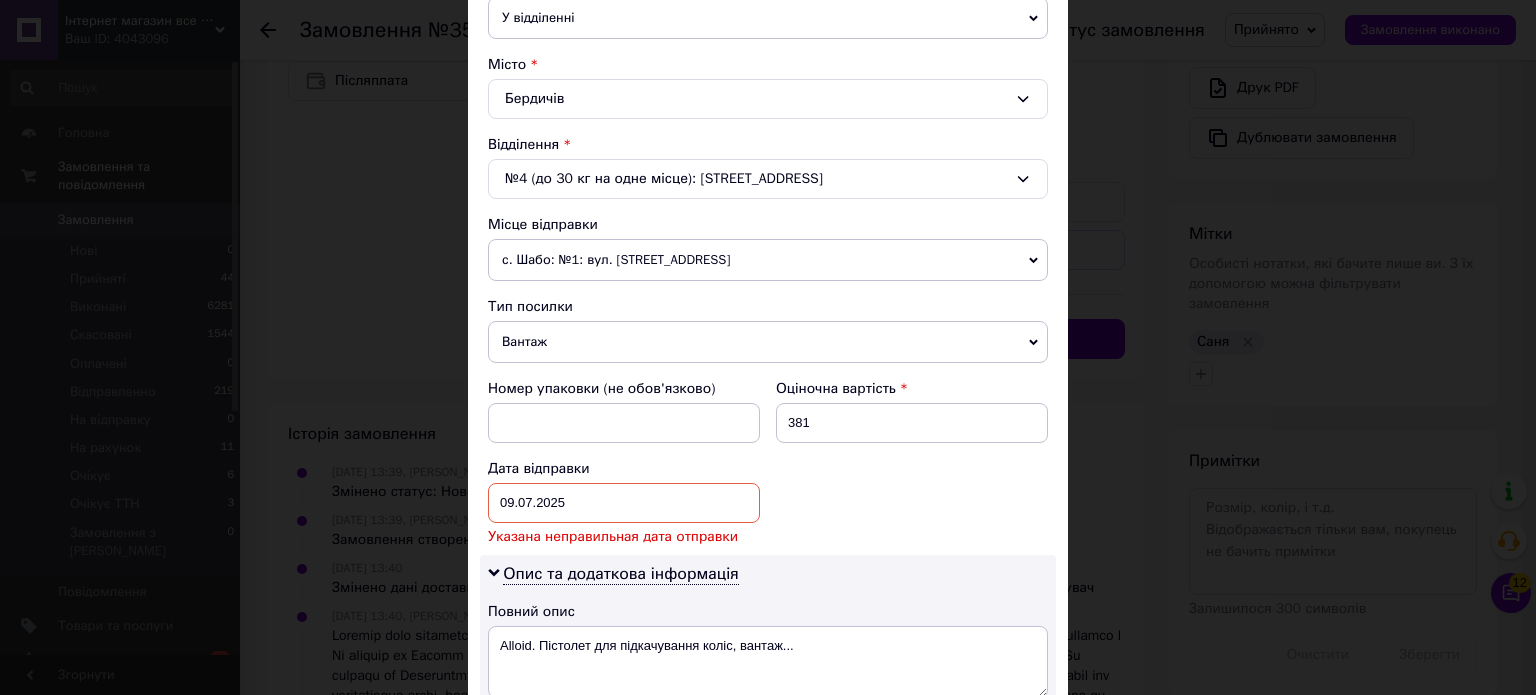 scroll, scrollTop: 700, scrollLeft: 0, axis: vertical 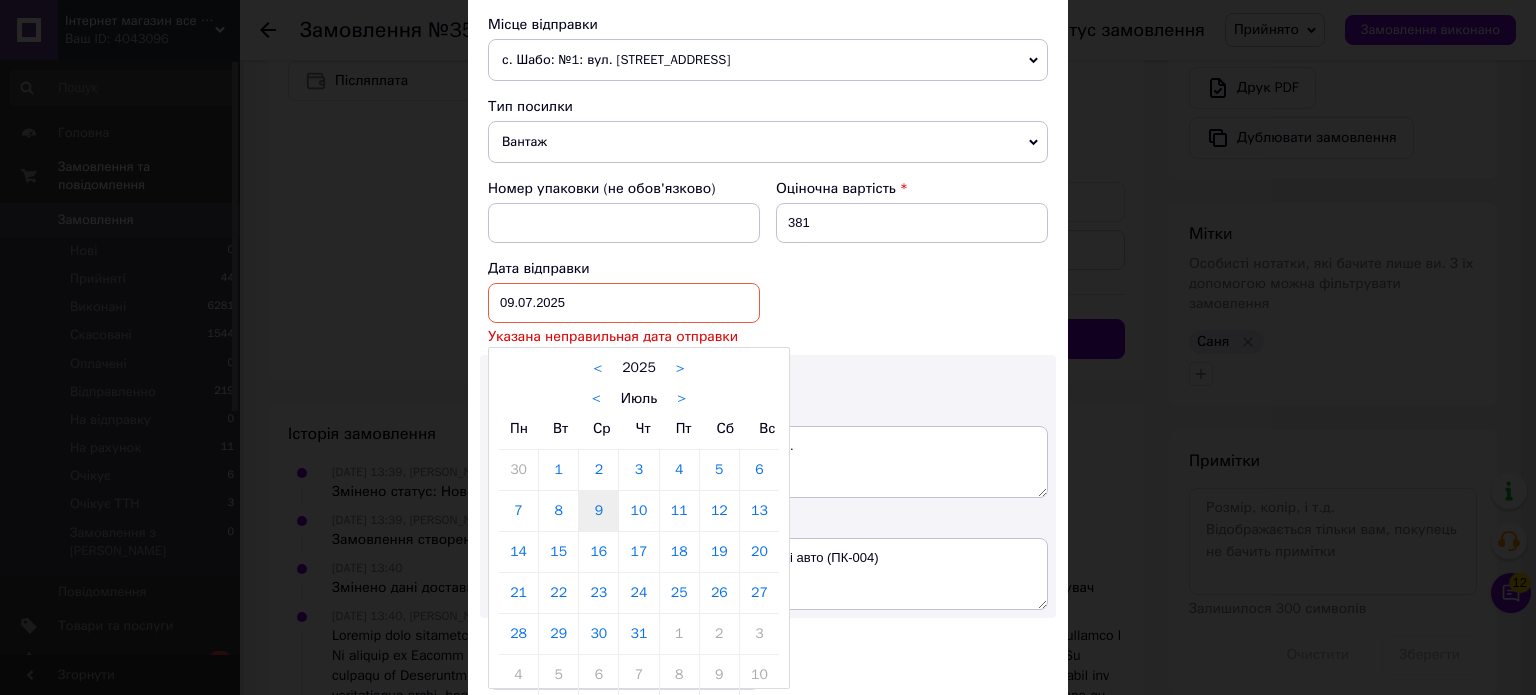 click on "09.07.2025 < 2025 > < Июль > Пн Вт Ср Чт Пт Сб Вс 30 1 2 3 4 5 6 7 8 9 10 11 12 13 14 15 16 17 18 19 20 21 22 23 24 25 26 27 28 29 30 31 1 2 3 4 5 6 7 8 9 10" at bounding box center (624, 303) 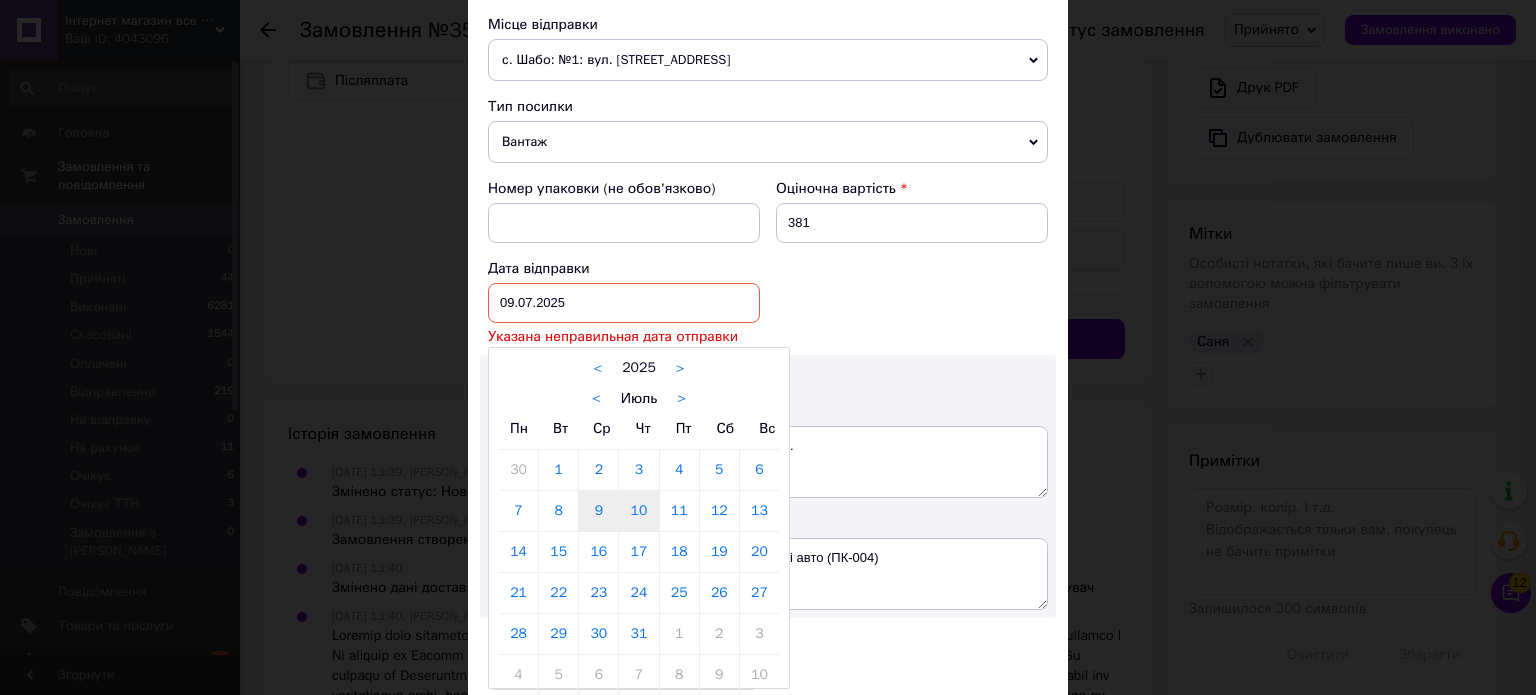 click on "10" at bounding box center [638, 511] 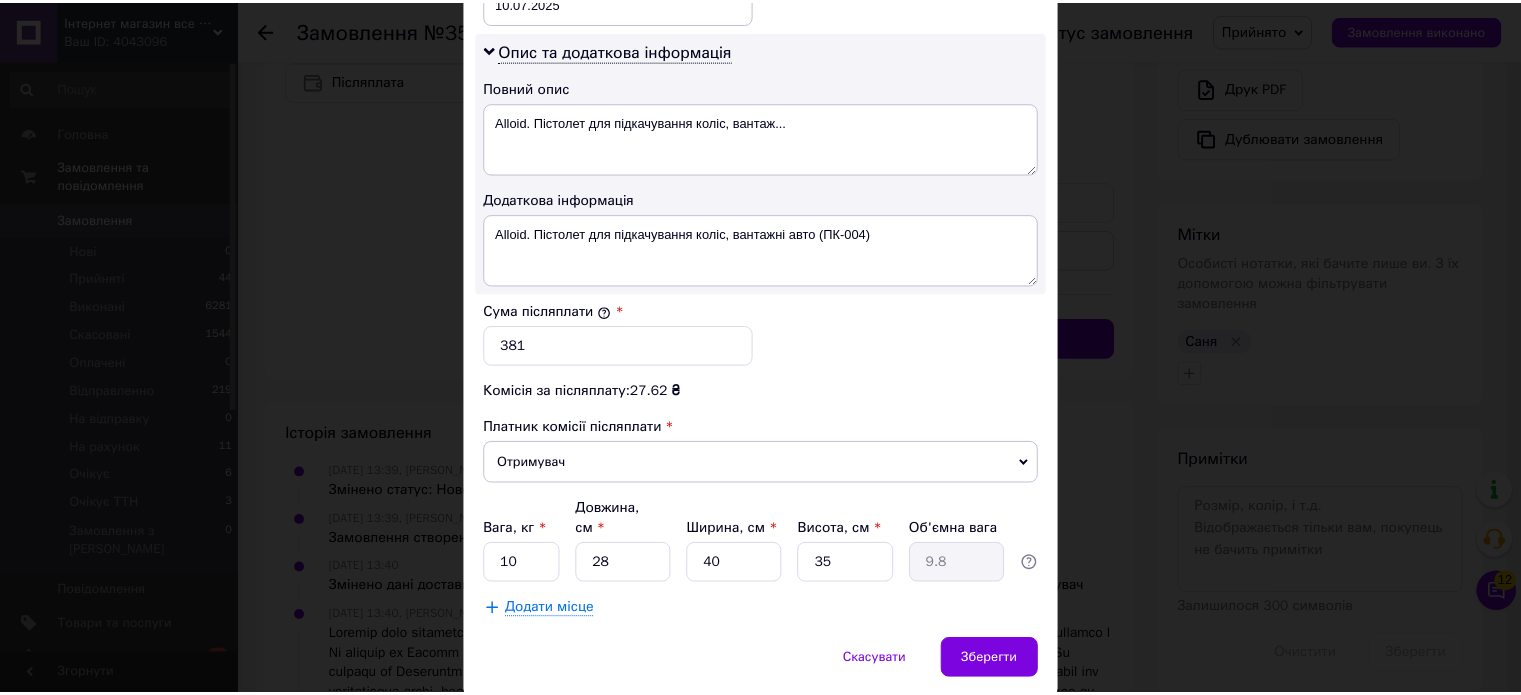 scroll, scrollTop: 1048, scrollLeft: 0, axis: vertical 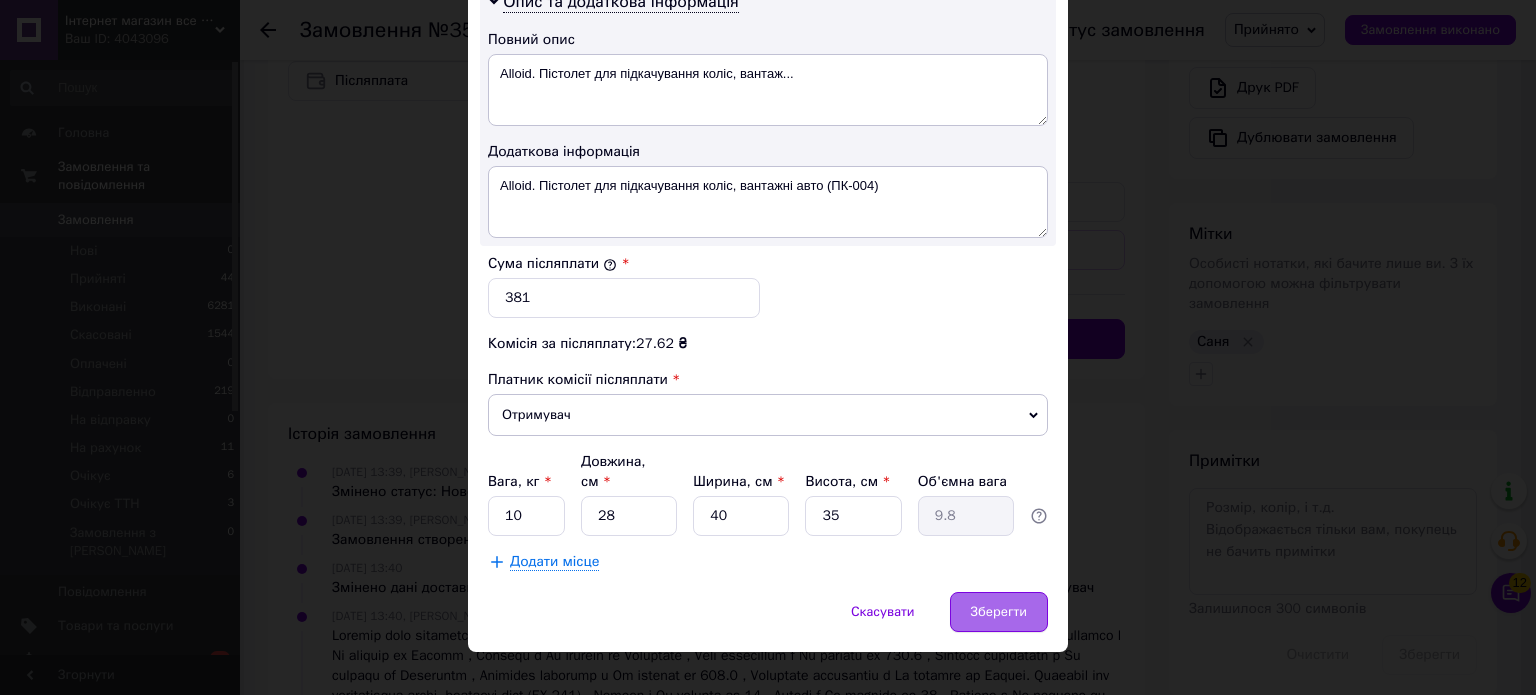 drag, startPoint x: 1044, startPoint y: 572, endPoint x: 1034, endPoint y: 571, distance: 10.049875 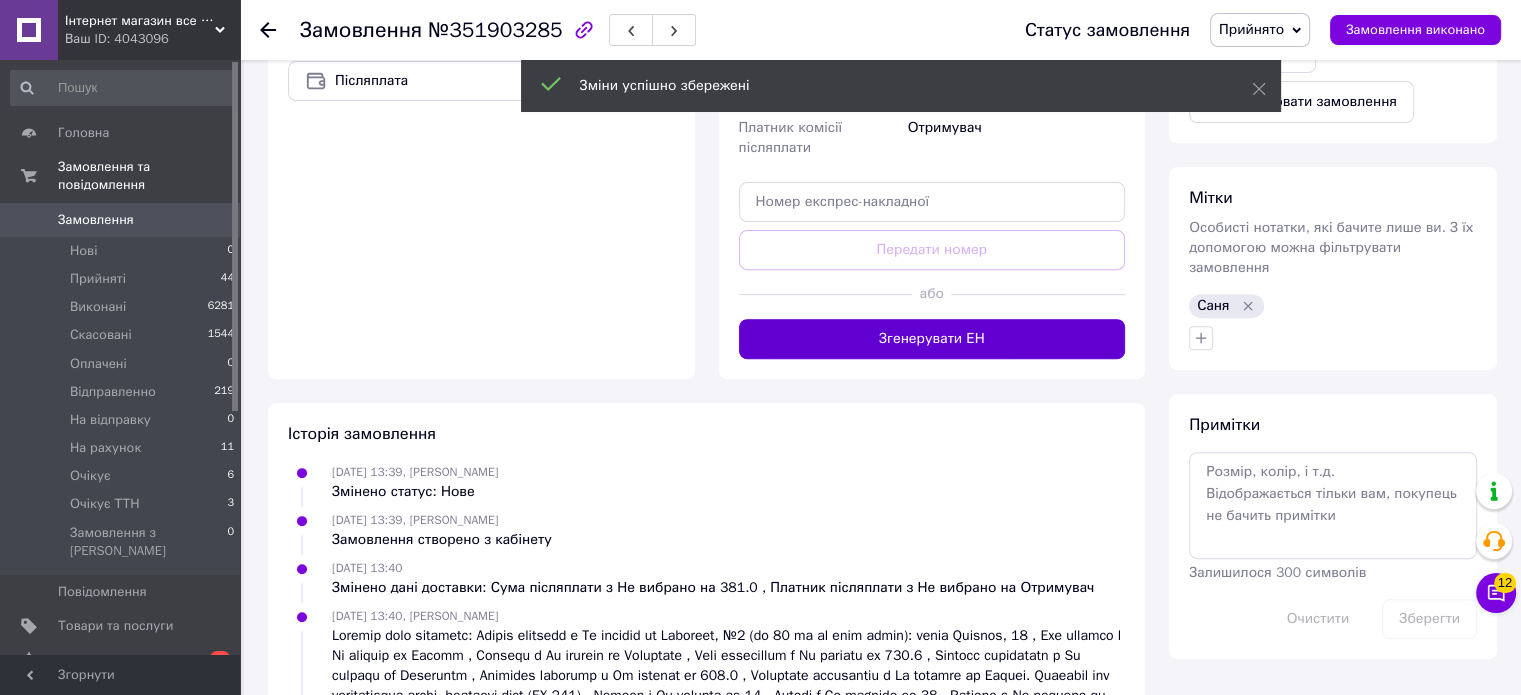 click on "Згенерувати ЕН" at bounding box center [932, 339] 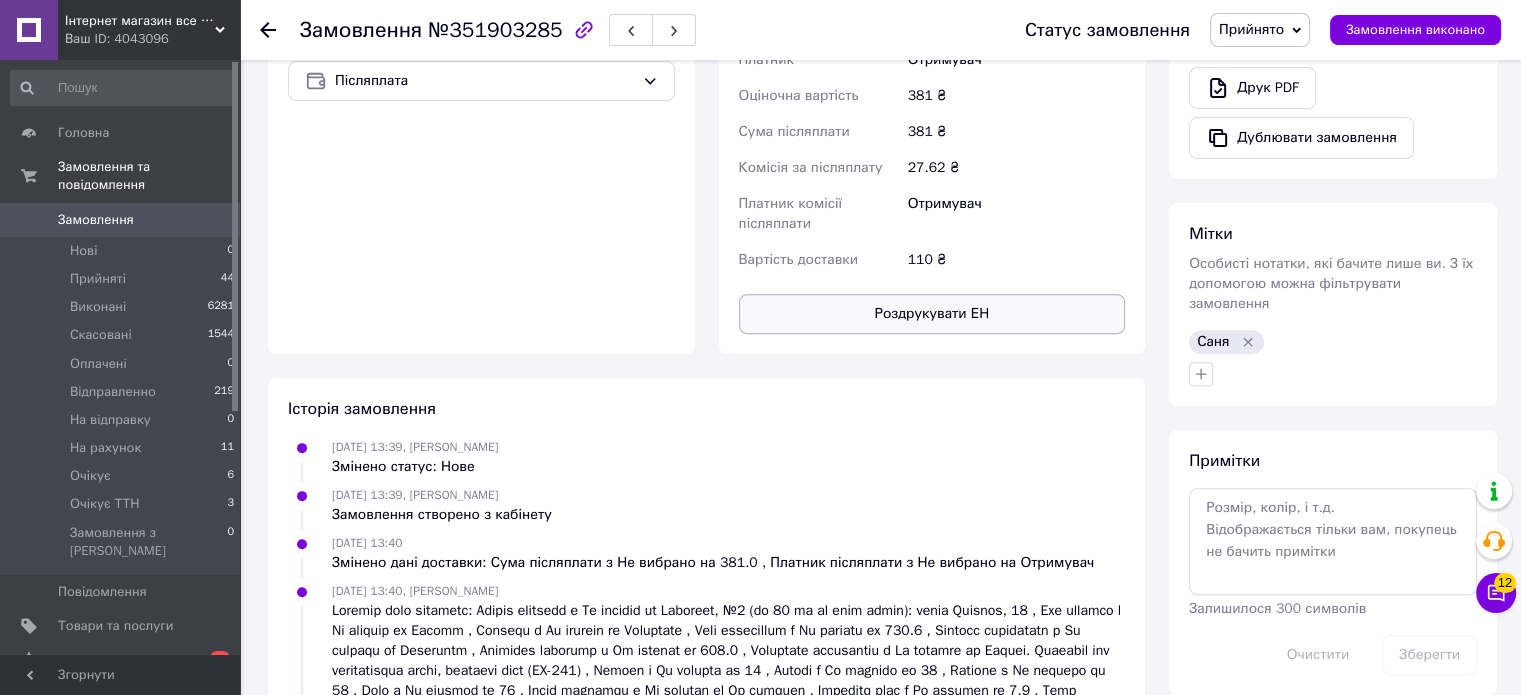 click on "Роздрукувати ЕН" at bounding box center (932, 314) 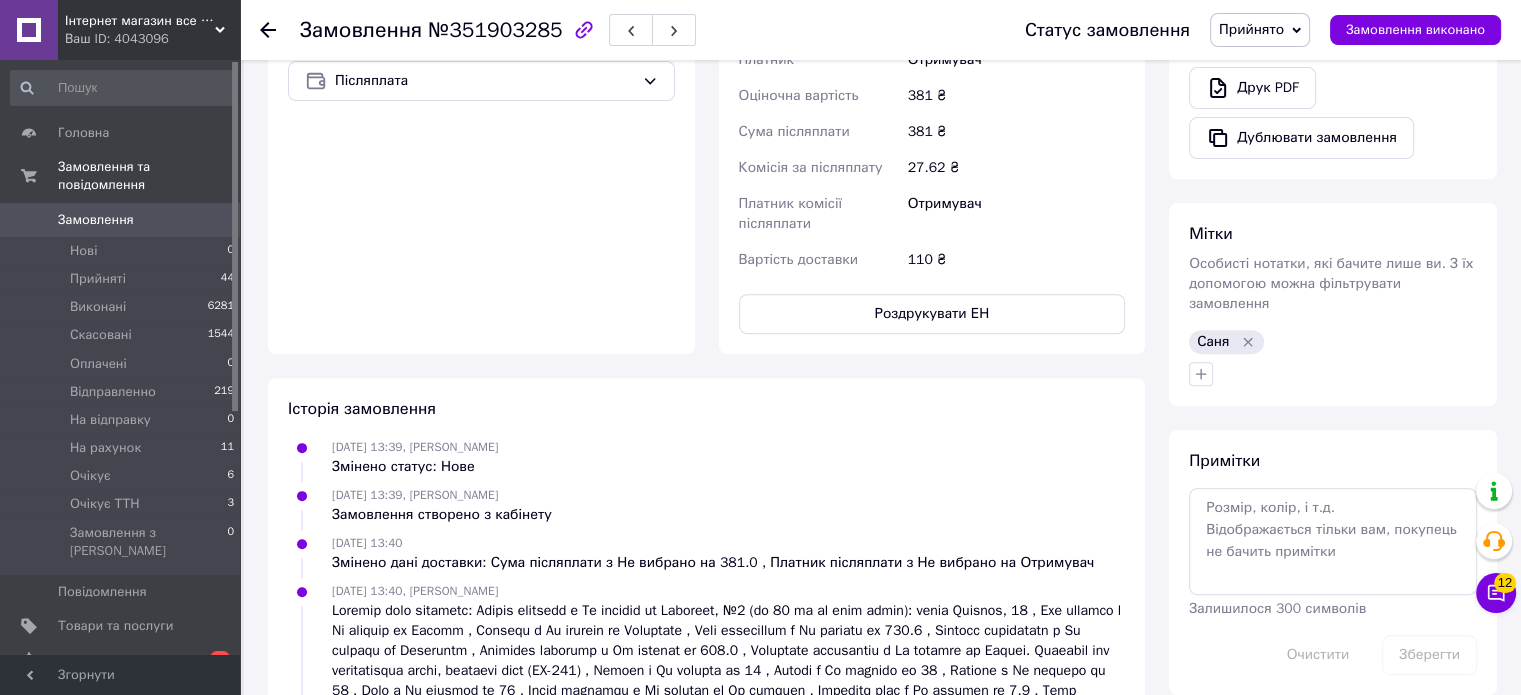 click on "Прийнято" at bounding box center (1251, 29) 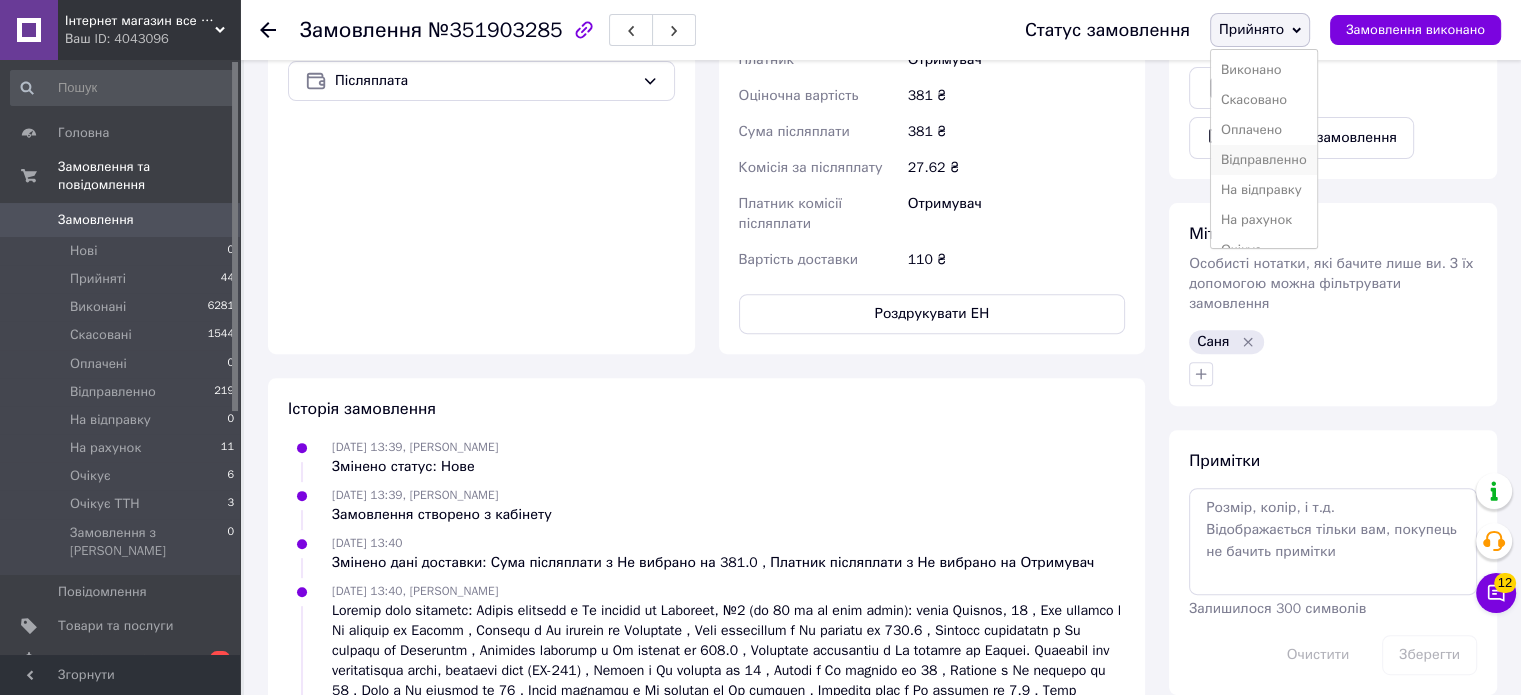 click on "Відправленно" at bounding box center [1264, 160] 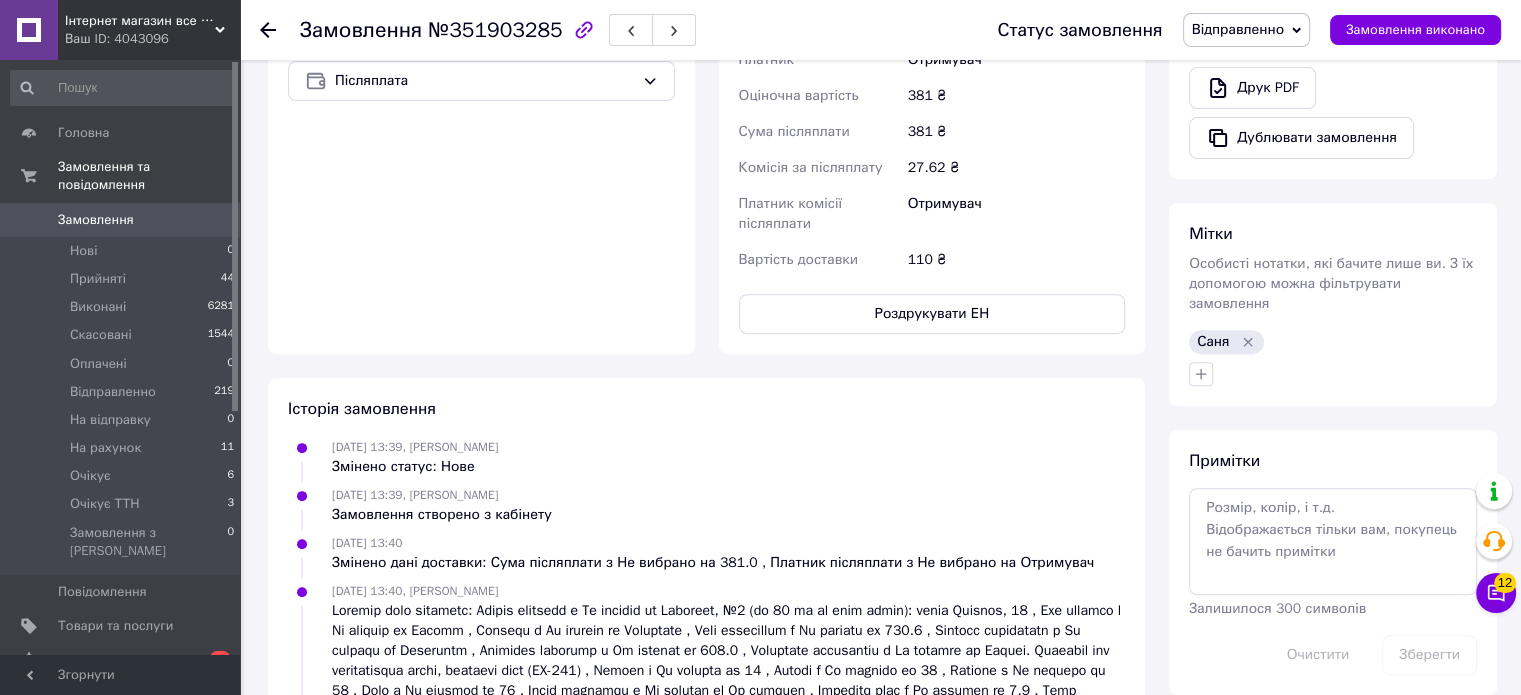 scroll, scrollTop: 0, scrollLeft: 0, axis: both 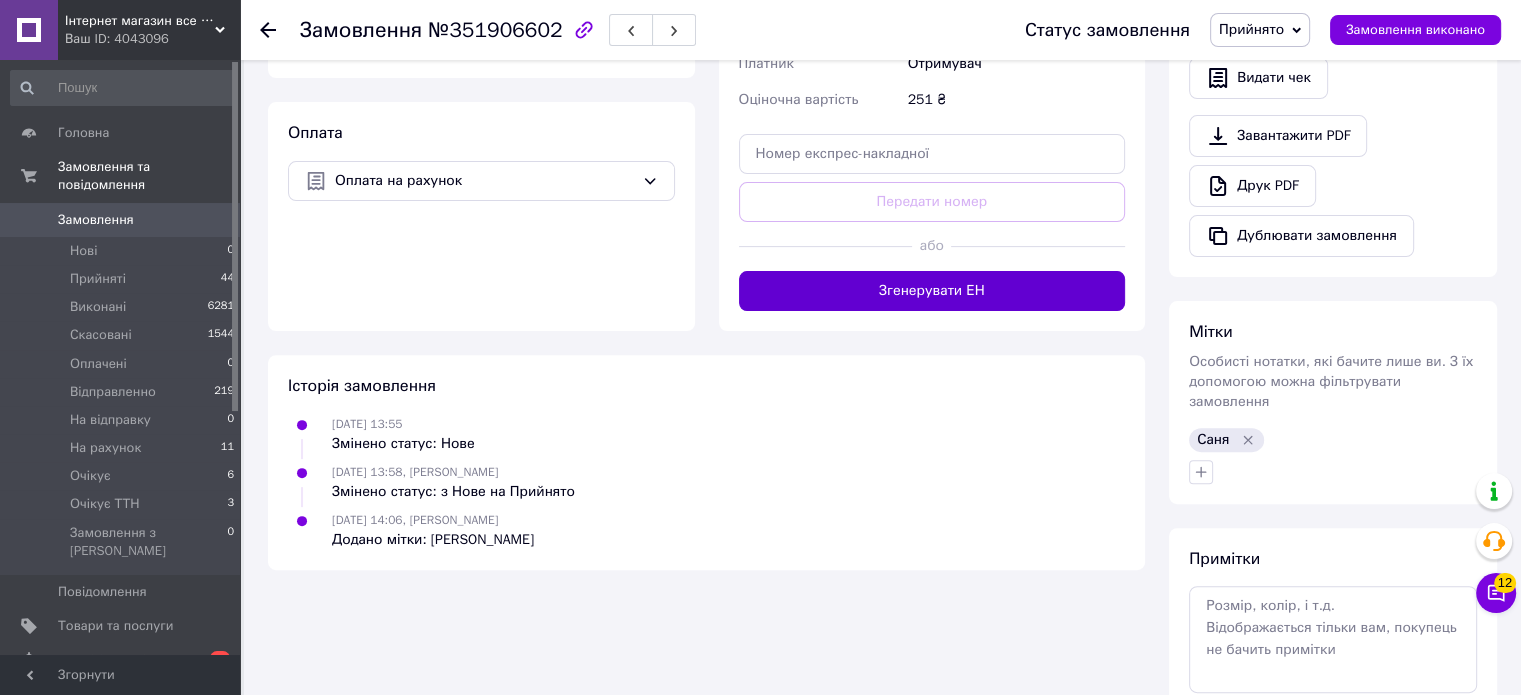 click on "Згенерувати ЕН" at bounding box center [932, 291] 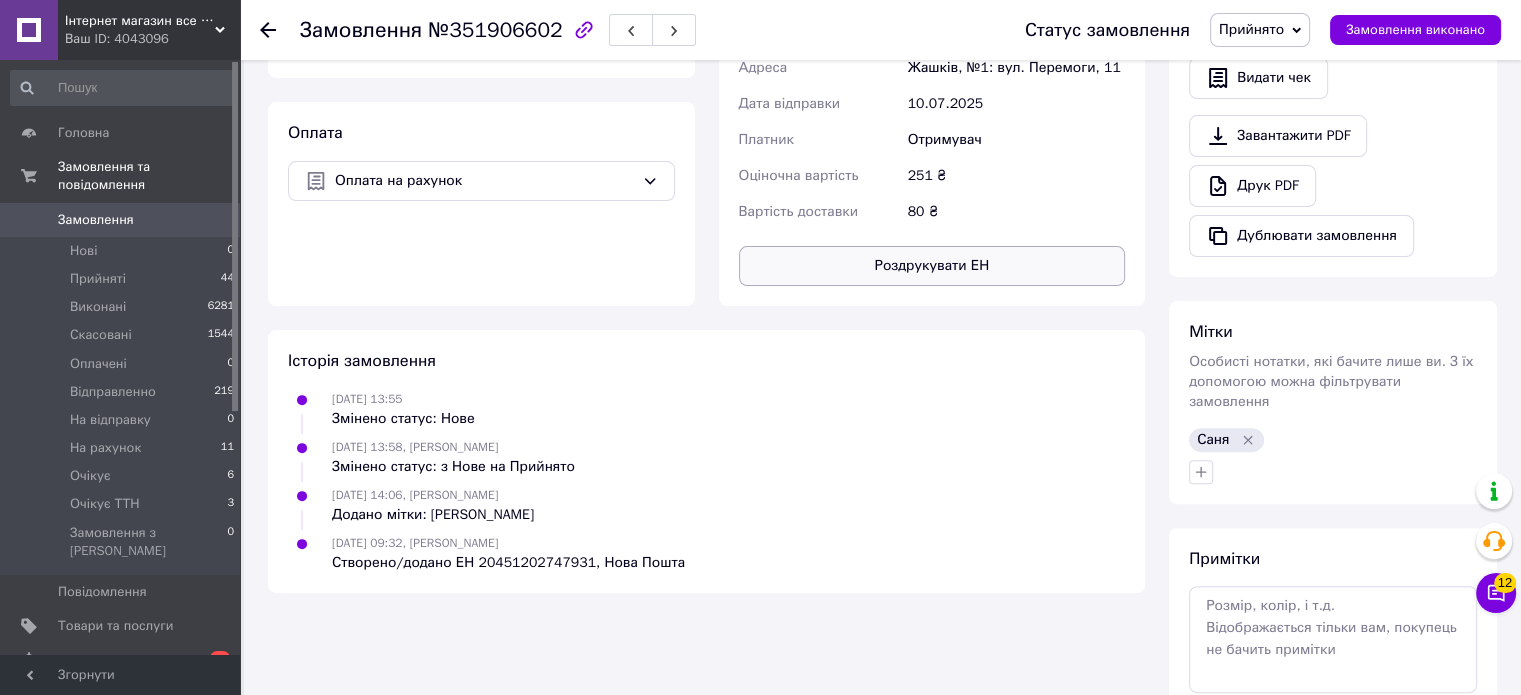 click on "Роздрукувати ЕН" at bounding box center (932, 266) 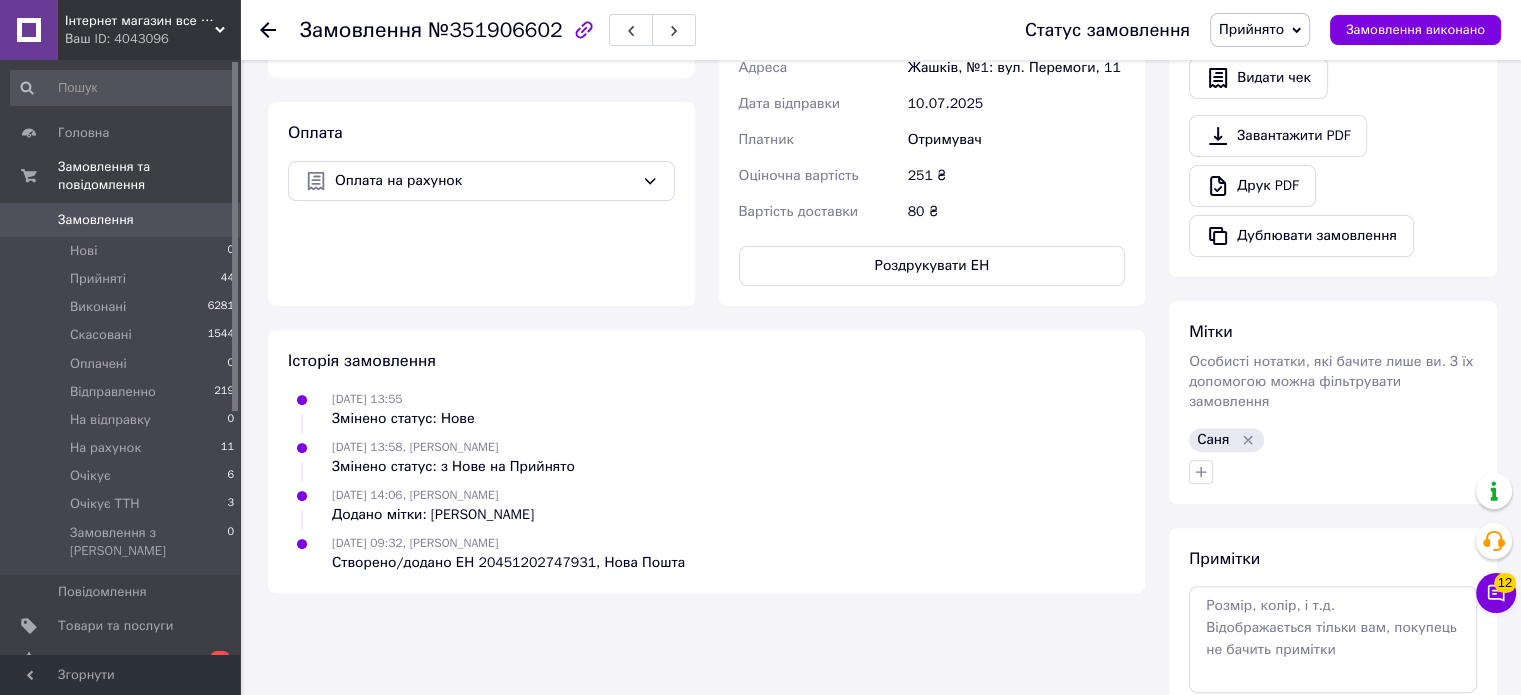 click on "Прийнято" at bounding box center [1251, 29] 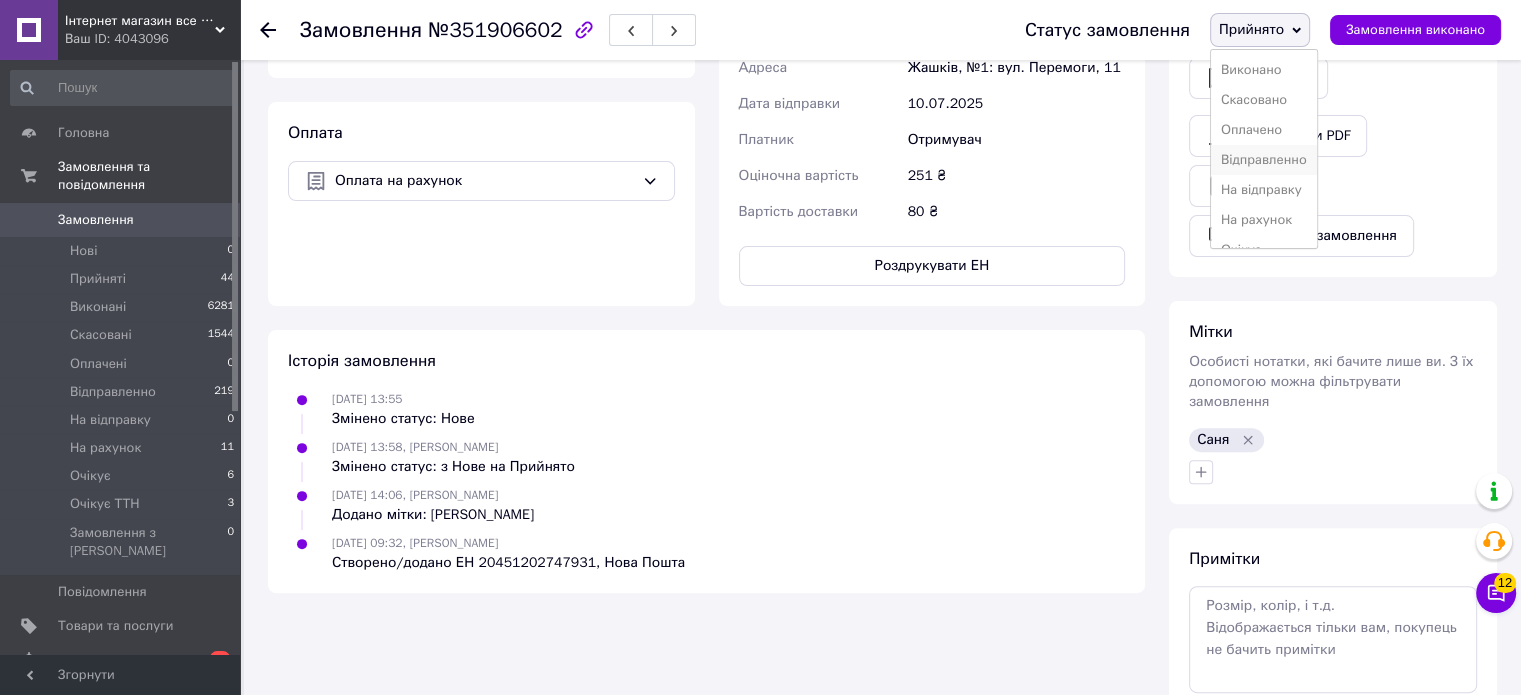 click on "Відправленно" at bounding box center [1264, 160] 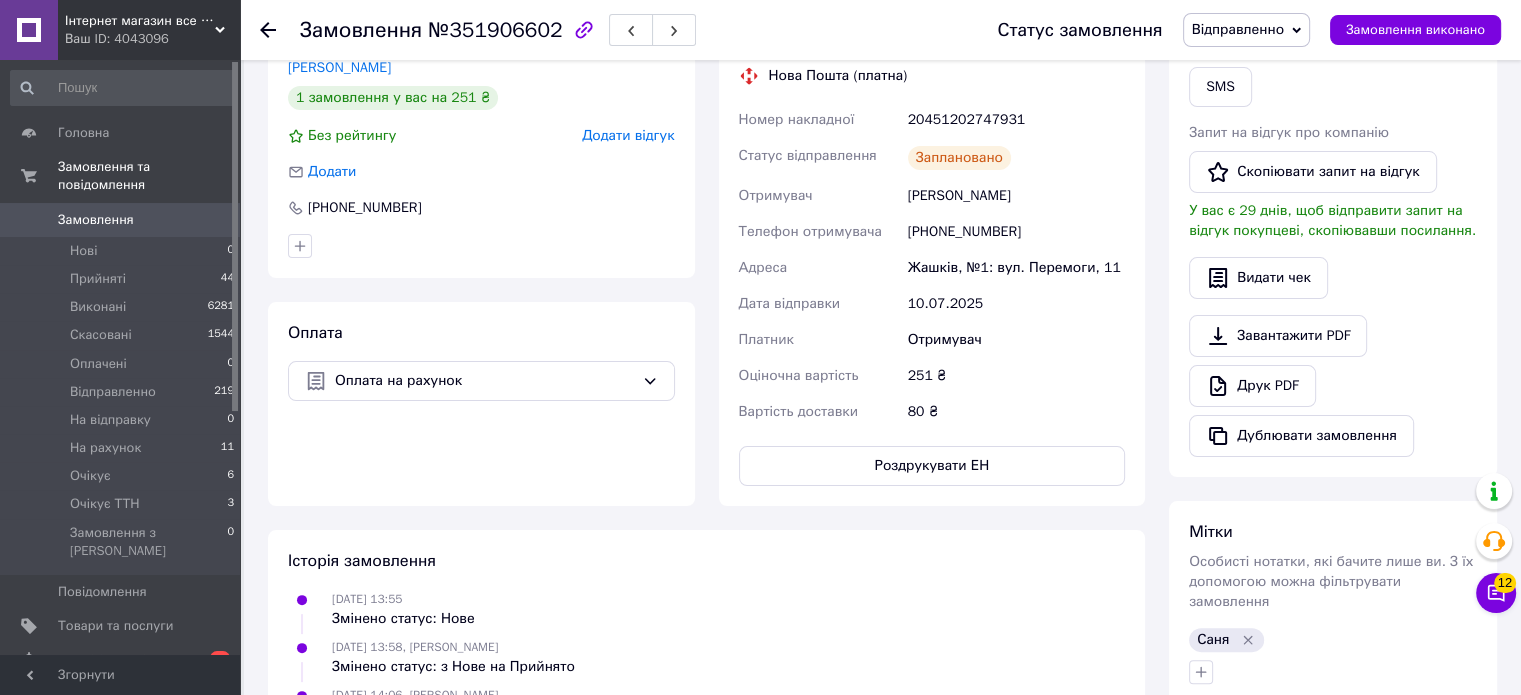 scroll, scrollTop: 500, scrollLeft: 0, axis: vertical 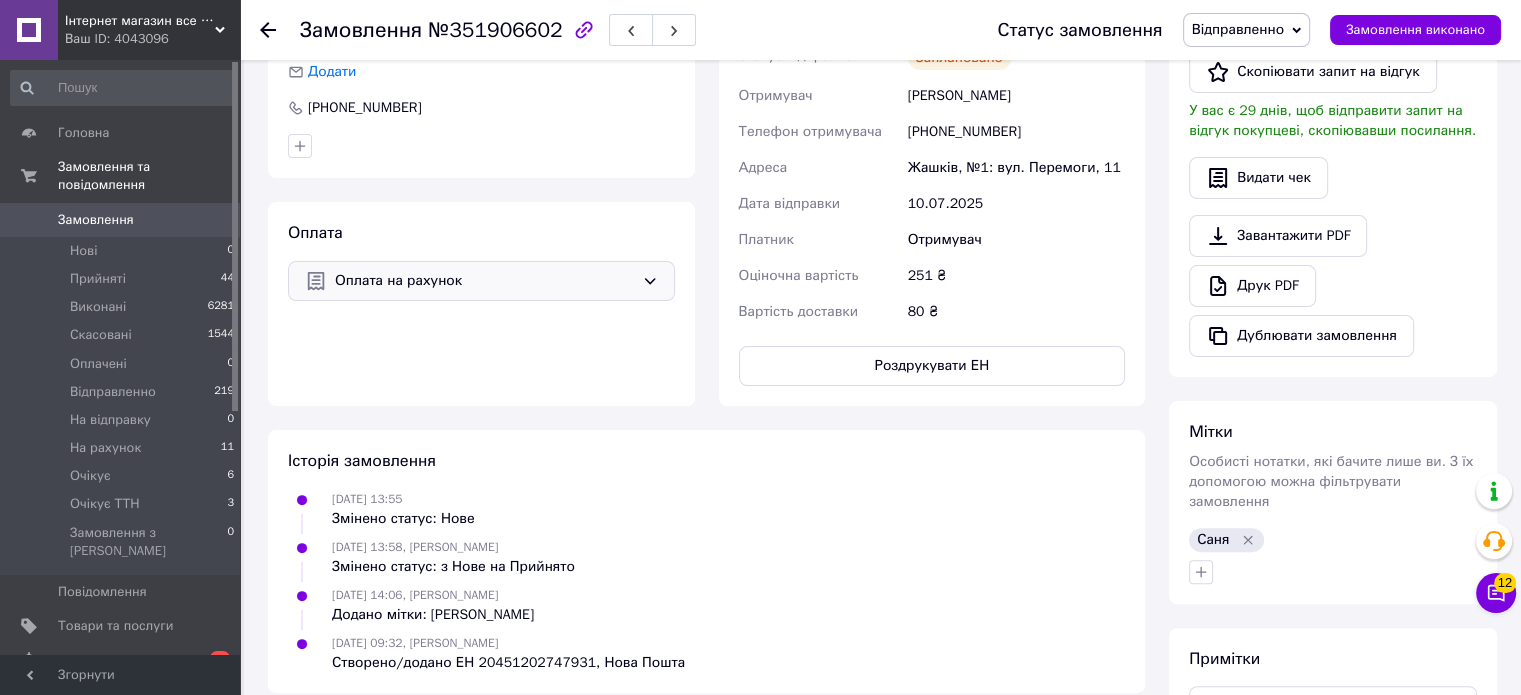 click on "Оплата на рахунок" at bounding box center (484, 281) 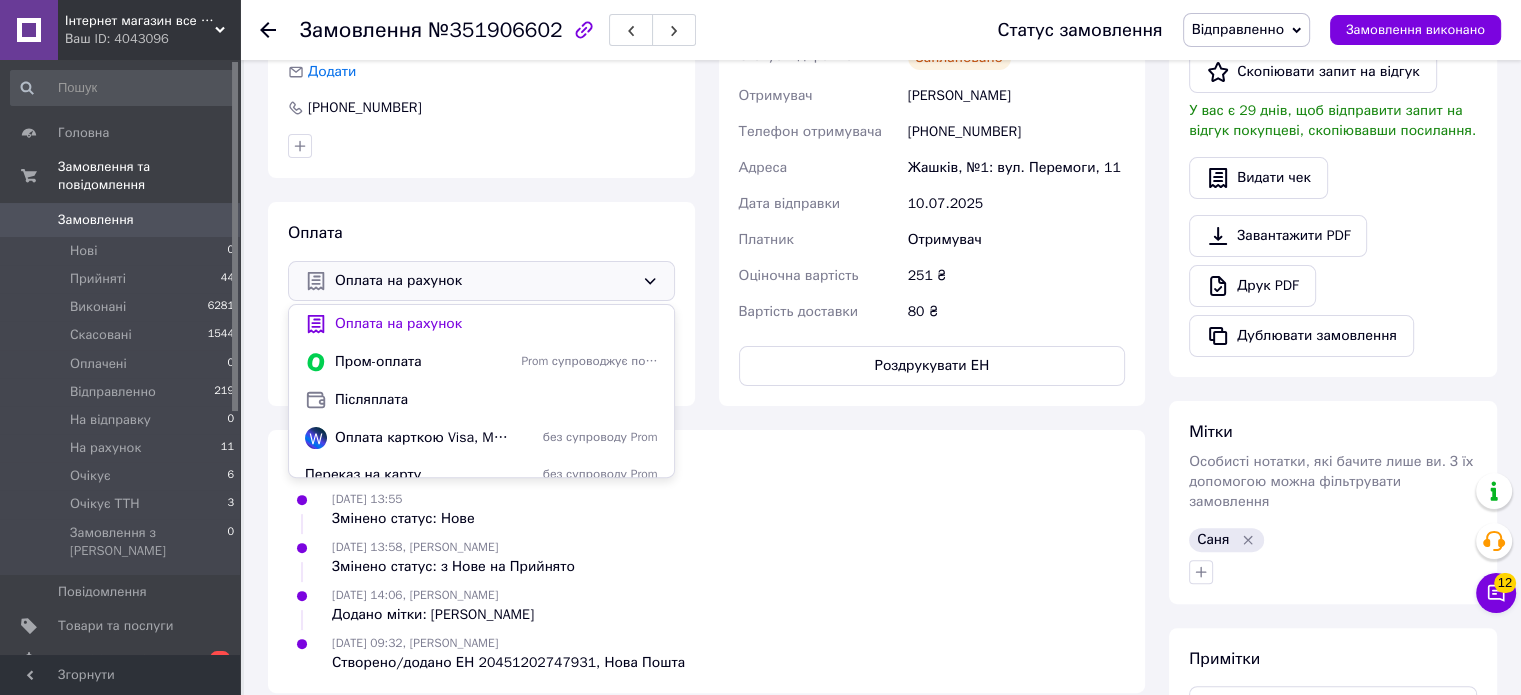 click on "Платник" at bounding box center (819, 240) 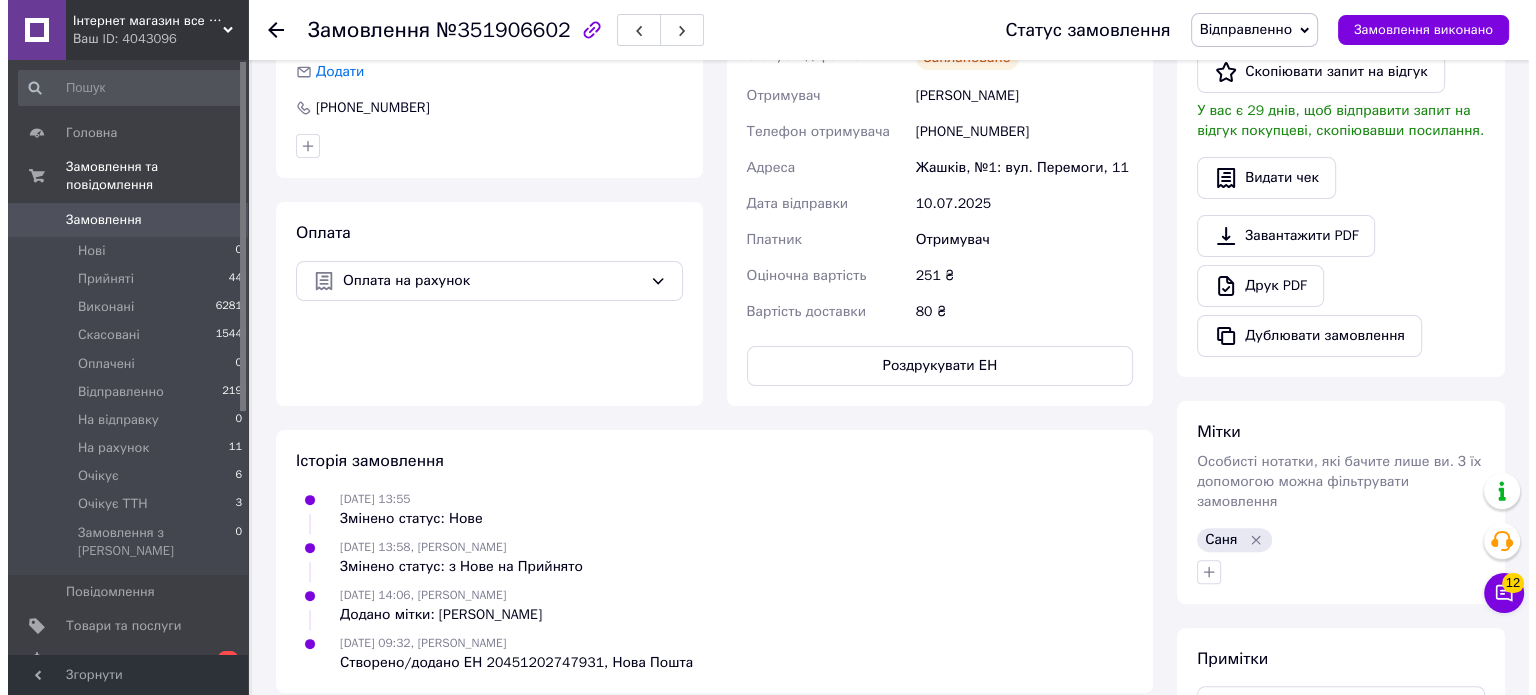 scroll, scrollTop: 200, scrollLeft: 0, axis: vertical 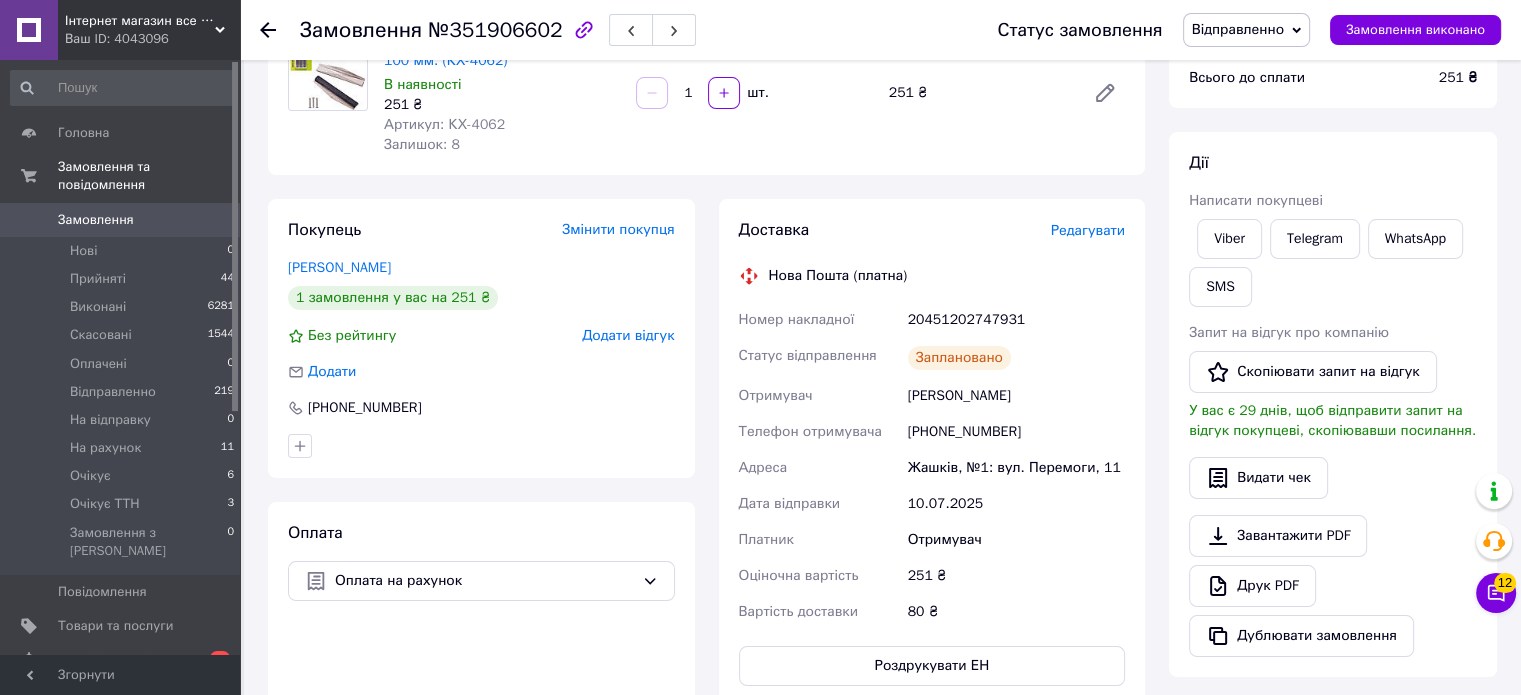 click on "Редагувати" at bounding box center (1088, 230) 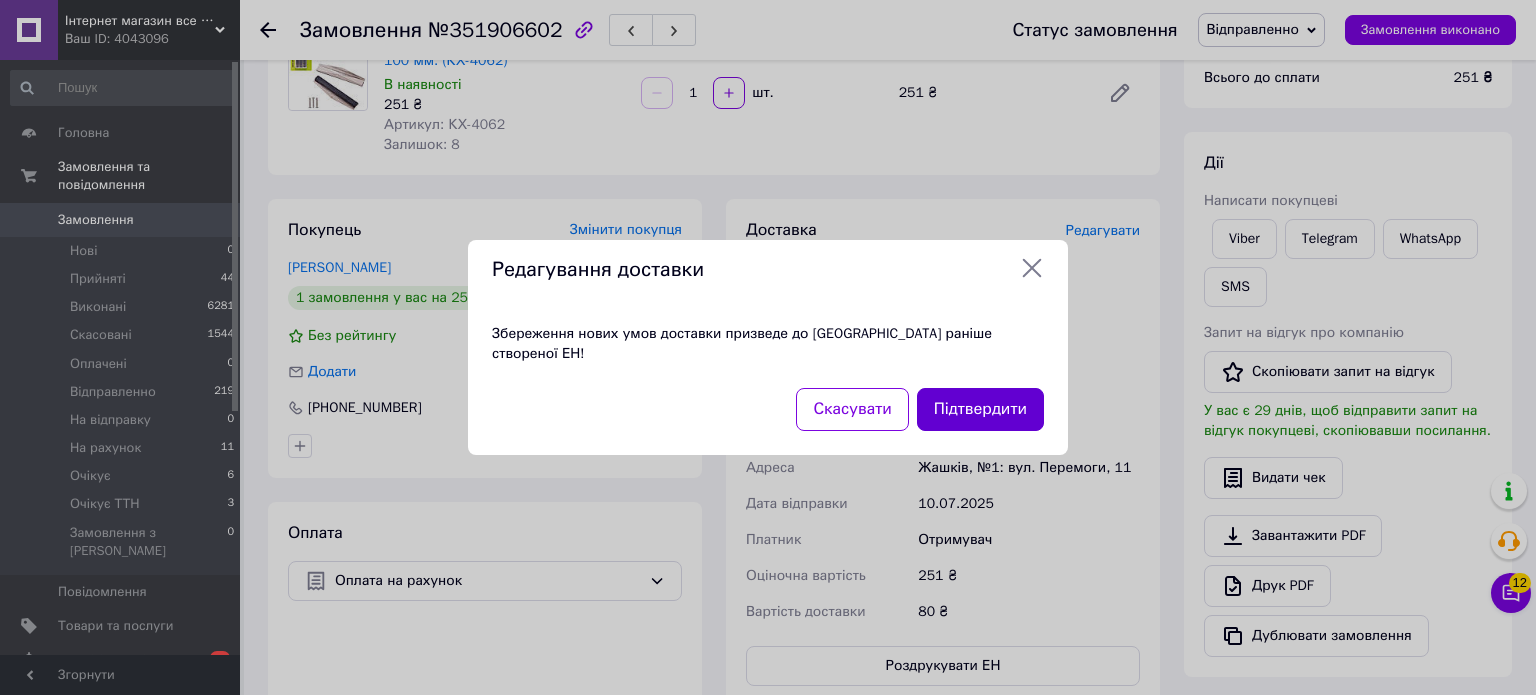click on "Підтвердити" at bounding box center [980, 409] 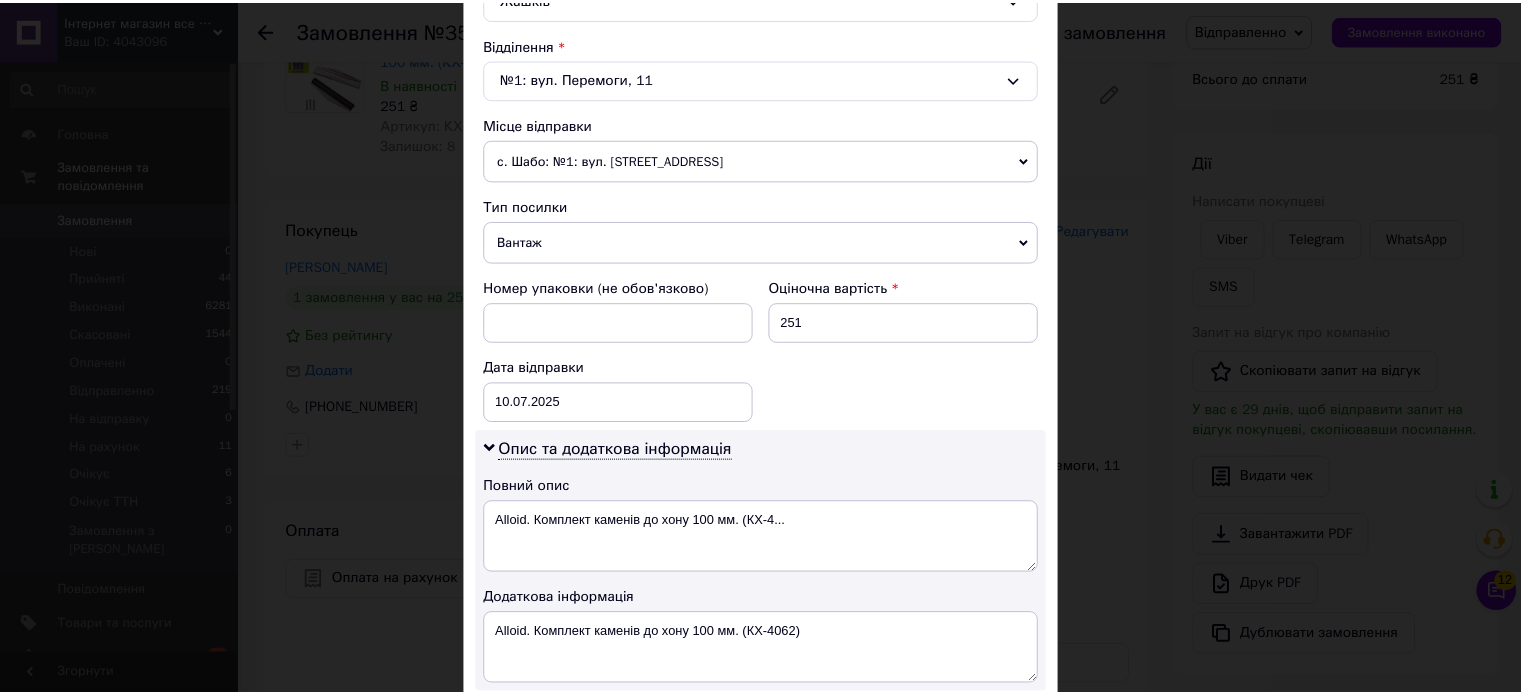 scroll, scrollTop: 886, scrollLeft: 0, axis: vertical 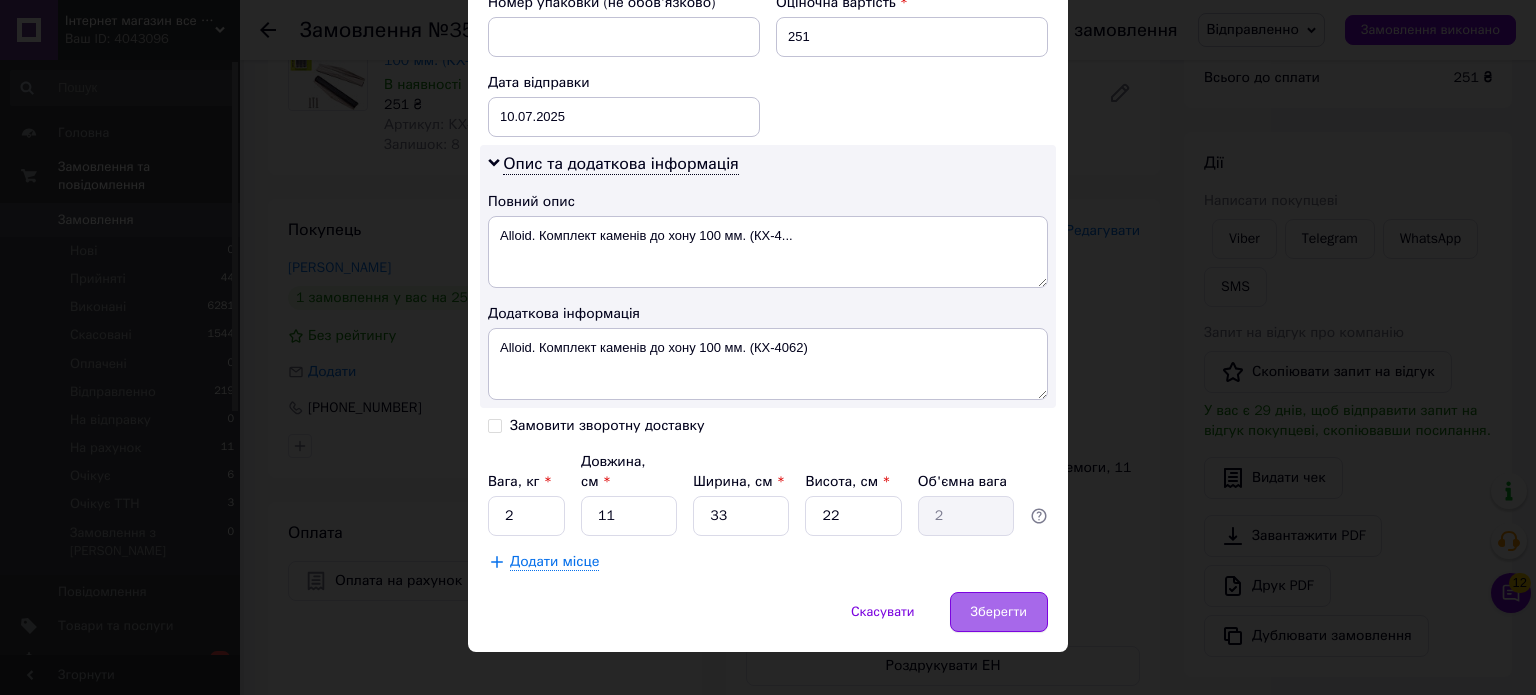 click on "Зберегти" at bounding box center (999, 612) 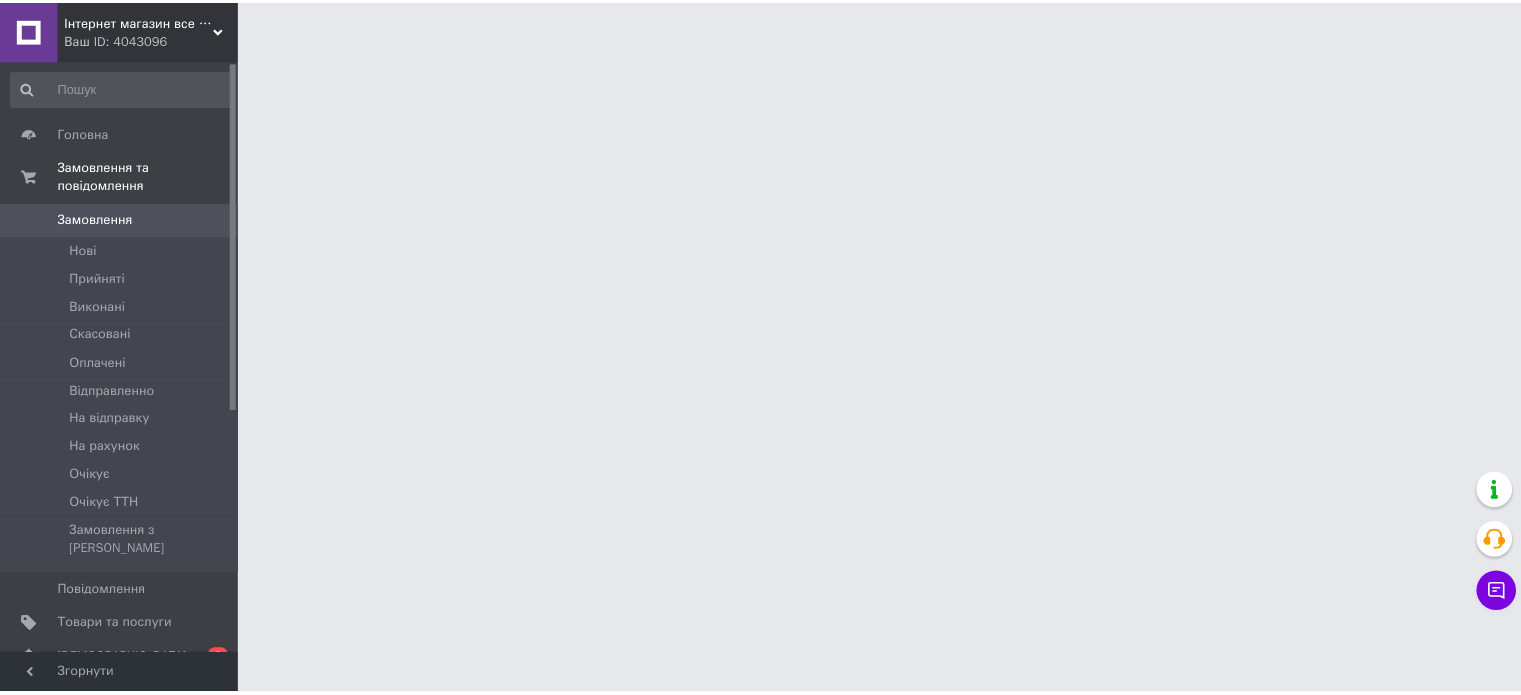 scroll, scrollTop: 0, scrollLeft: 0, axis: both 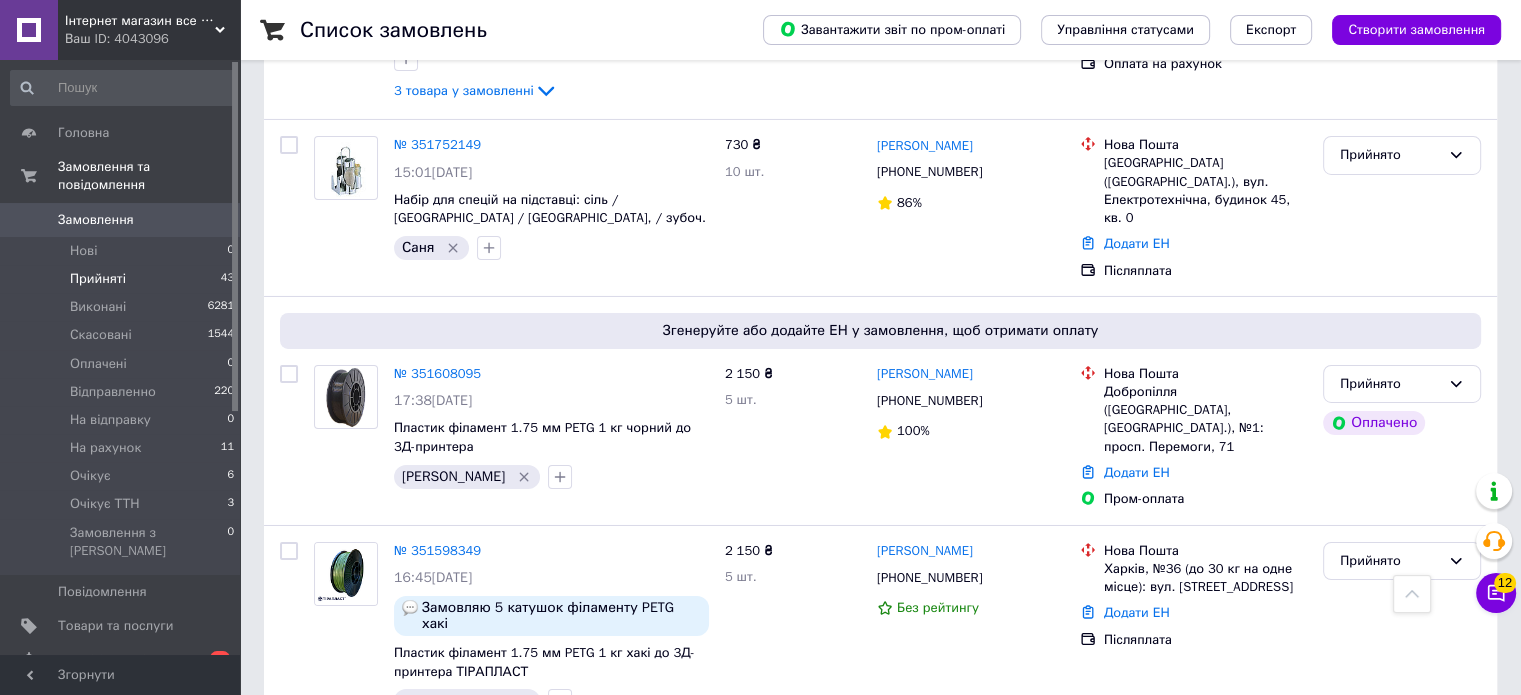 click on "Прийнято" at bounding box center [1390, 765] 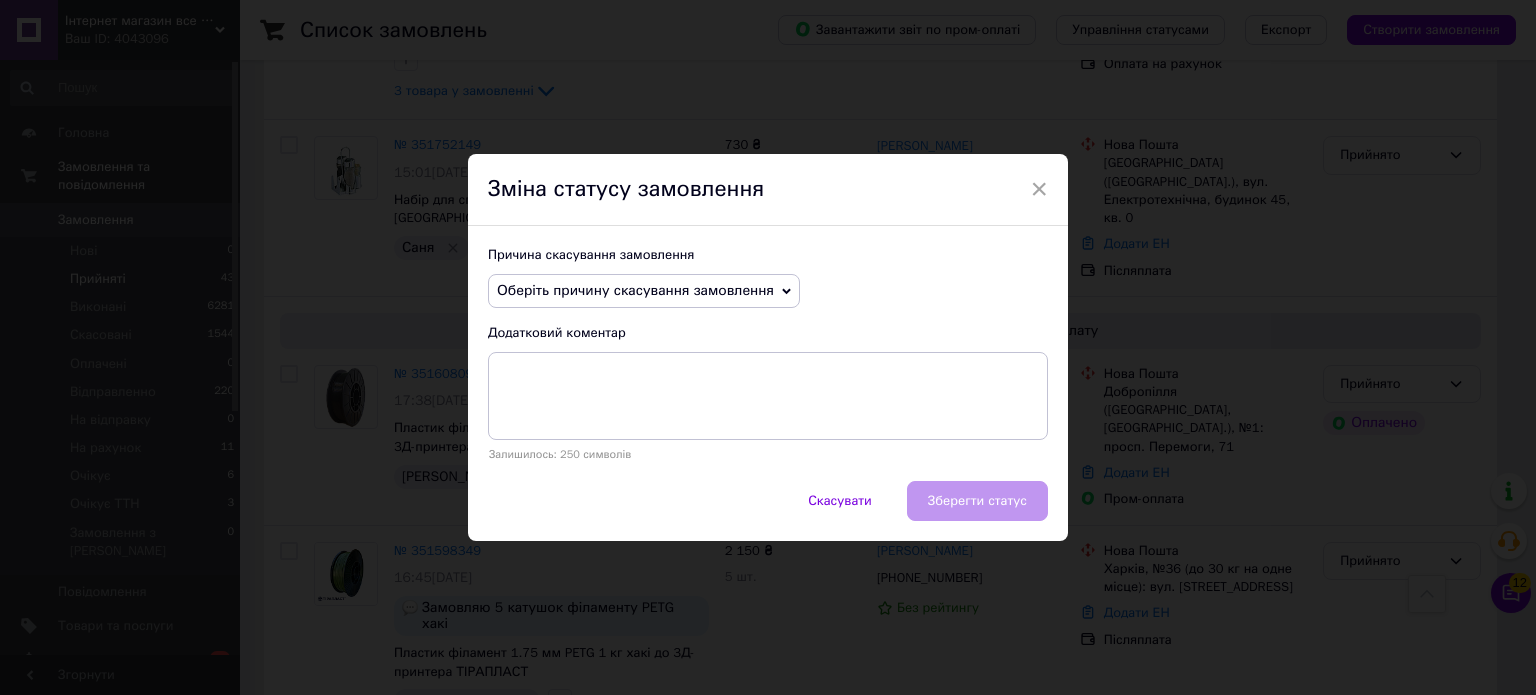 click on "Оберіть причину скасування замовлення" at bounding box center (635, 290) 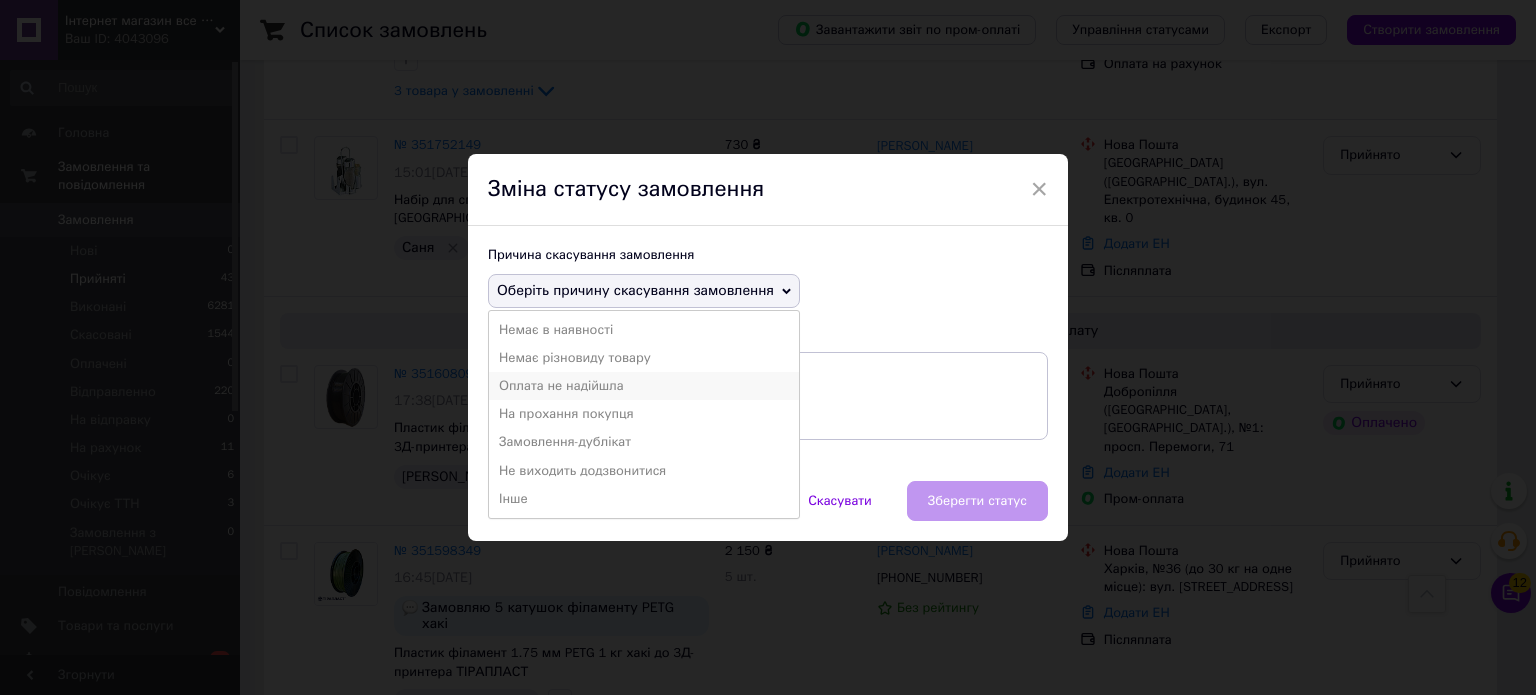 click on "Оплата не надійшла" at bounding box center (644, 386) 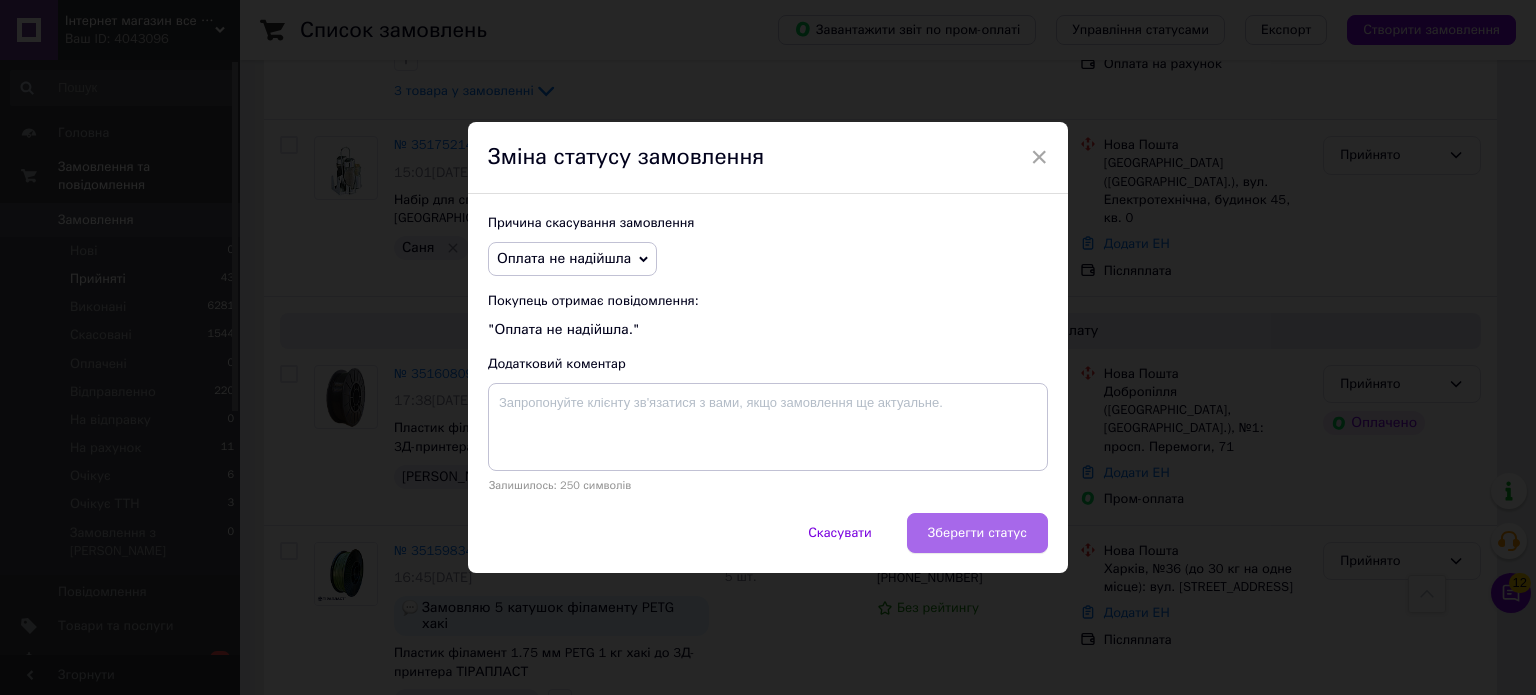 click on "Зберегти статус" at bounding box center [977, 533] 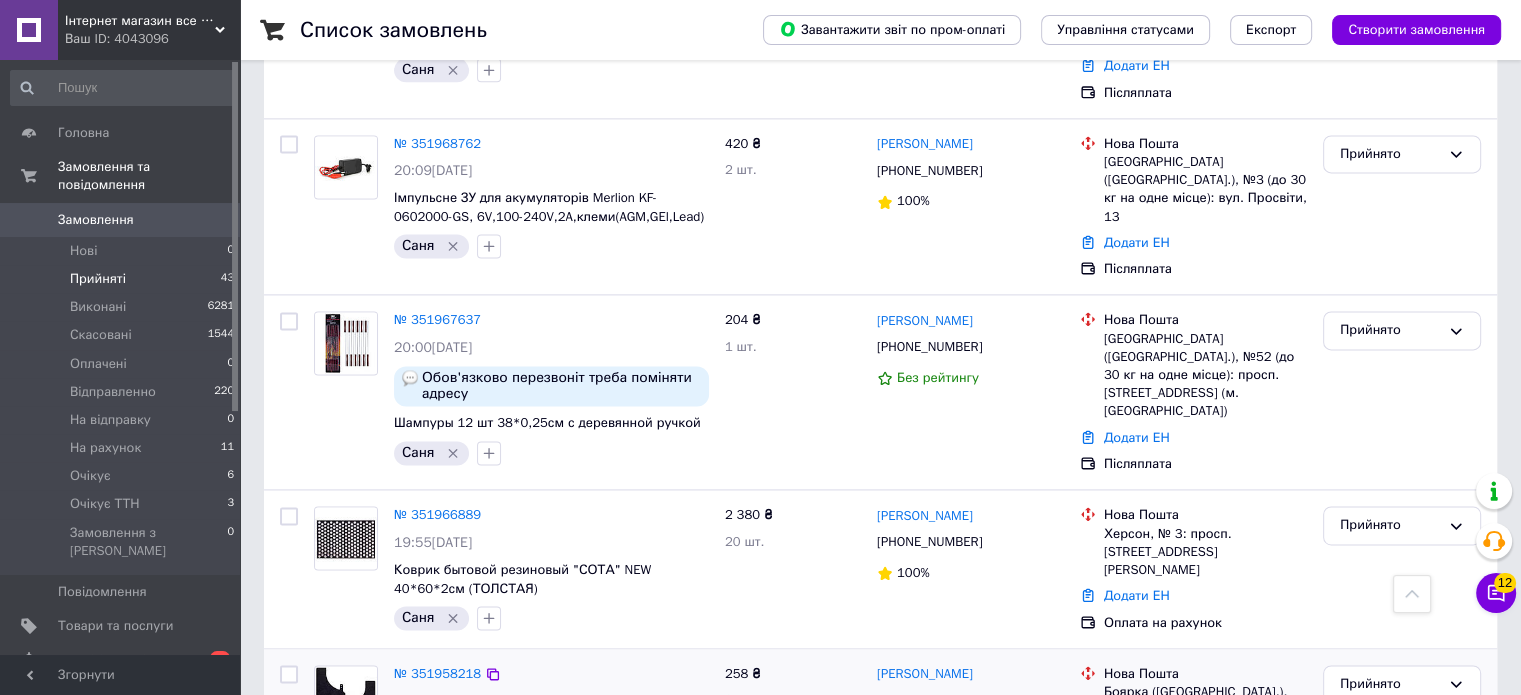 scroll, scrollTop: 2427, scrollLeft: 0, axis: vertical 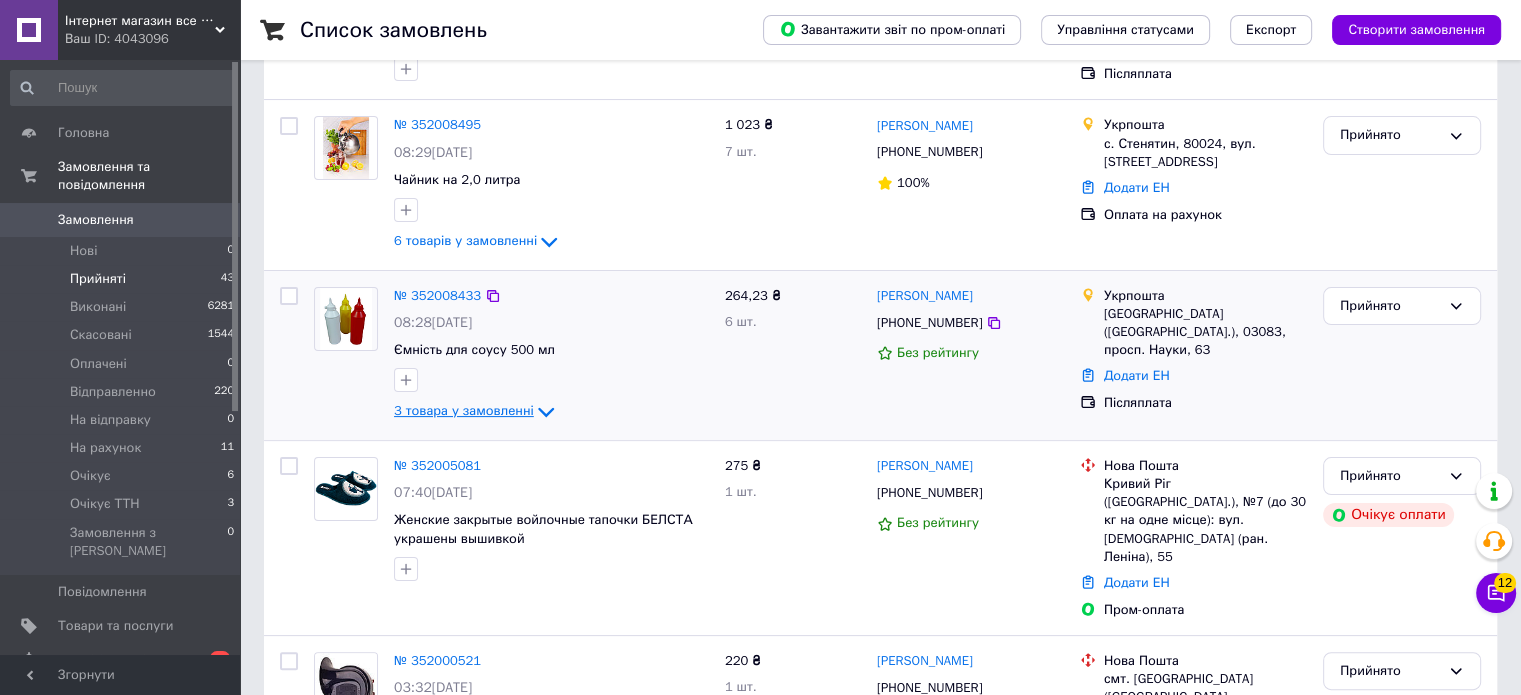 click 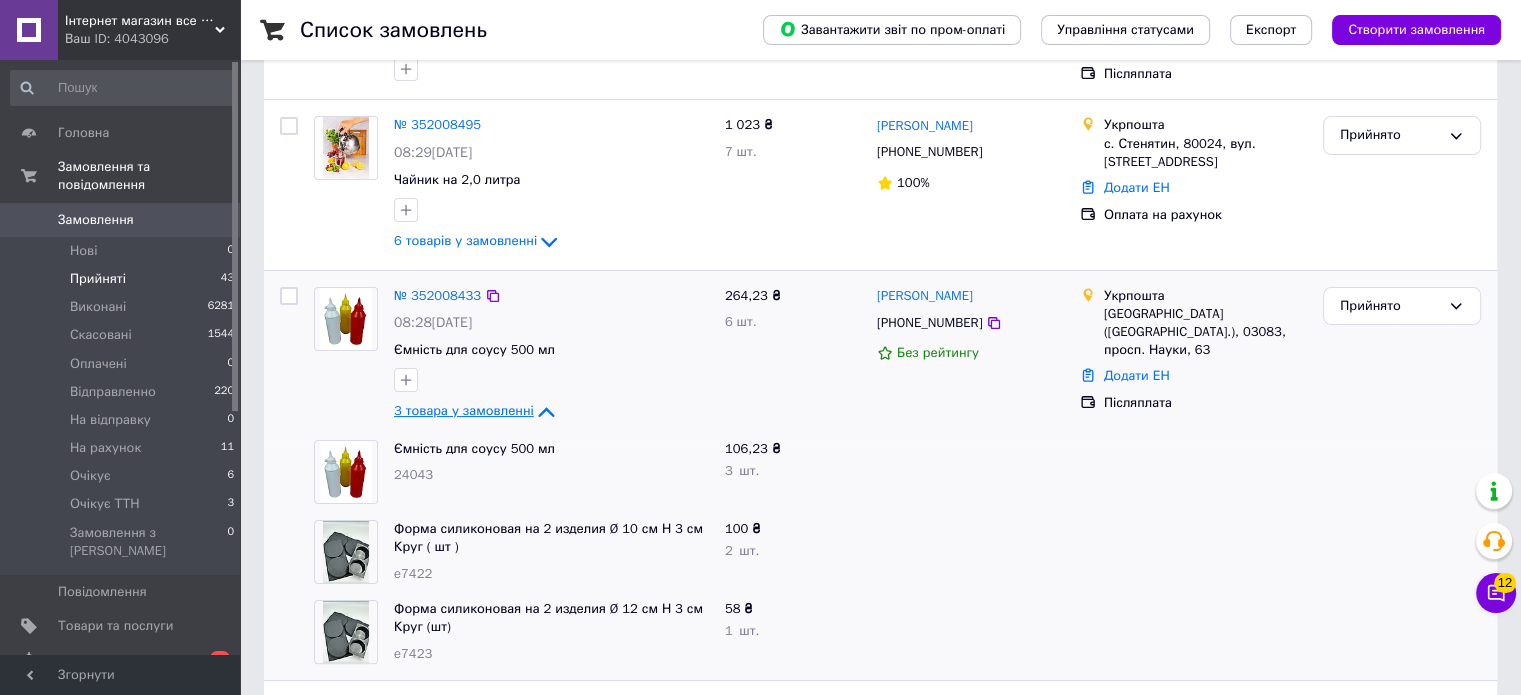 click 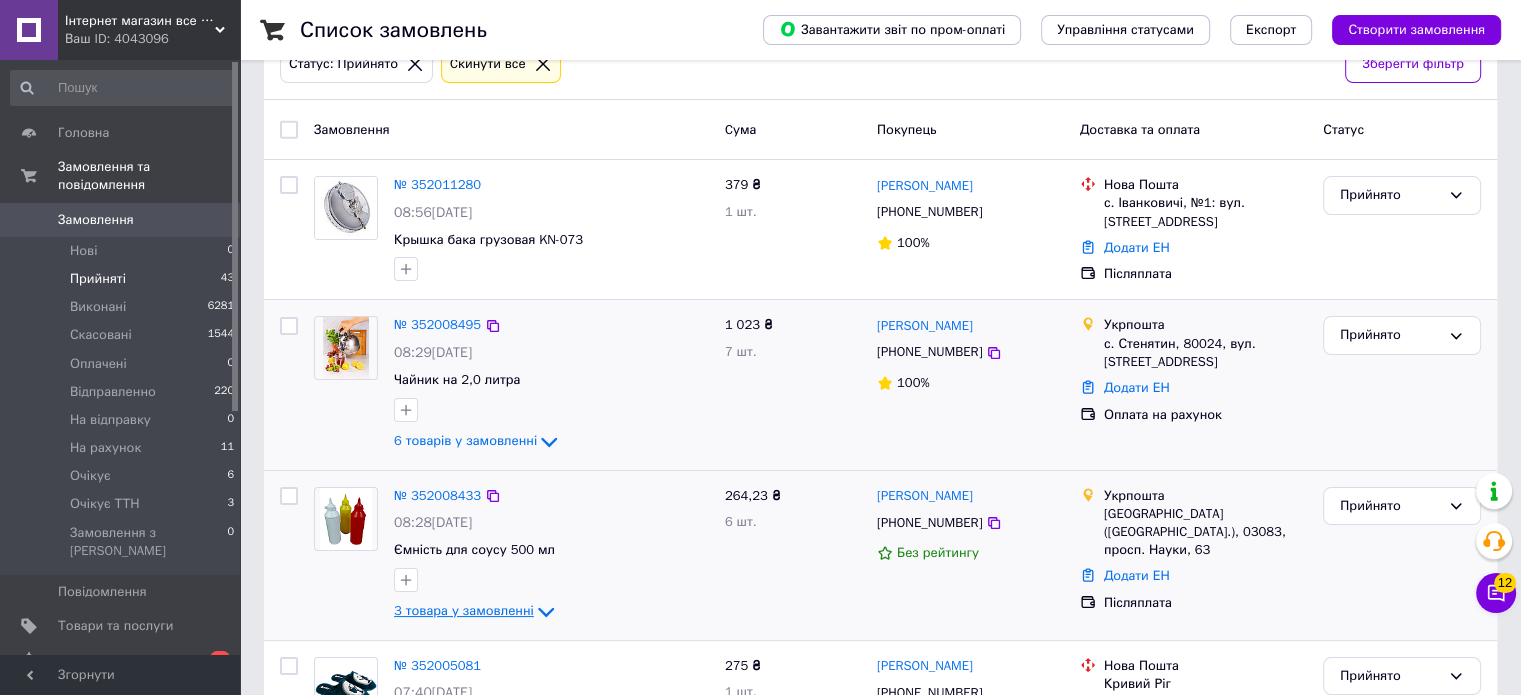 scroll, scrollTop: 0, scrollLeft: 0, axis: both 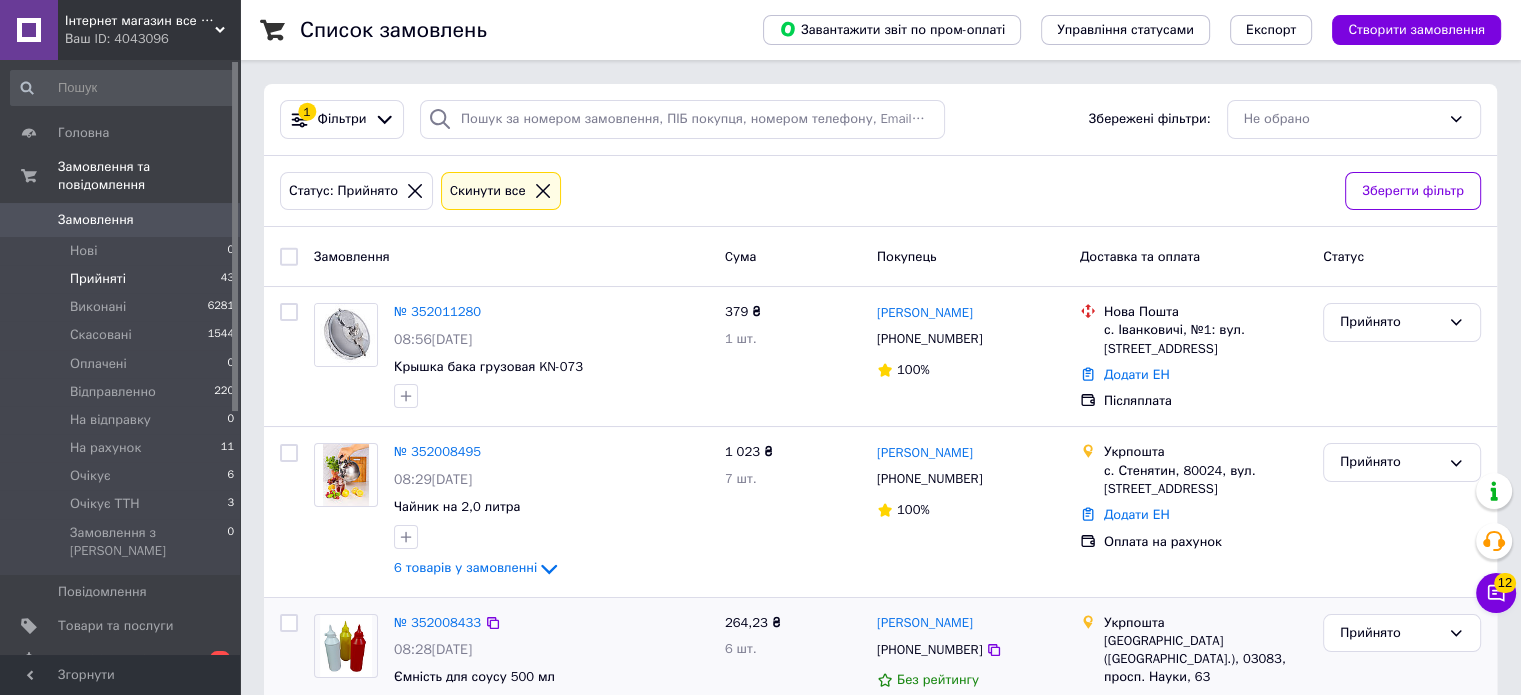 click on "Прийняті 43" at bounding box center [123, 279] 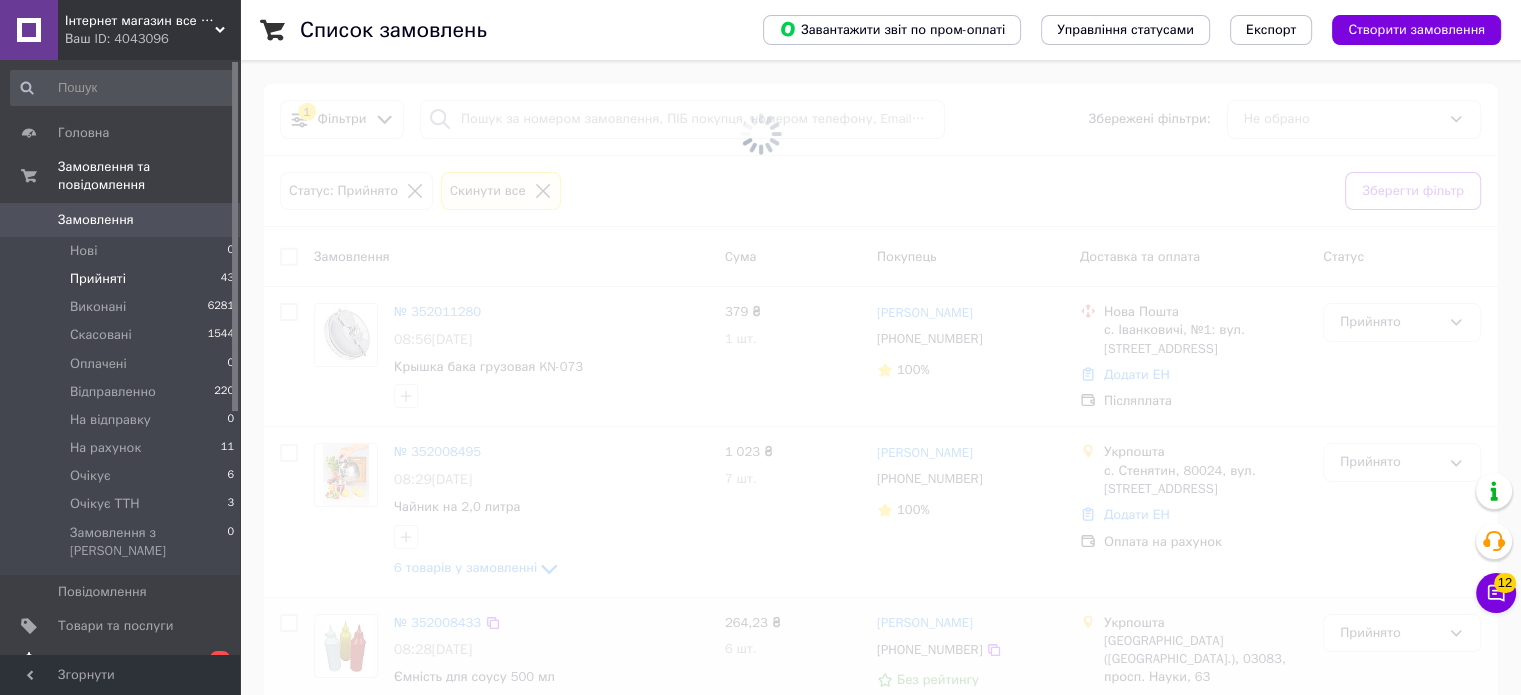 click on "[DEMOGRAPHIC_DATA]" at bounding box center (121, 660) 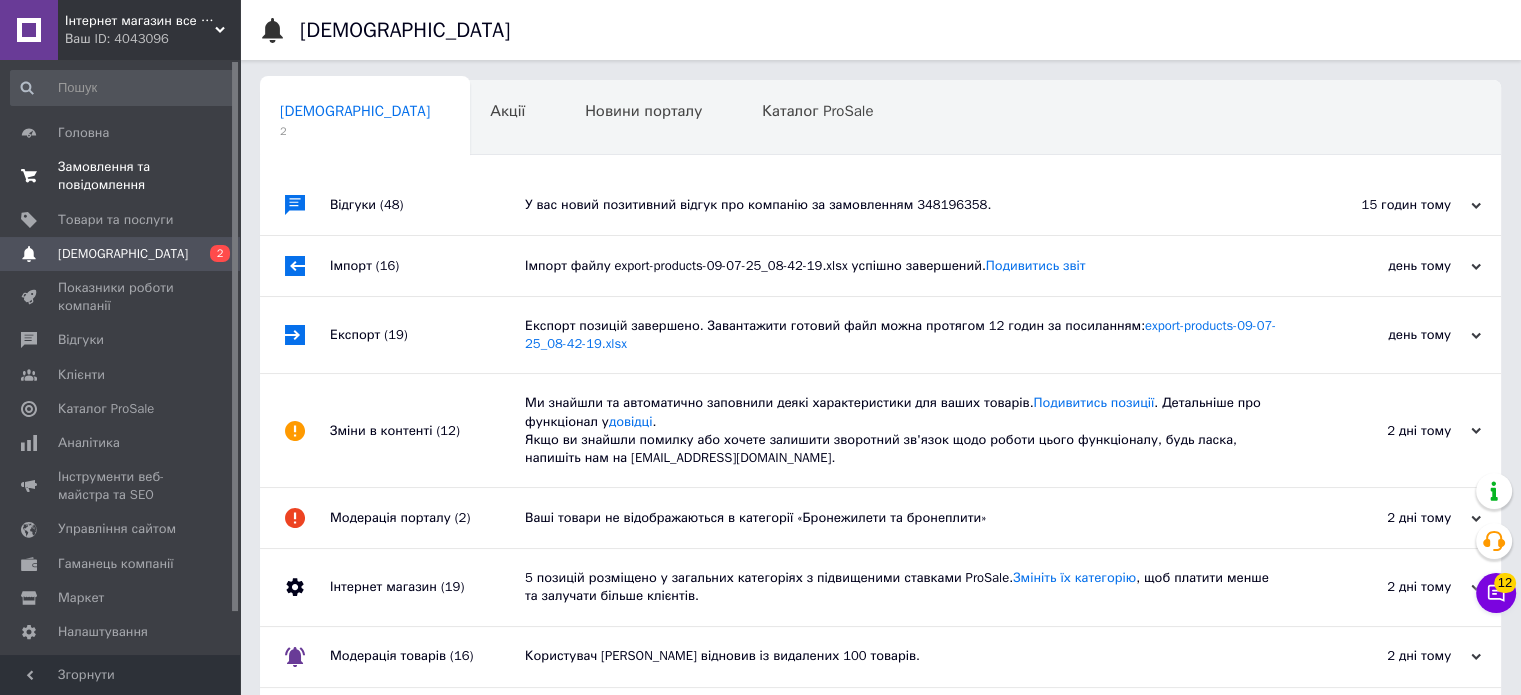 click on "Замовлення та повідомлення" at bounding box center (121, 176) 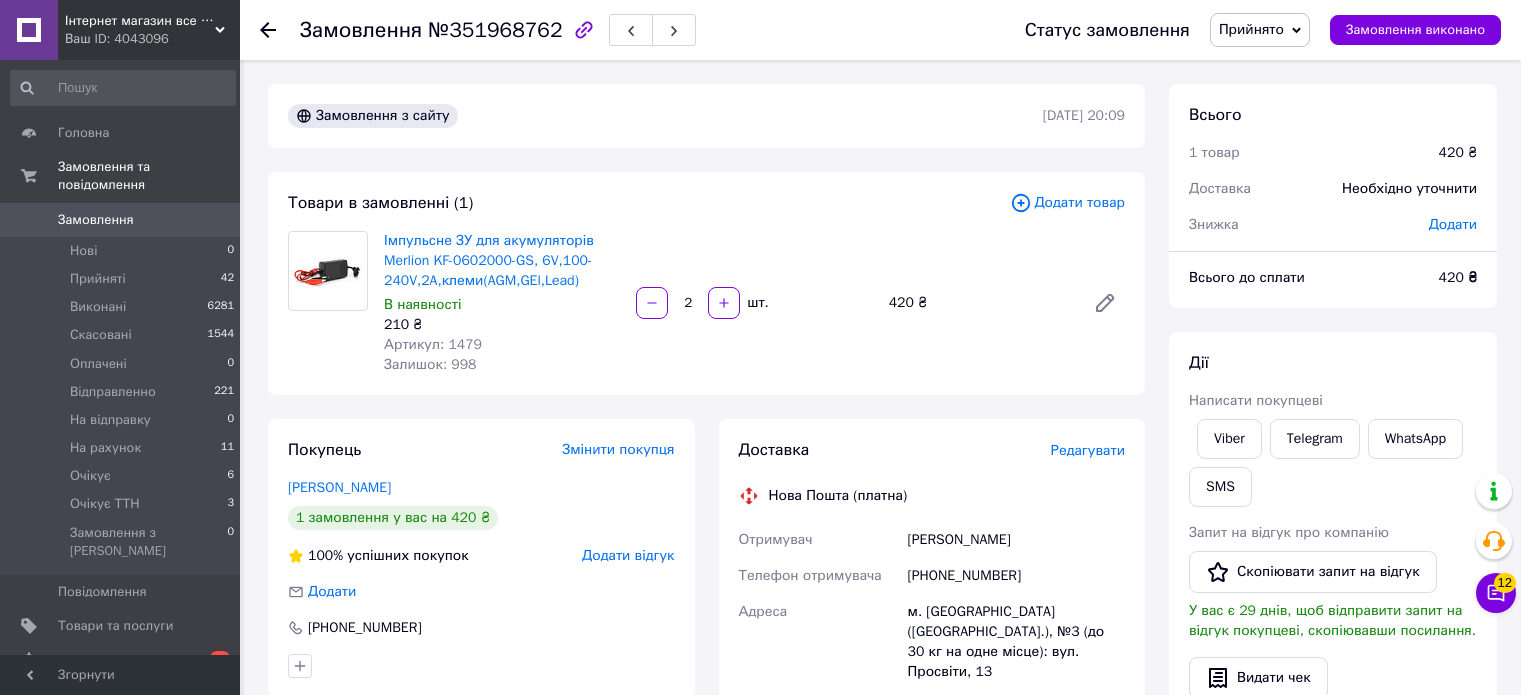 scroll, scrollTop: 0, scrollLeft: 0, axis: both 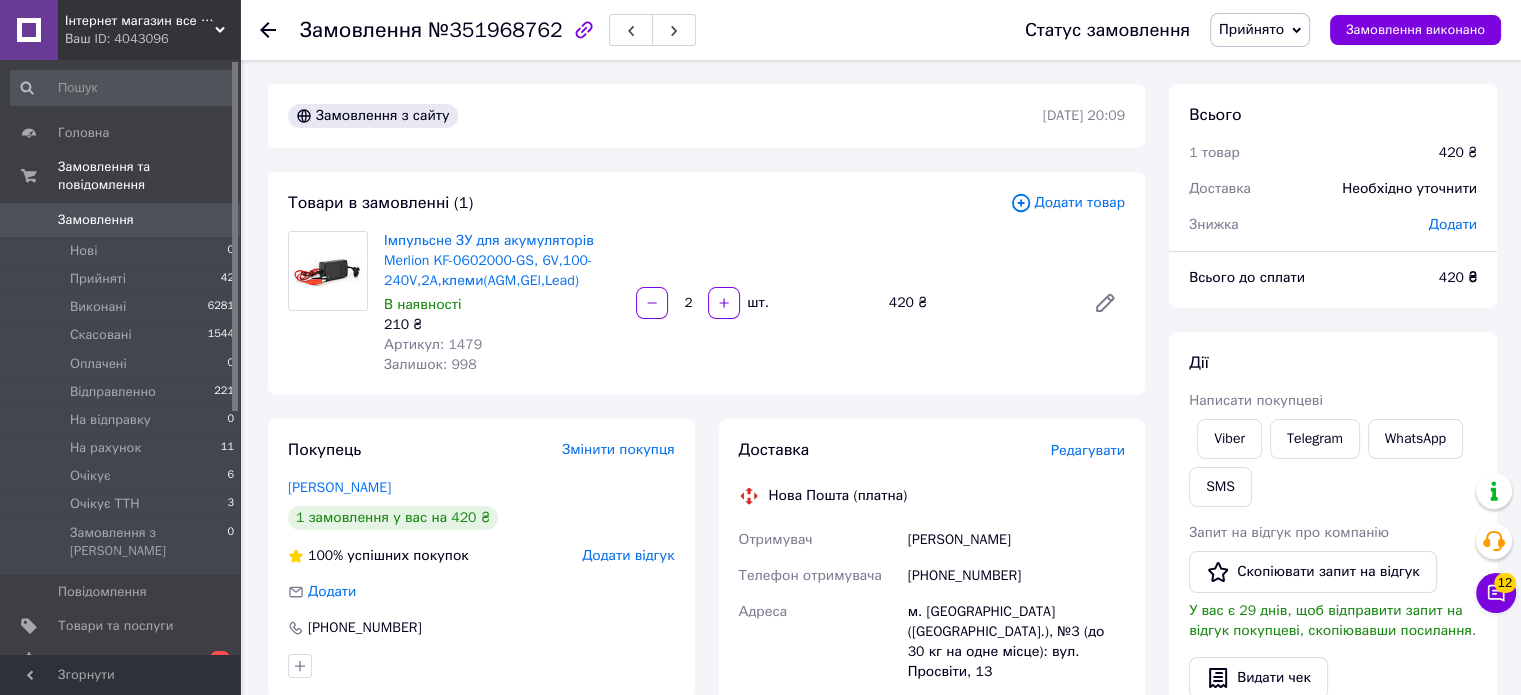 click on "Артикул: 1479" at bounding box center (433, 344) 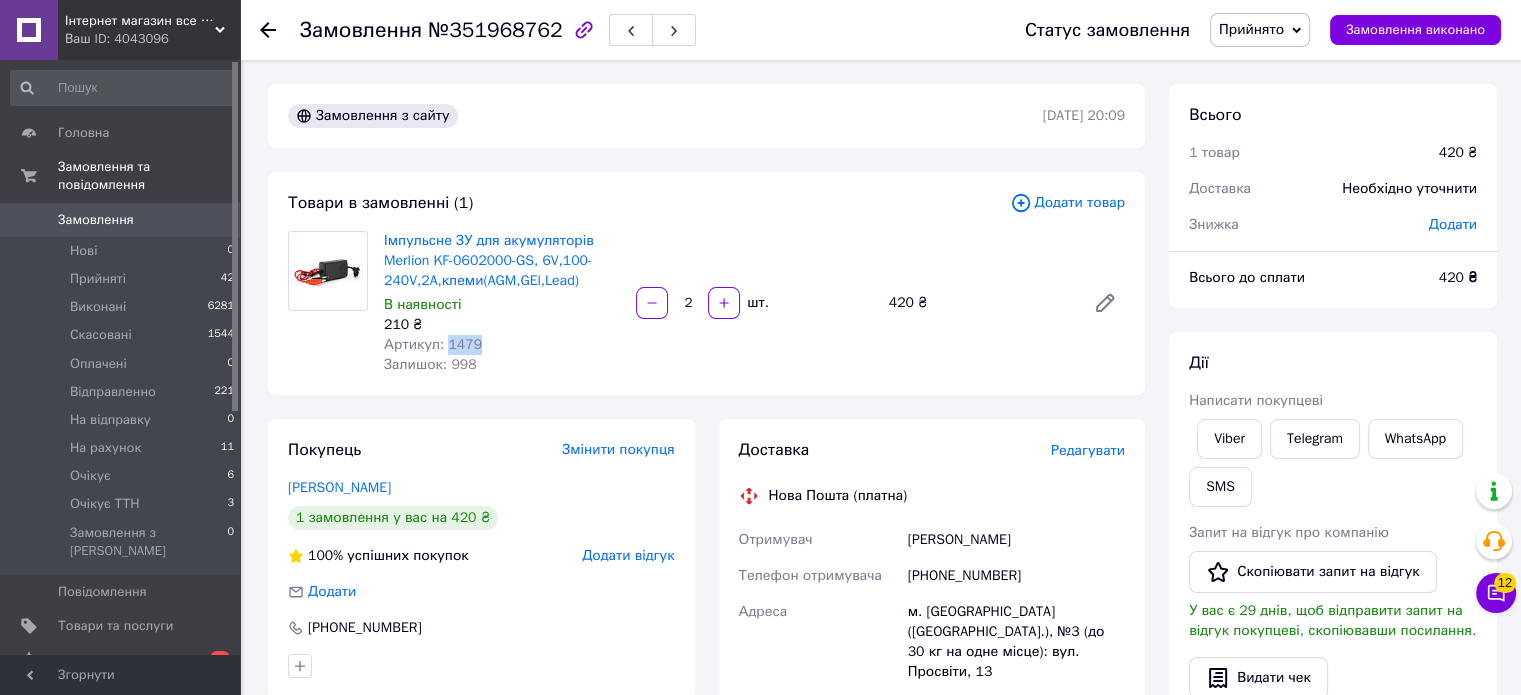 click on "Артикул: 1479" at bounding box center (433, 344) 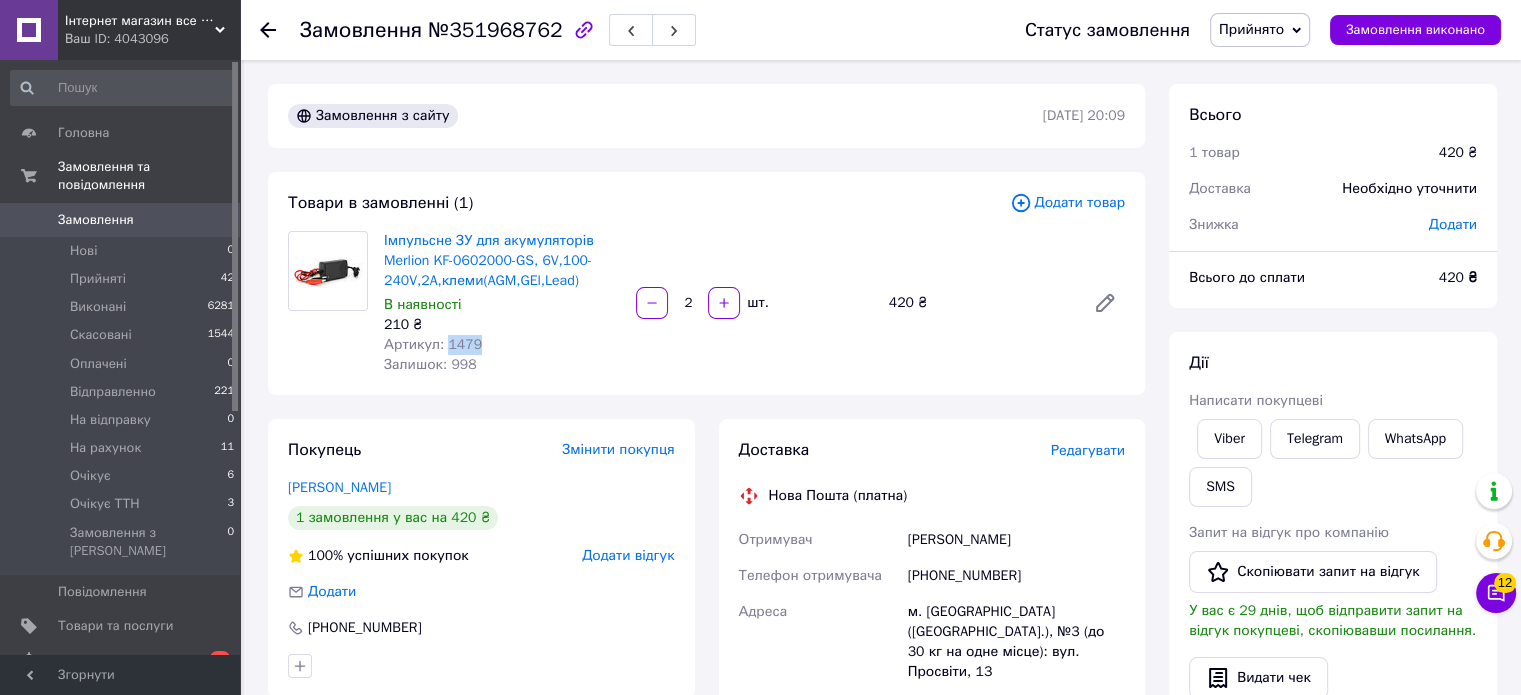 copy on "1479" 